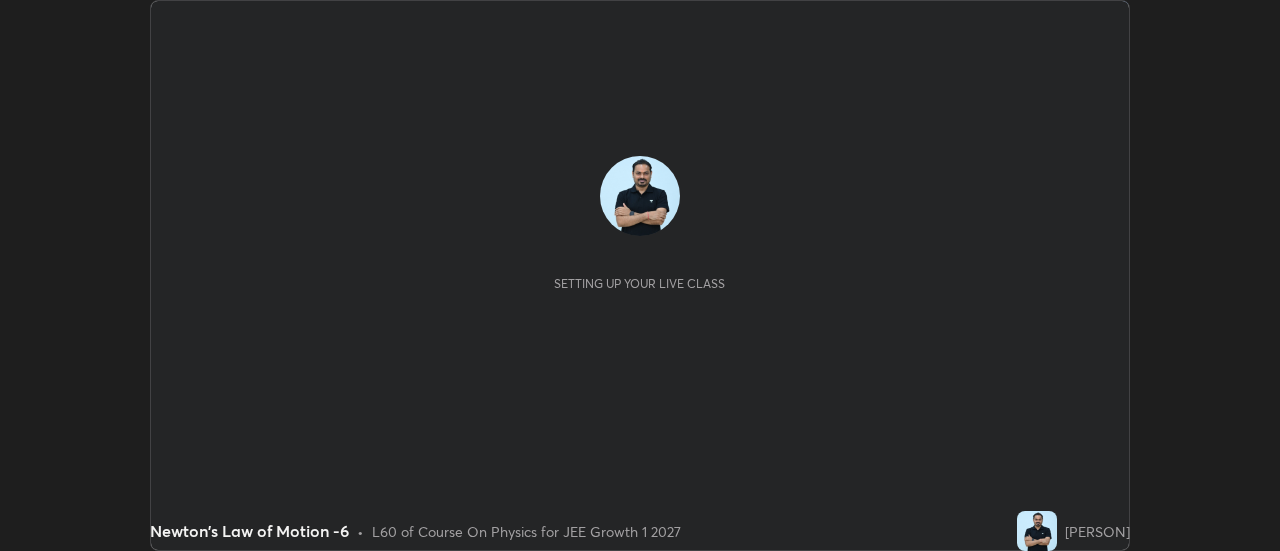scroll, scrollTop: 0, scrollLeft: 0, axis: both 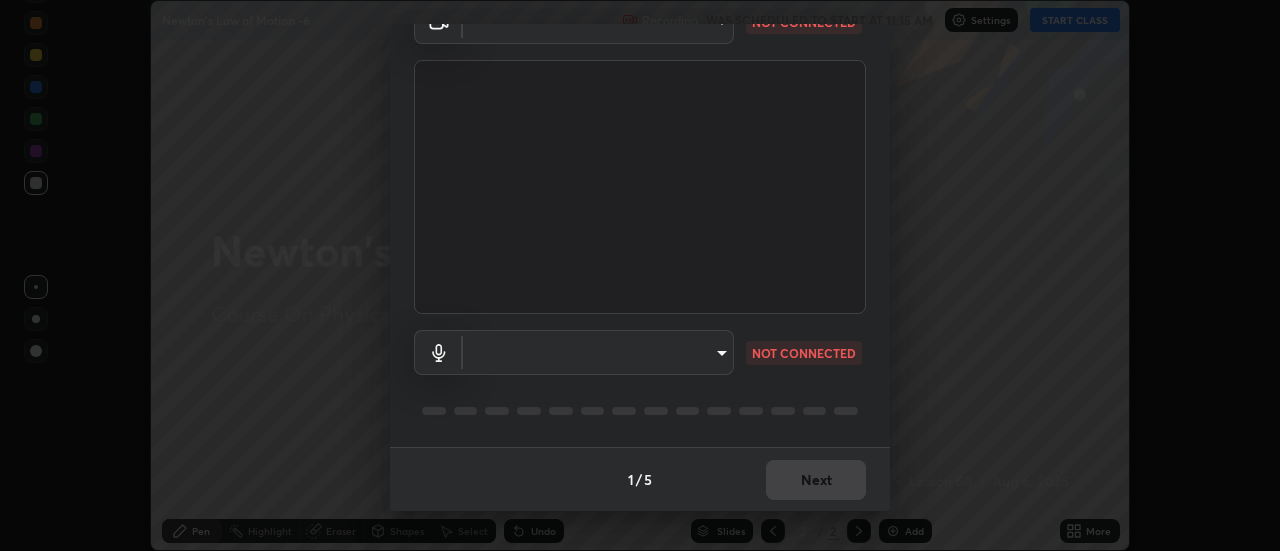 type on "1769541d7db8b910b2b6aaf592df5ff8660c63acaad49df9064175df0c6f581f" 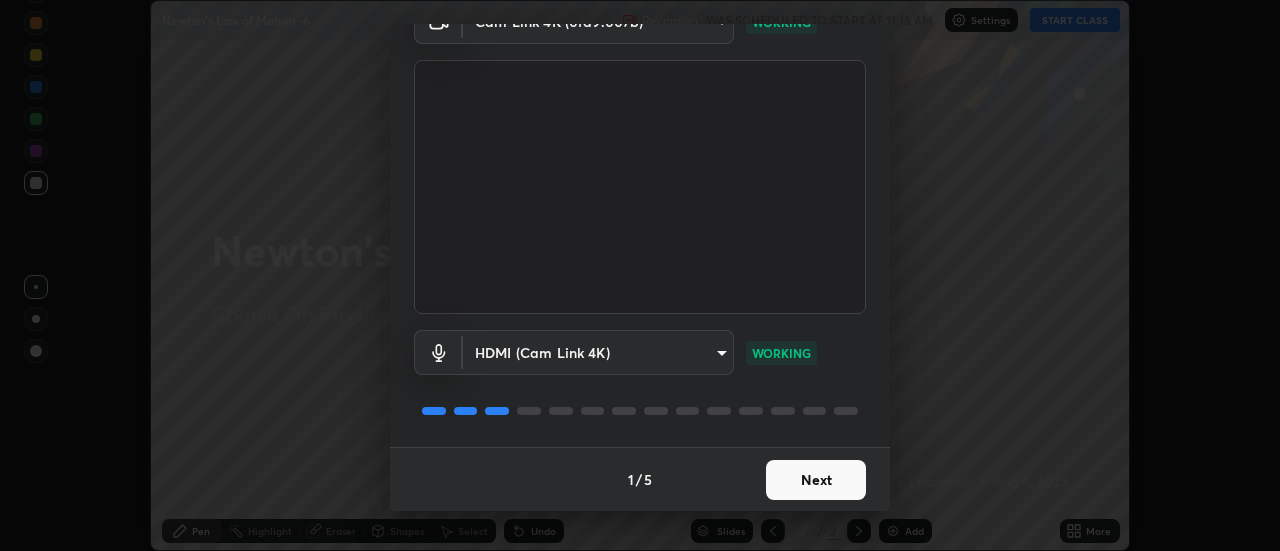 click on "Next" at bounding box center (816, 480) 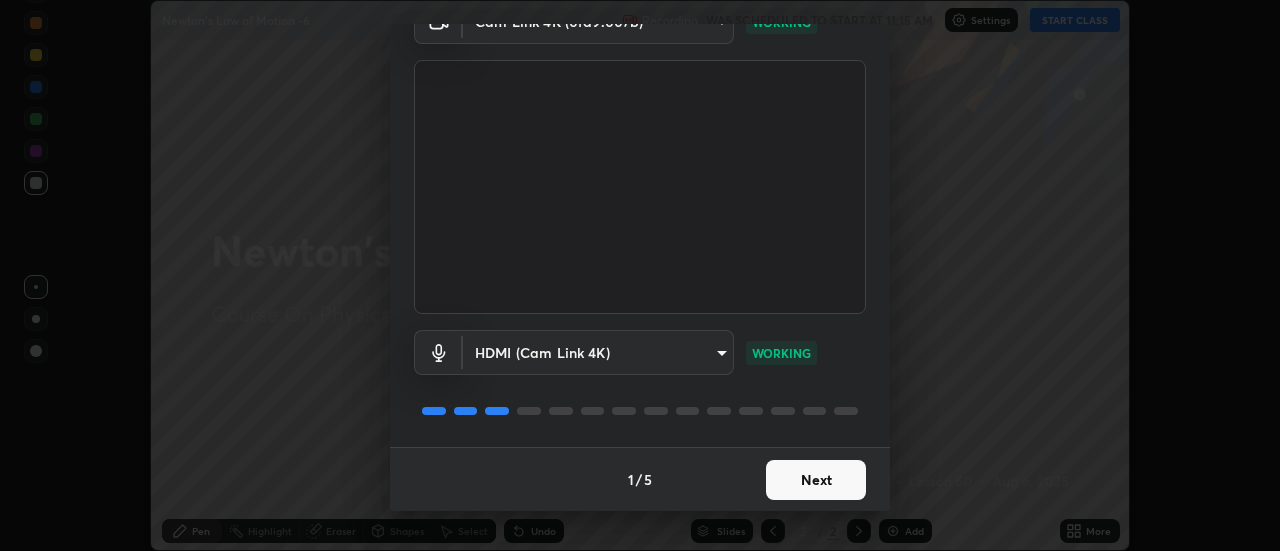 scroll, scrollTop: 0, scrollLeft: 0, axis: both 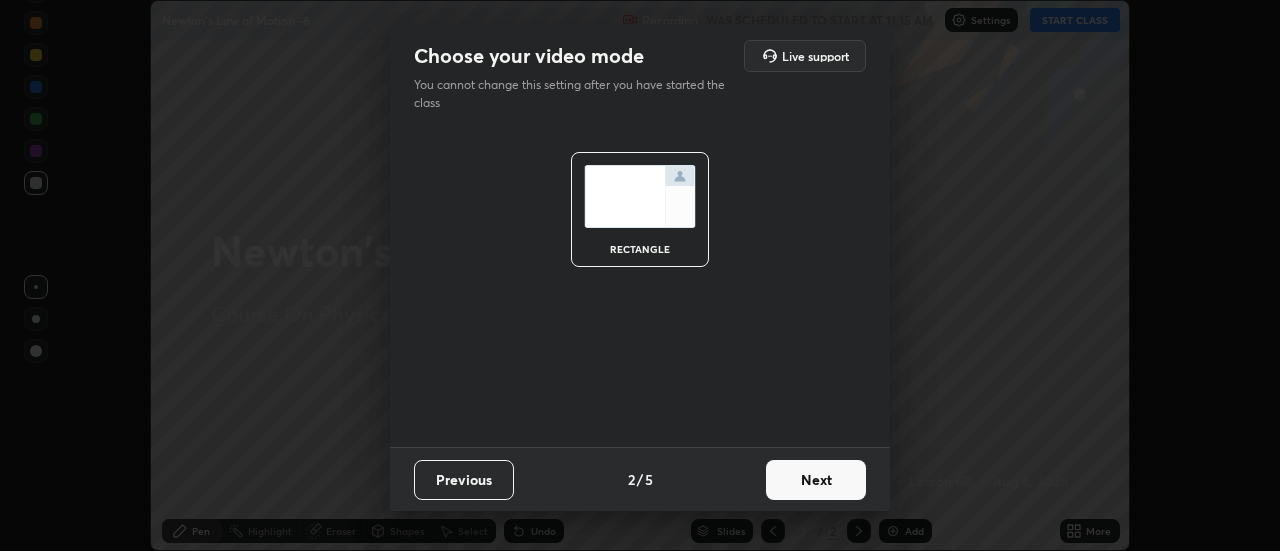 click on "Next" at bounding box center (816, 480) 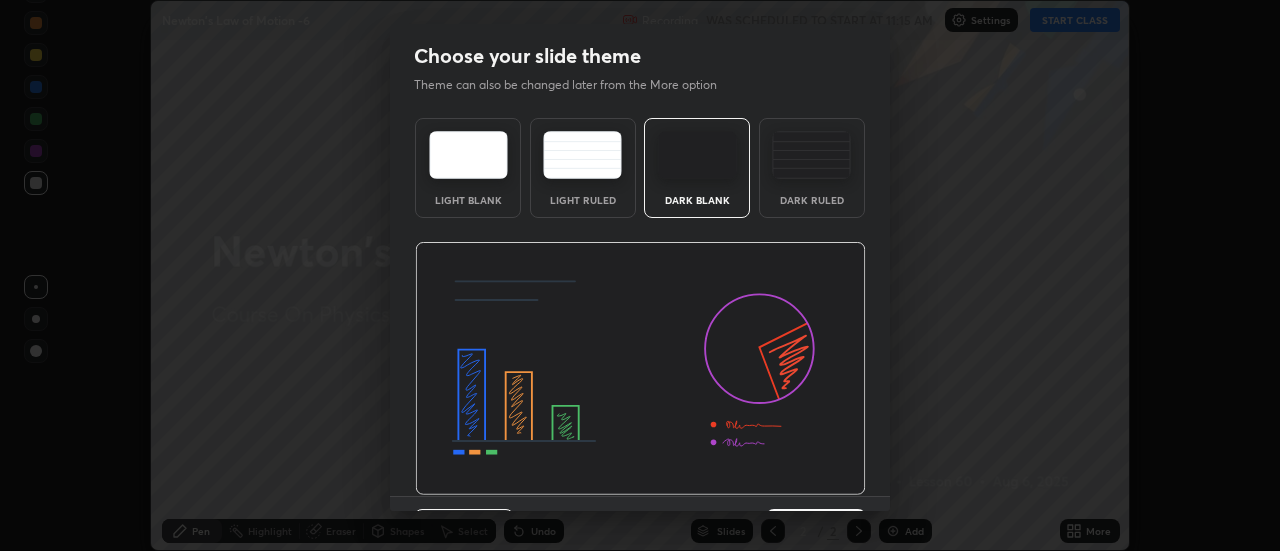 scroll, scrollTop: 49, scrollLeft: 0, axis: vertical 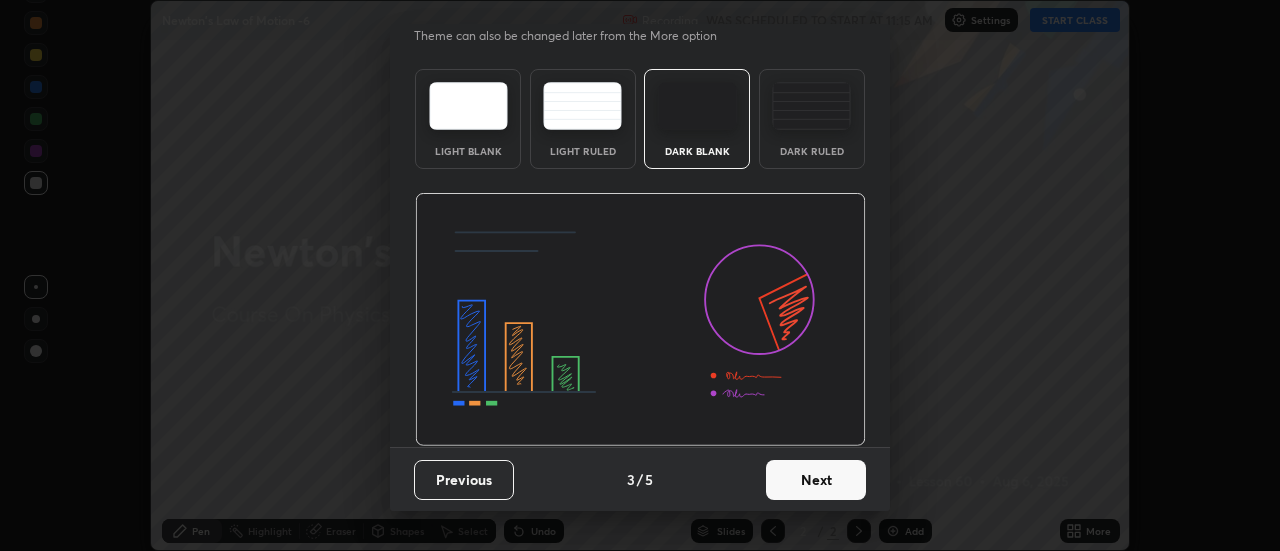 click on "Next" at bounding box center [816, 480] 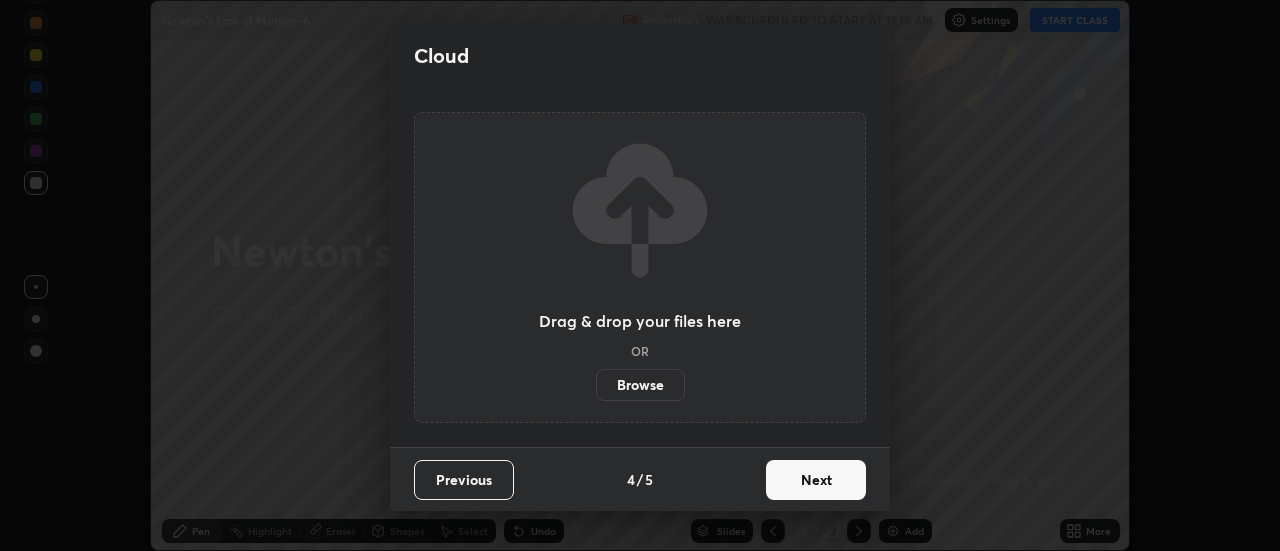 click on "Next" at bounding box center (816, 480) 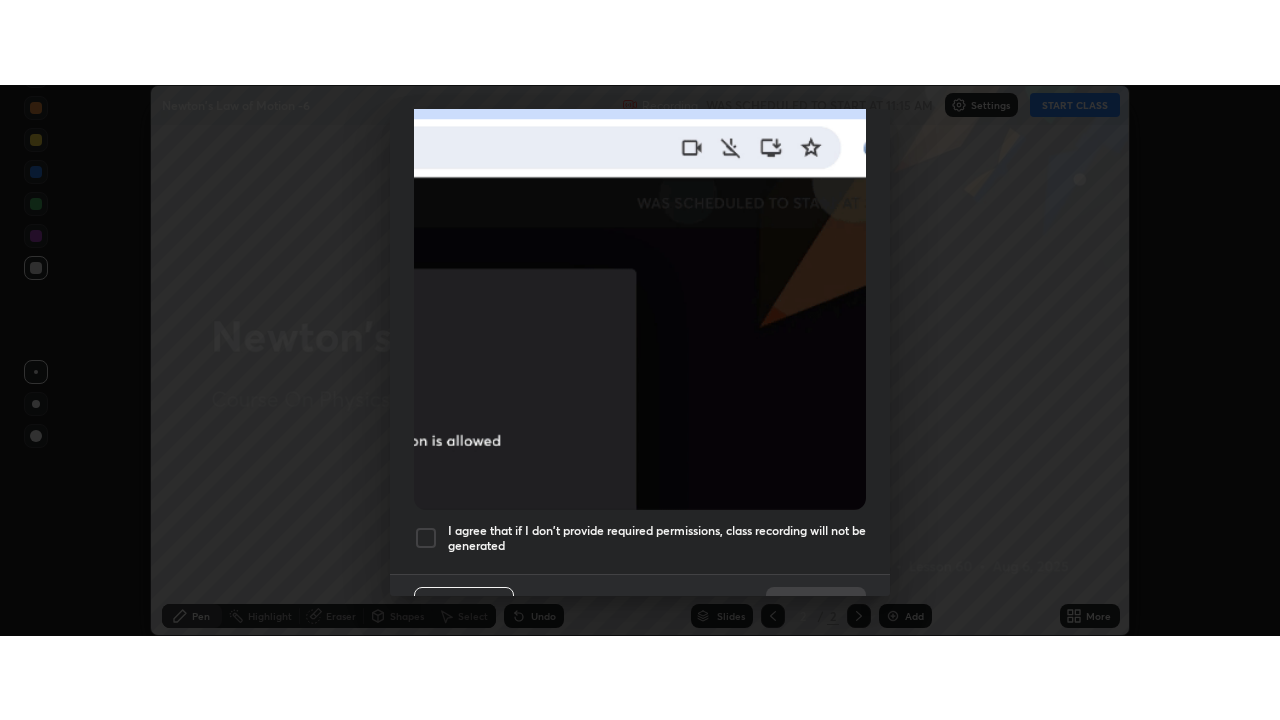 scroll, scrollTop: 513, scrollLeft: 0, axis: vertical 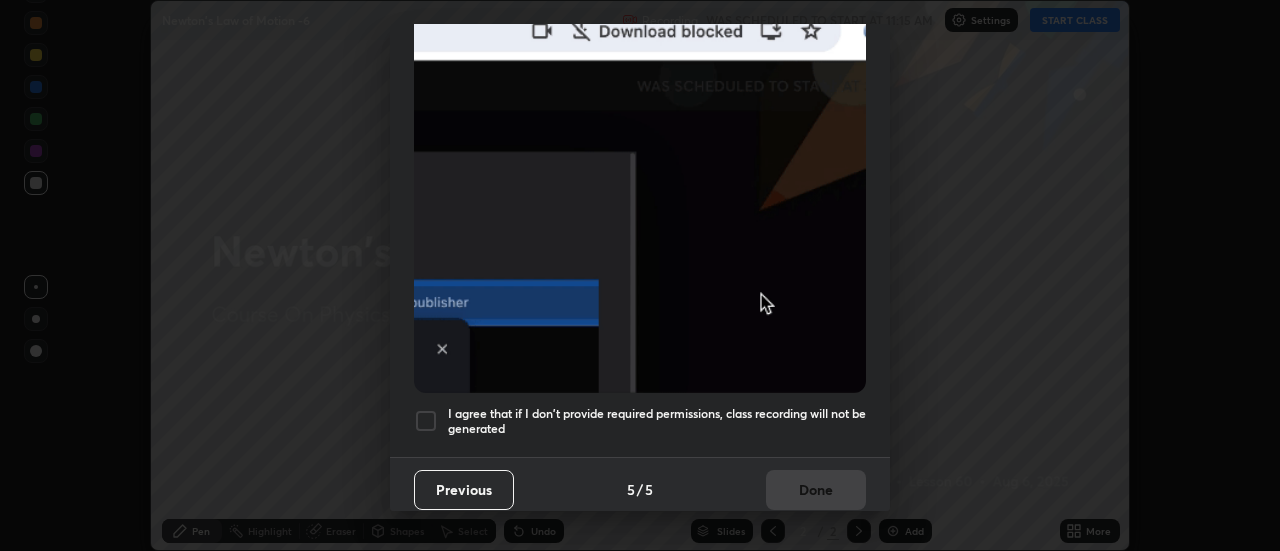 click on "I agree that if I don't provide required permissions, class recording will not be generated" at bounding box center (657, 421) 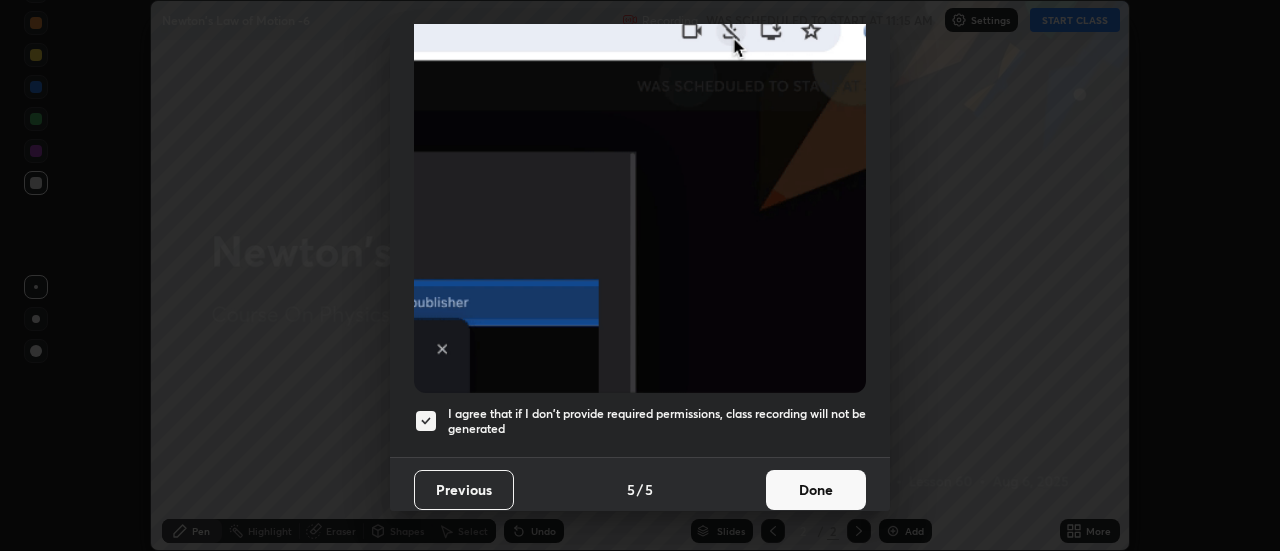 click on "Done" at bounding box center [816, 490] 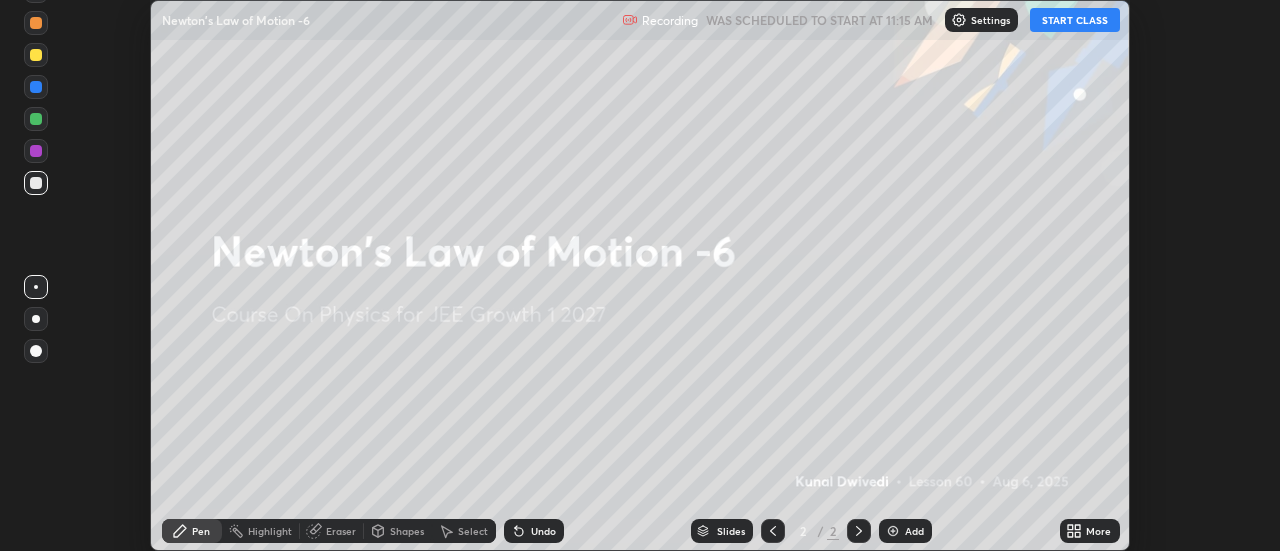 click on "More" at bounding box center (1090, 531) 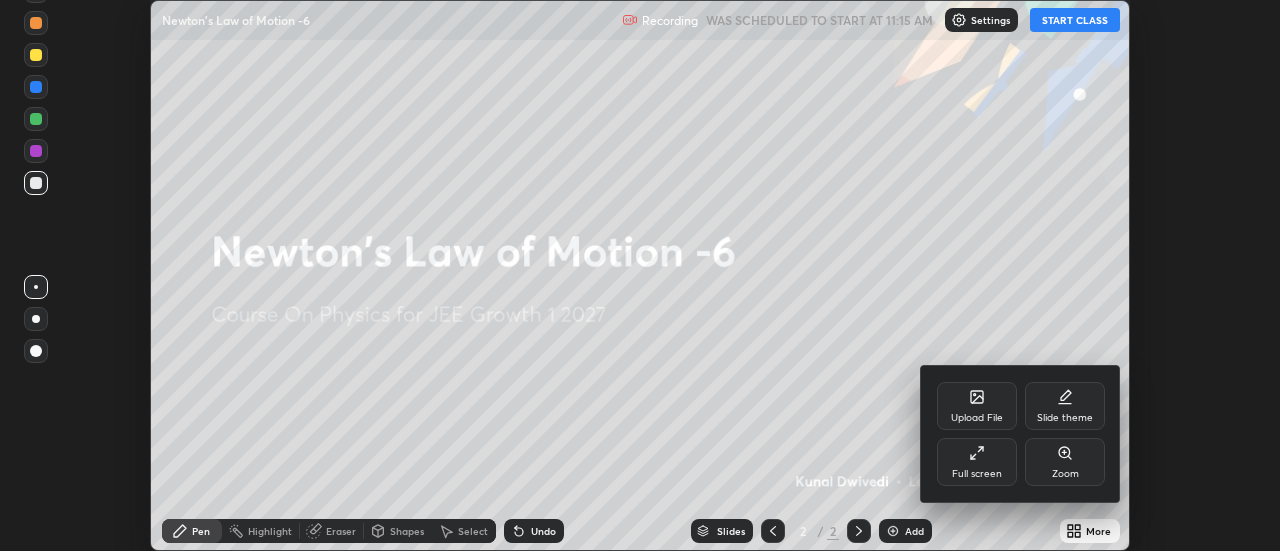 click on "Upload File" at bounding box center (977, 418) 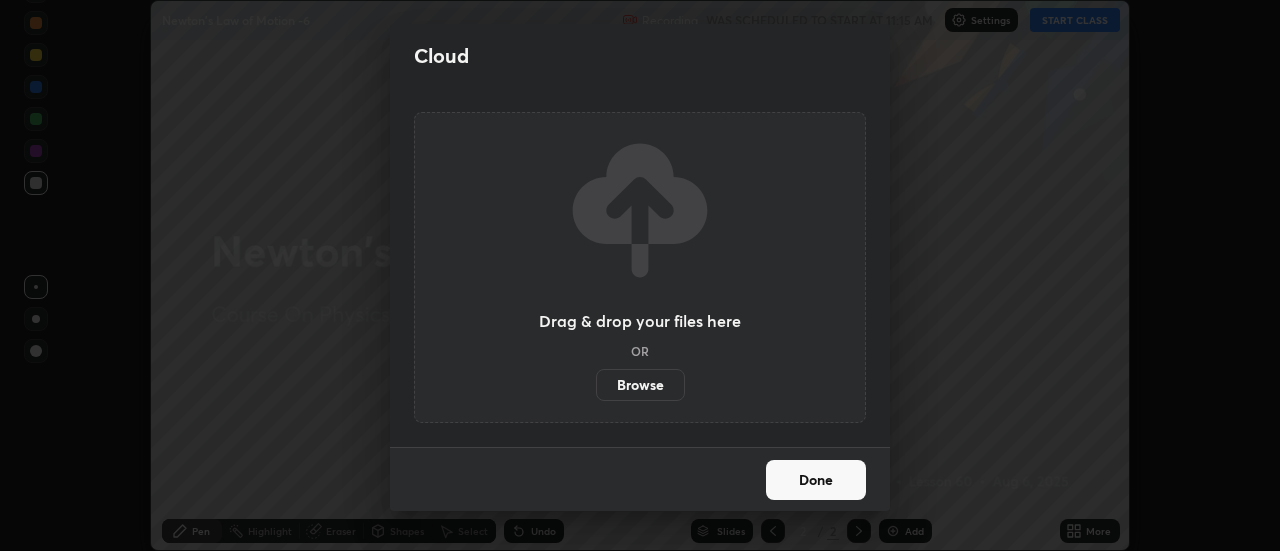 click on "Browse" at bounding box center (640, 385) 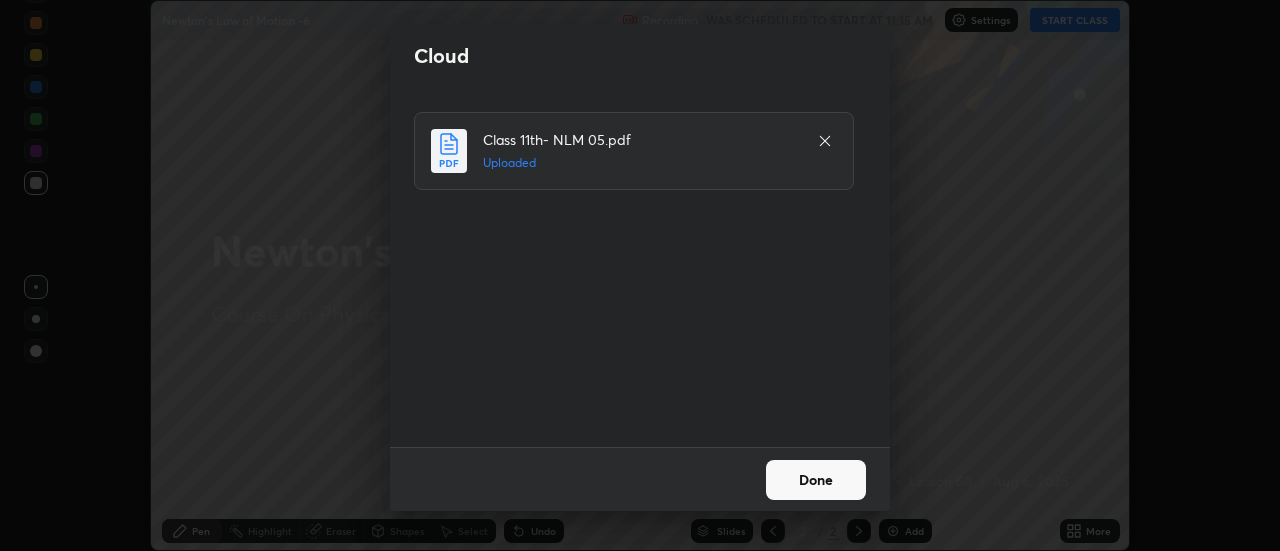 click on "Done" at bounding box center (816, 480) 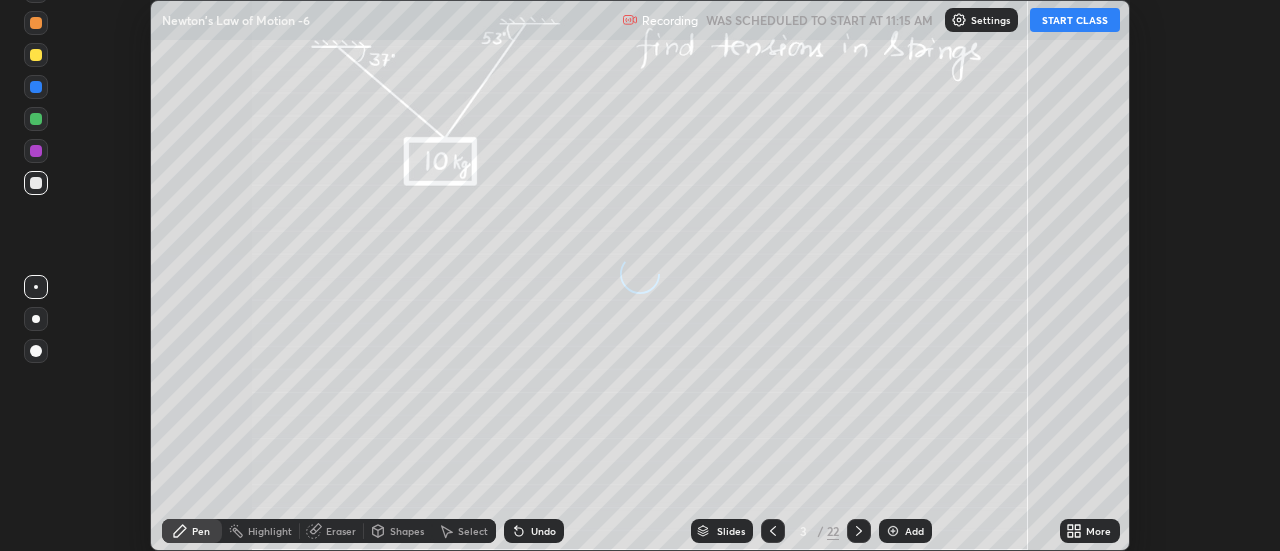 click on "START CLASS" at bounding box center [1075, 20] 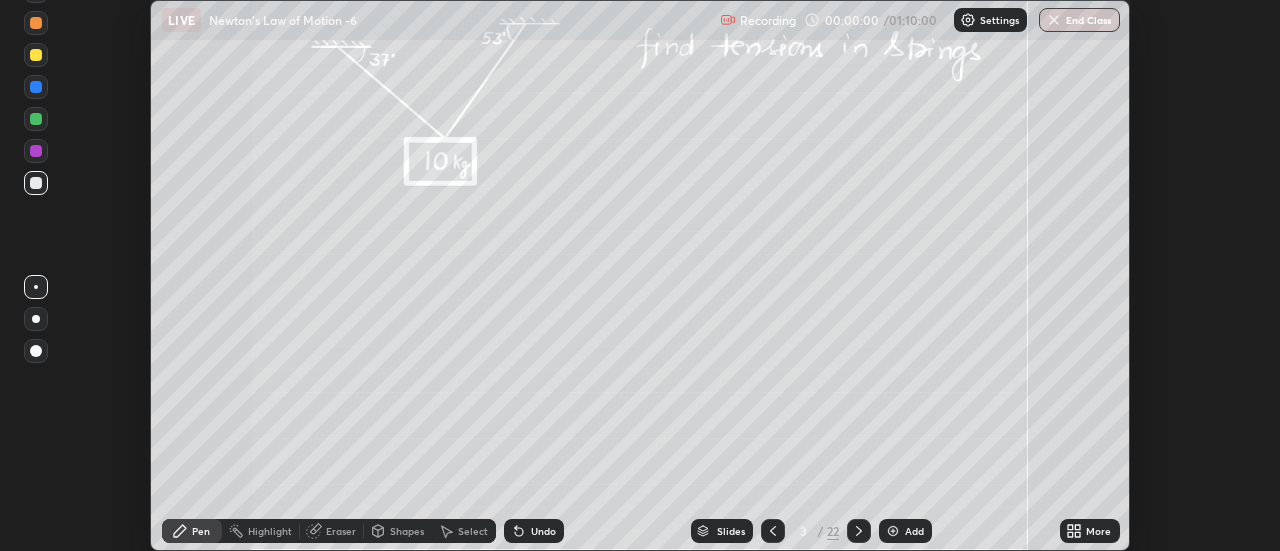 click on "More" at bounding box center [1090, 531] 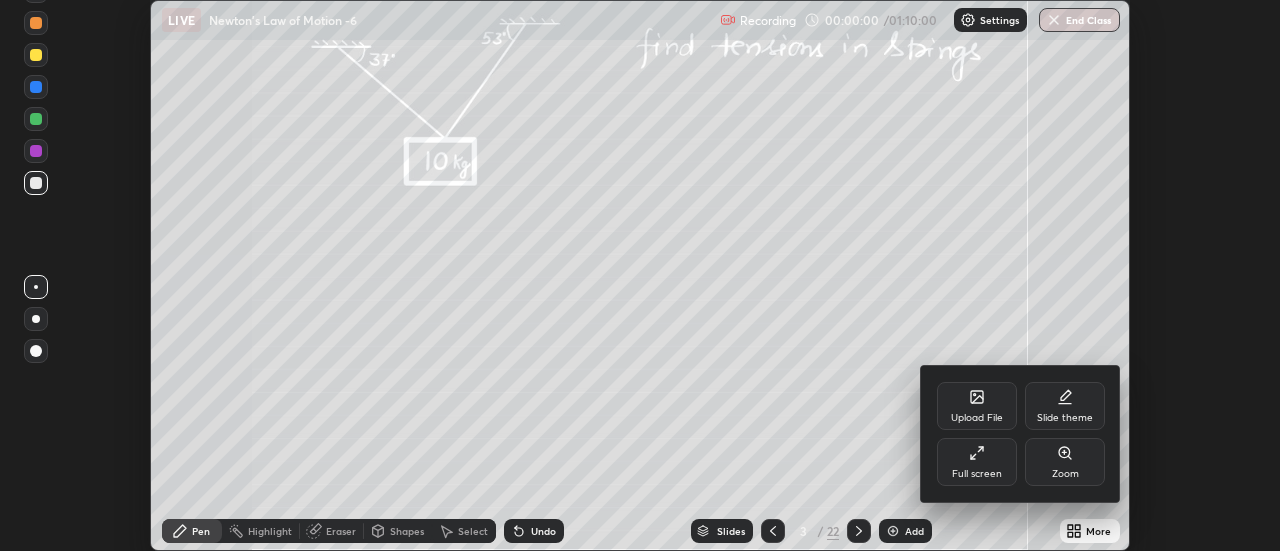 click on "Full screen" at bounding box center [977, 462] 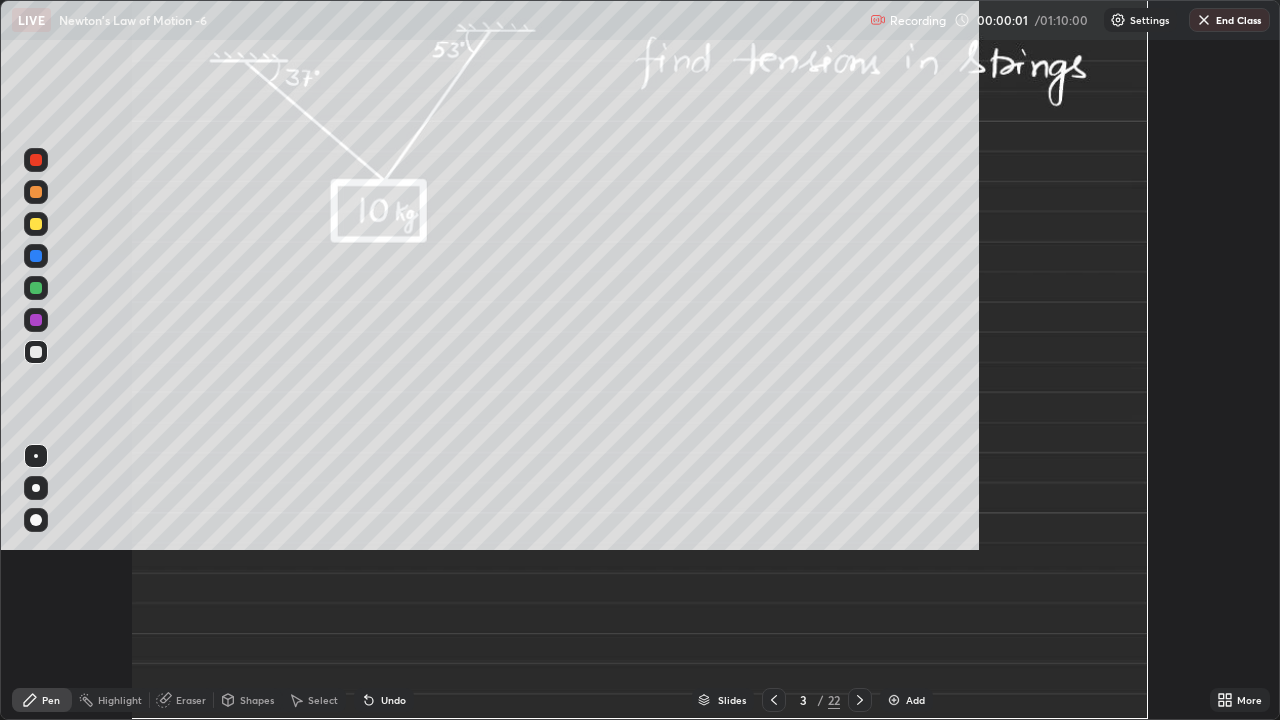 scroll, scrollTop: 99280, scrollLeft: 98720, axis: both 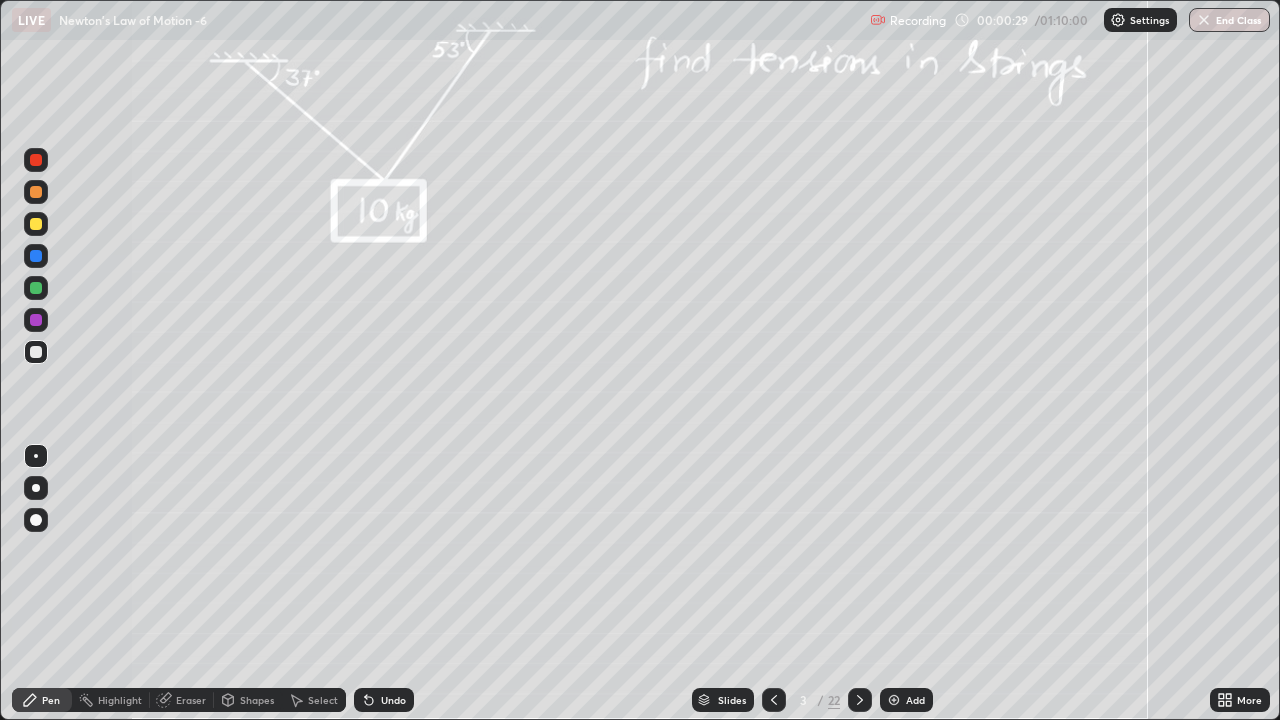click 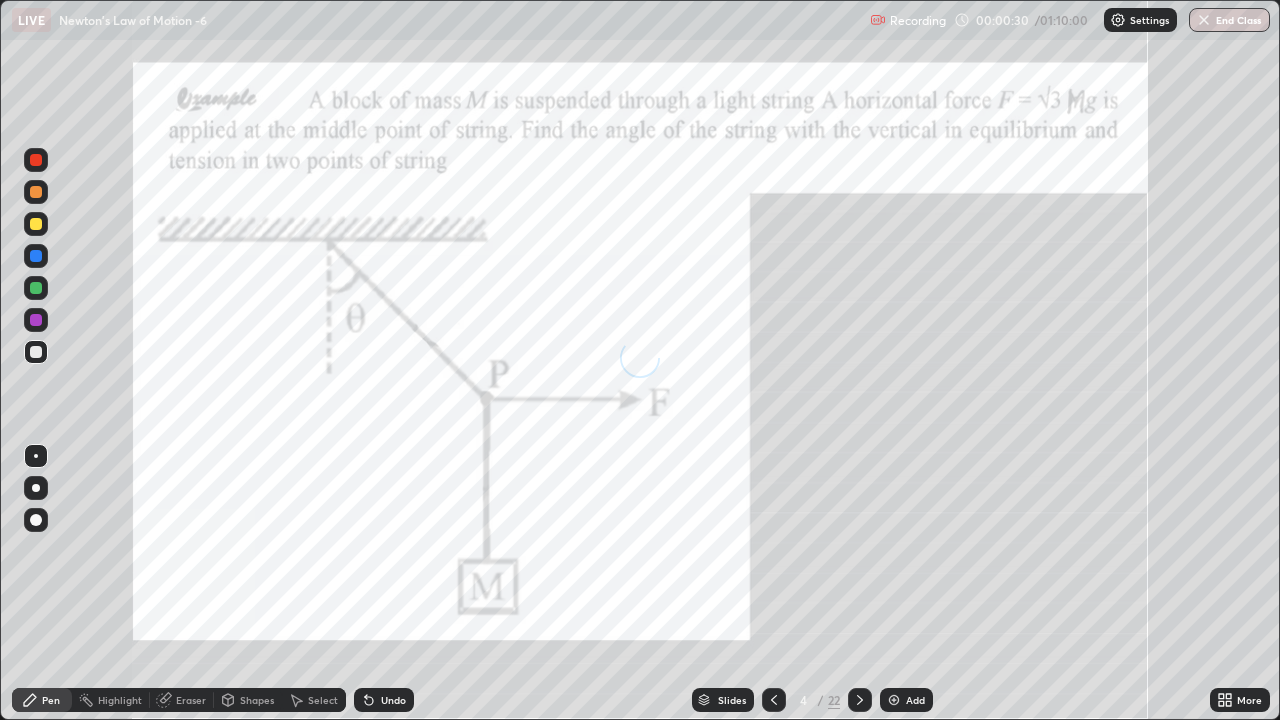 click 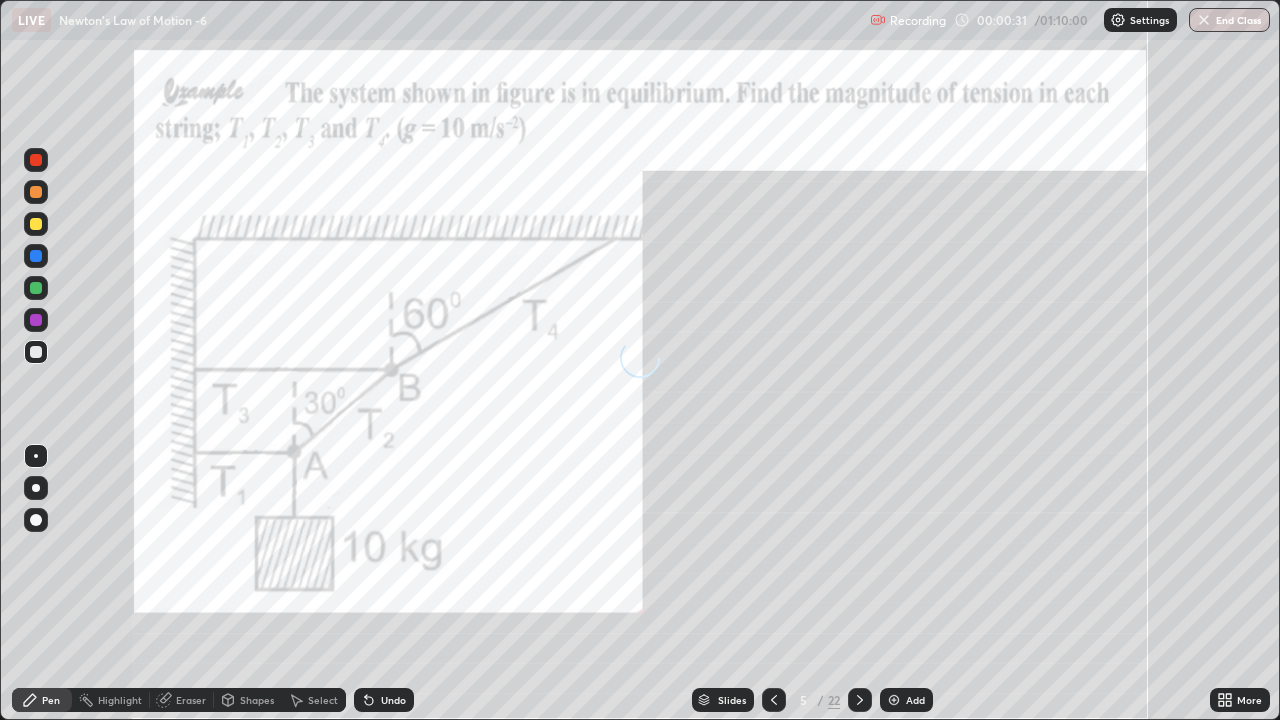 click 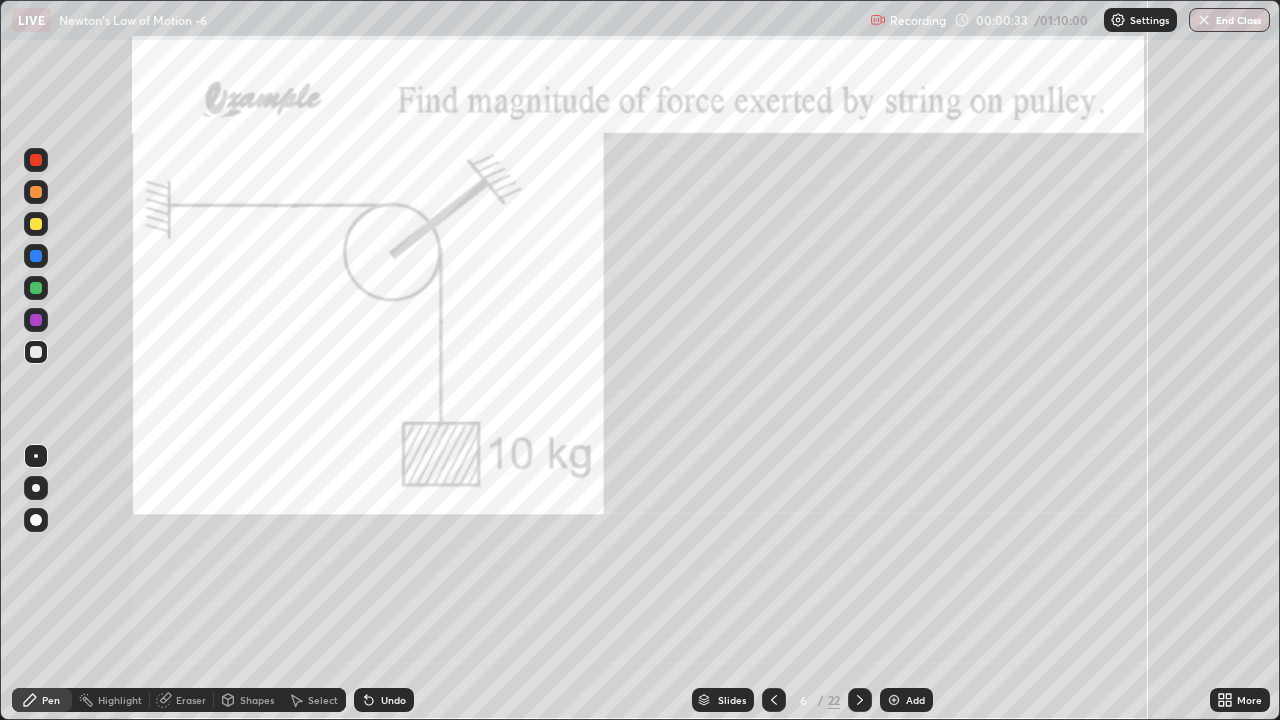 click 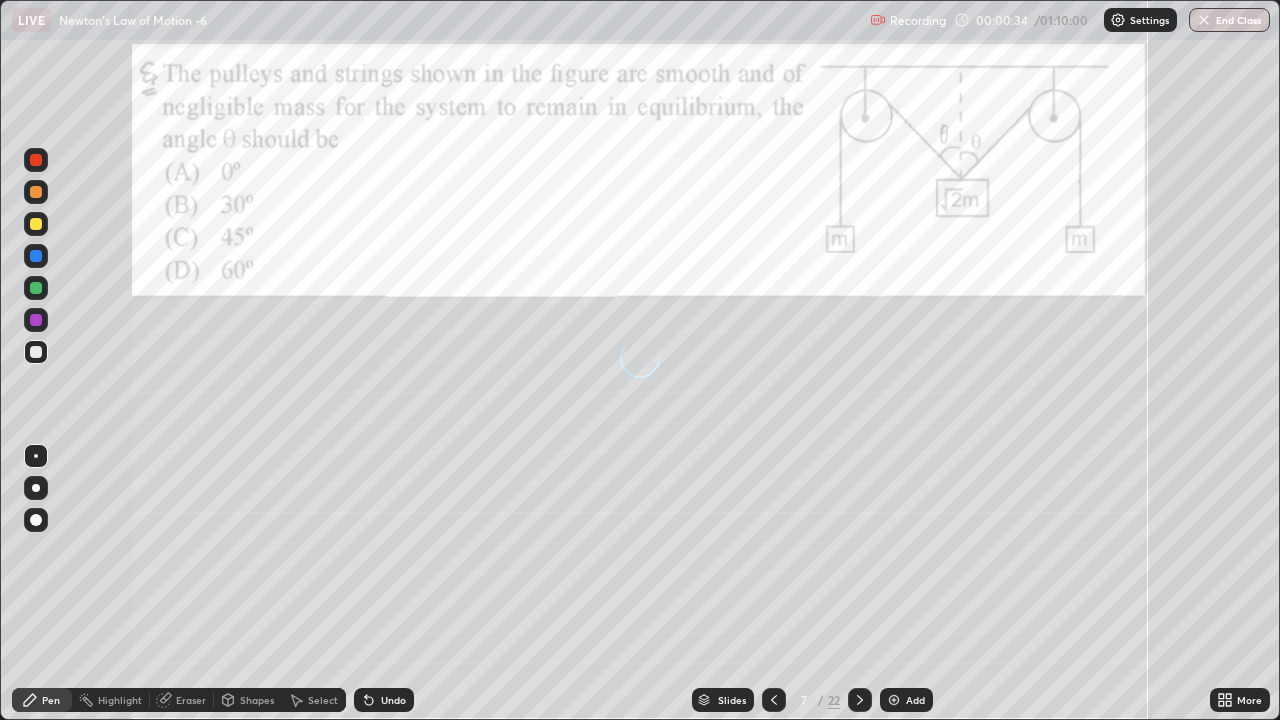 click 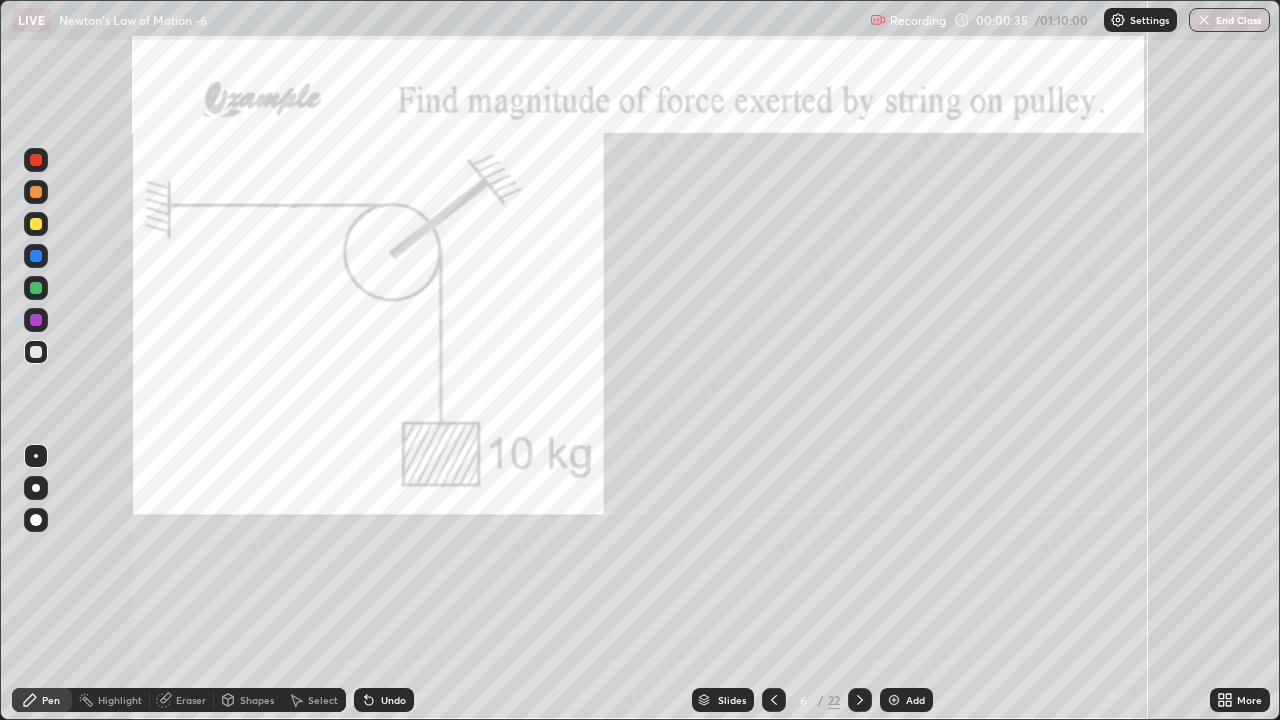 click 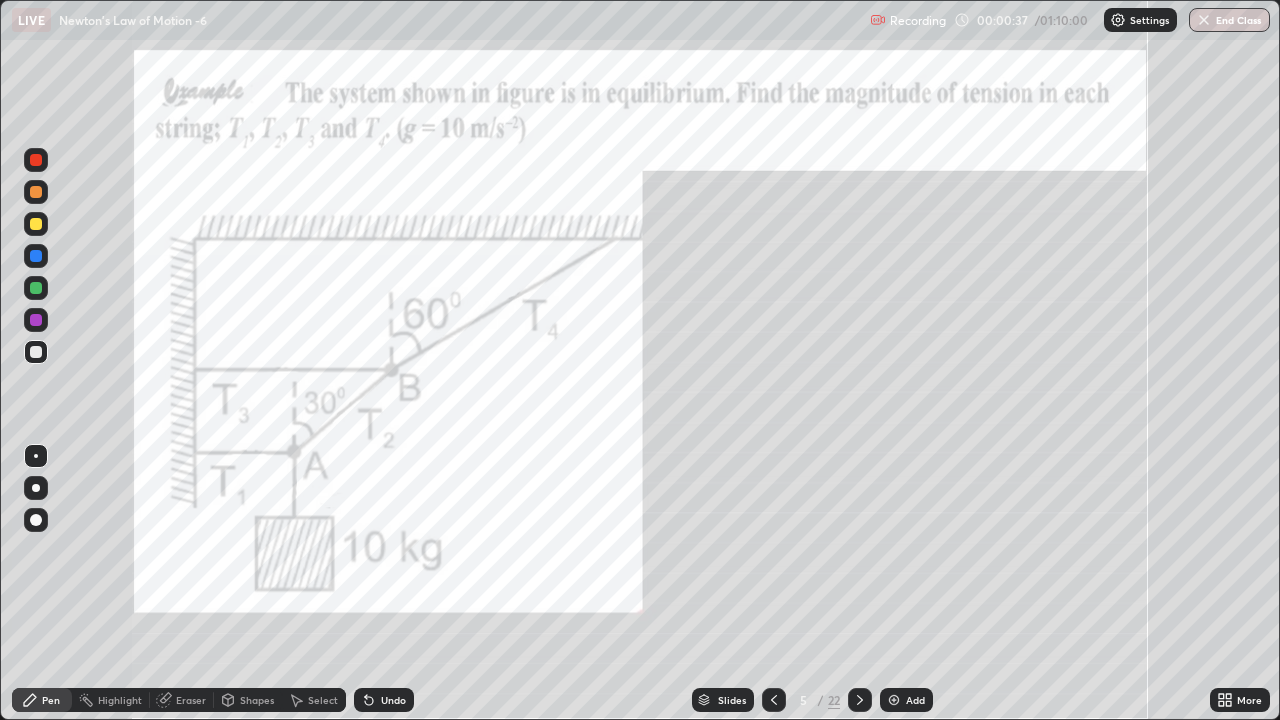 click 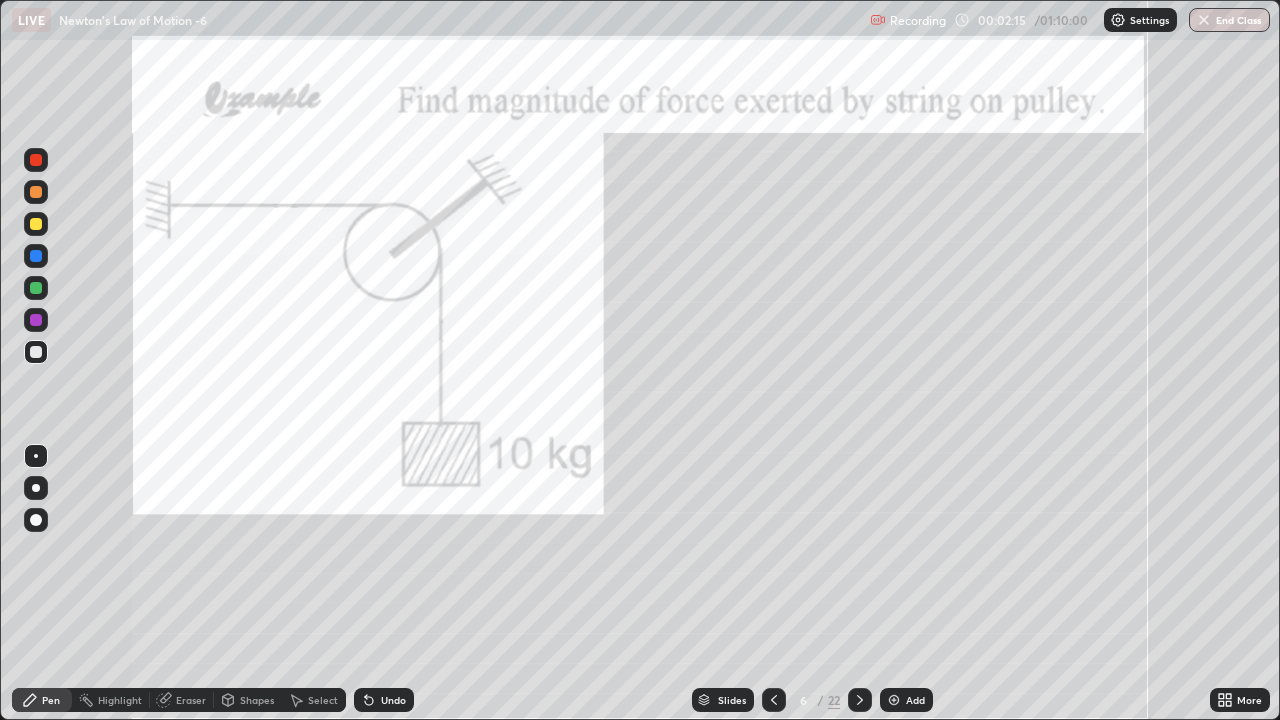 click at bounding box center (36, 256) 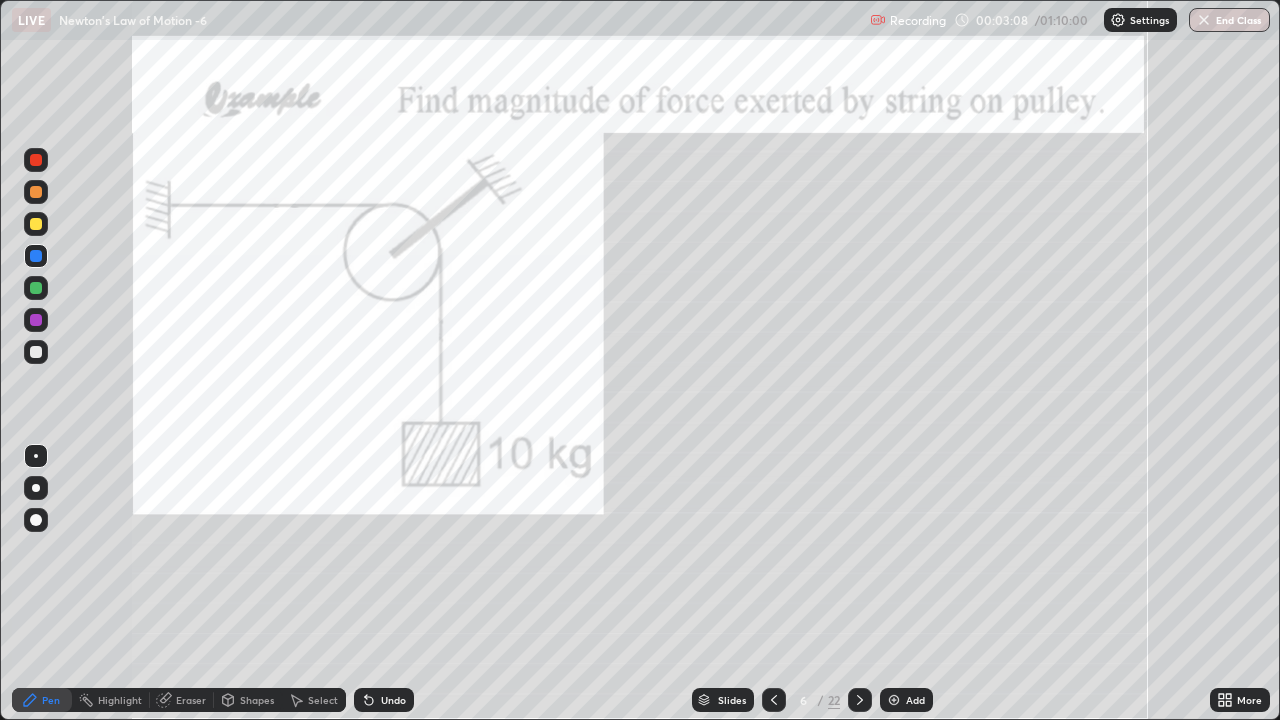 click at bounding box center [36, 488] 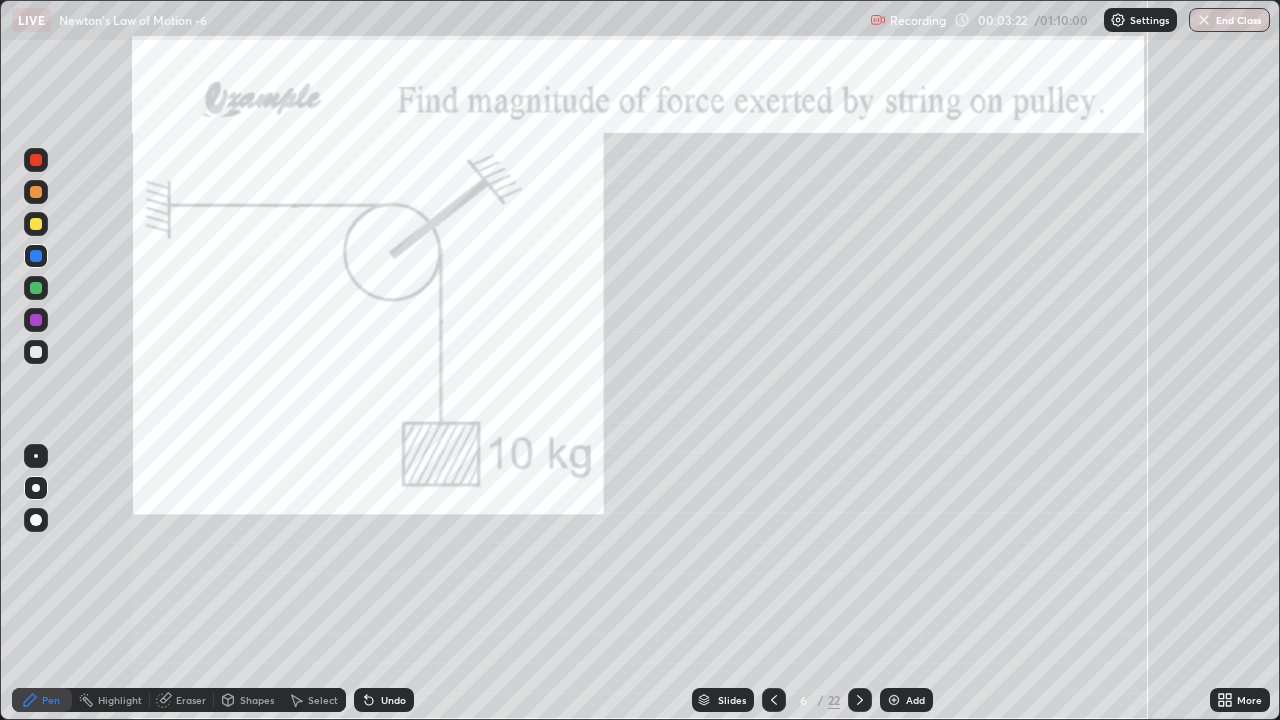 click at bounding box center [36, 256] 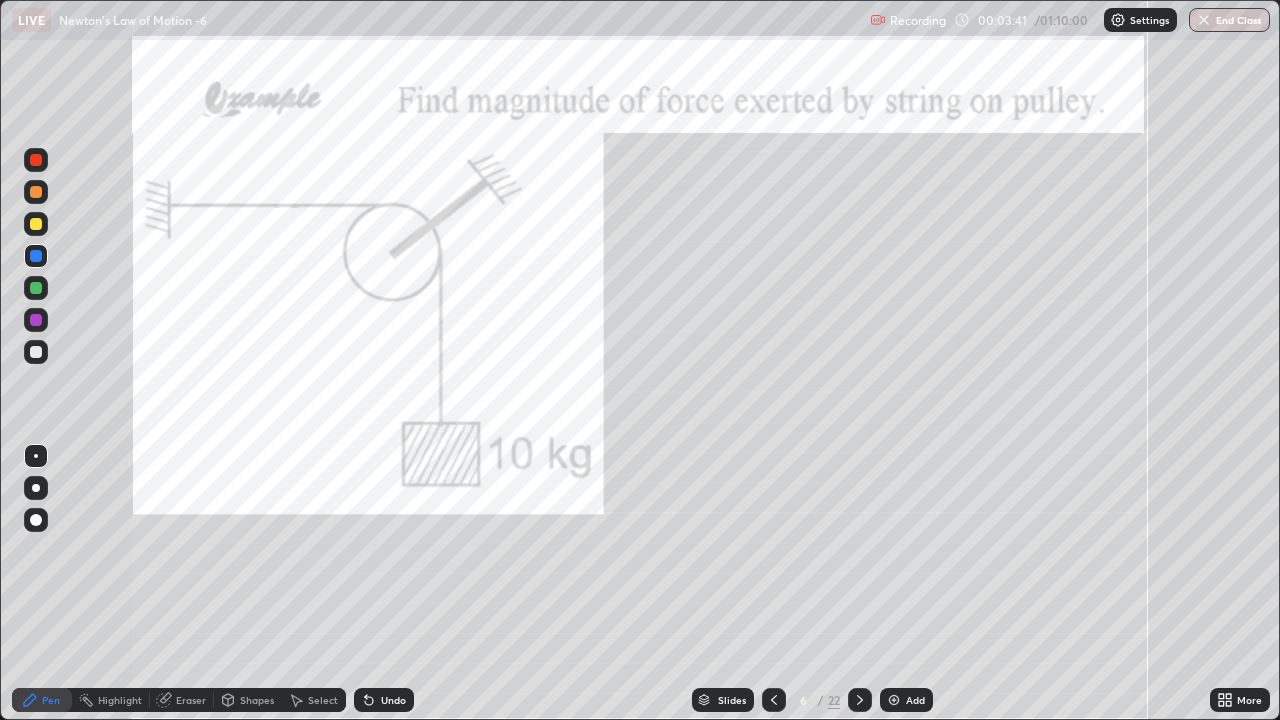 click on "Shapes" at bounding box center (248, 700) 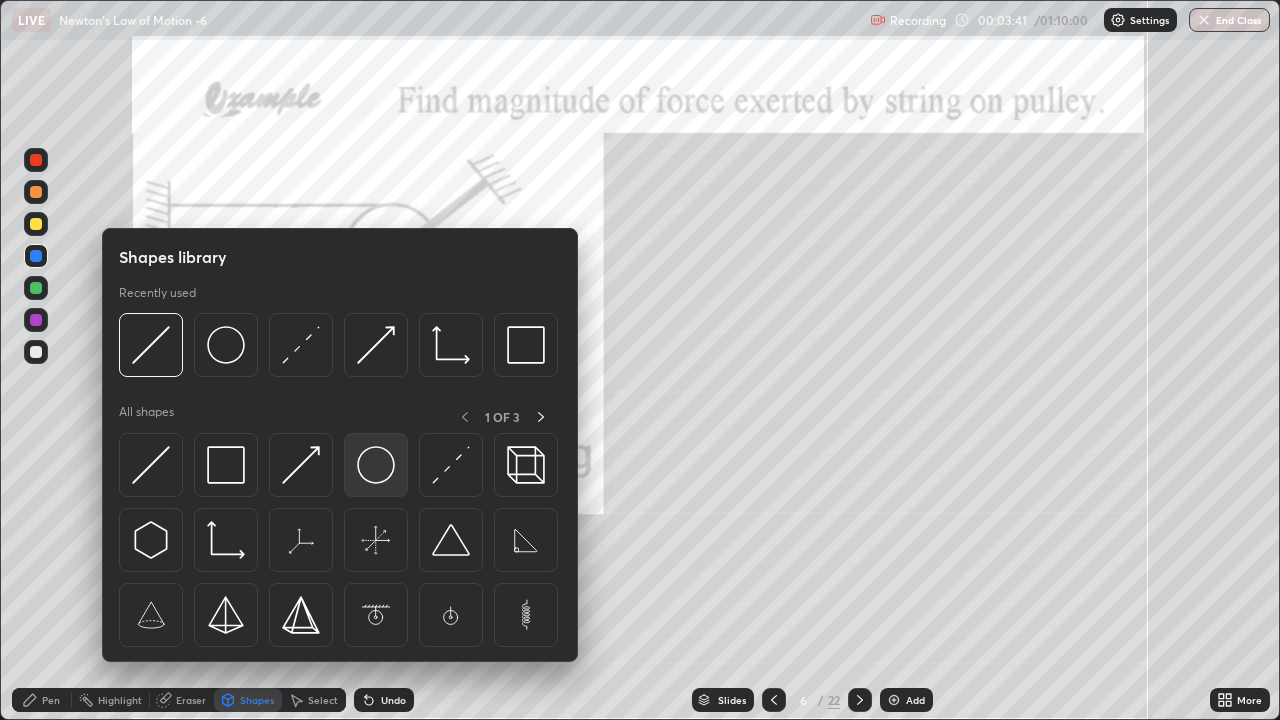 click at bounding box center (376, 465) 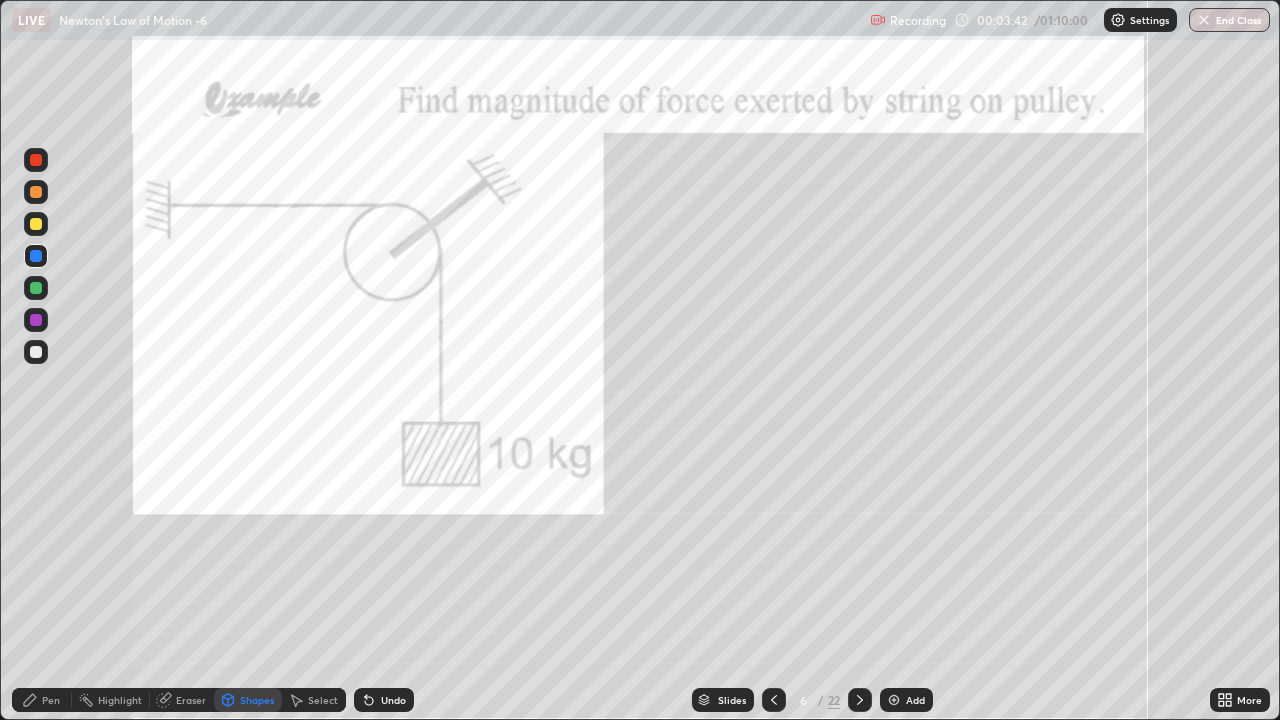 click at bounding box center [36, 352] 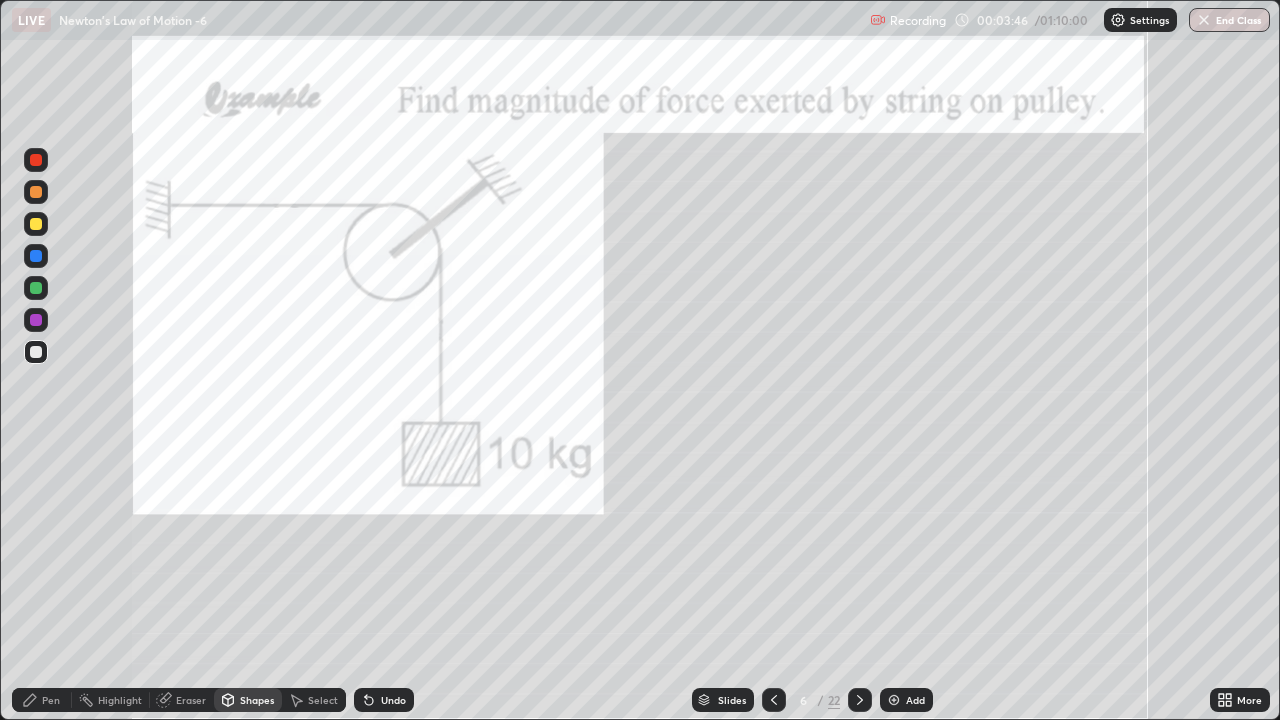 click on "Pen" at bounding box center [51, 700] 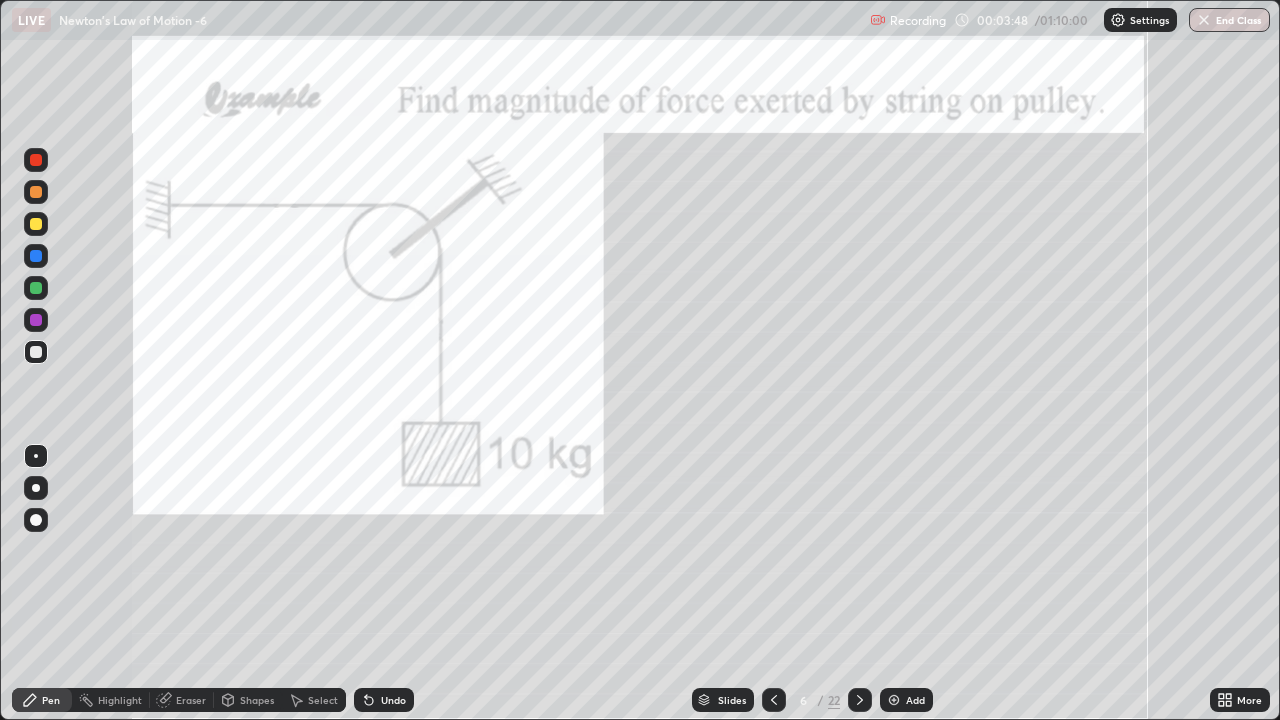 click at bounding box center (36, 256) 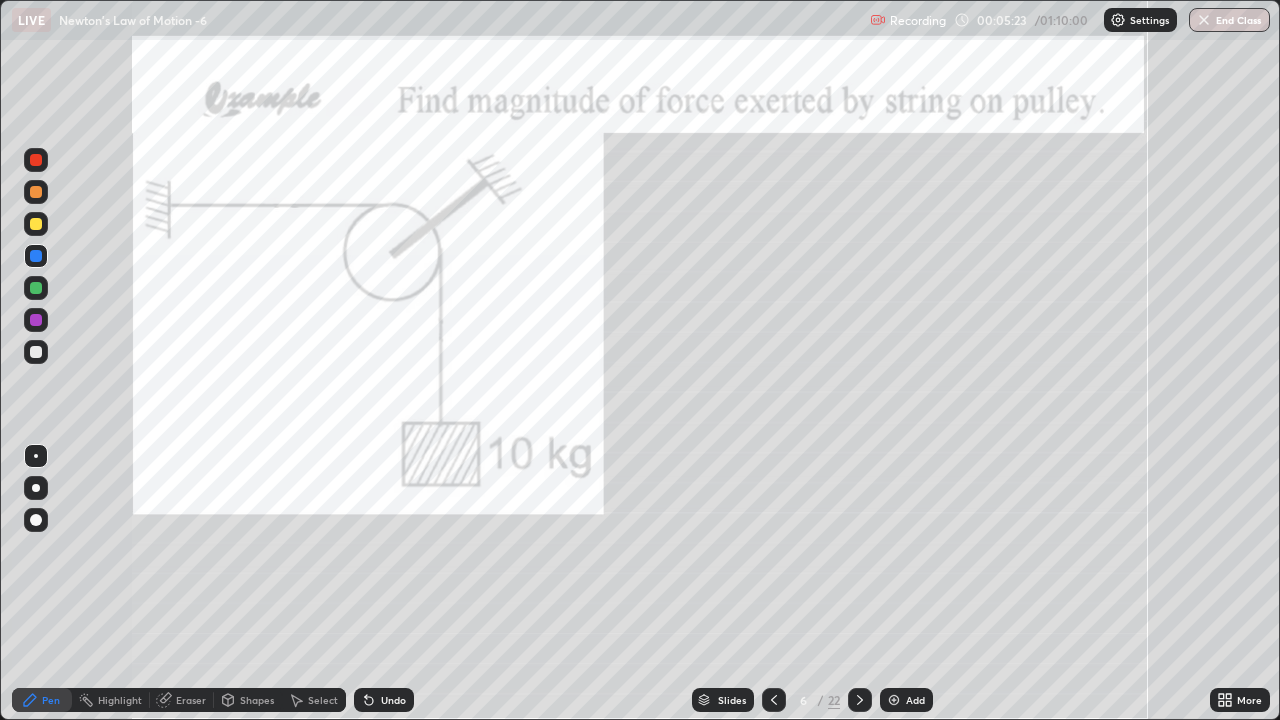 click at bounding box center (36, 352) 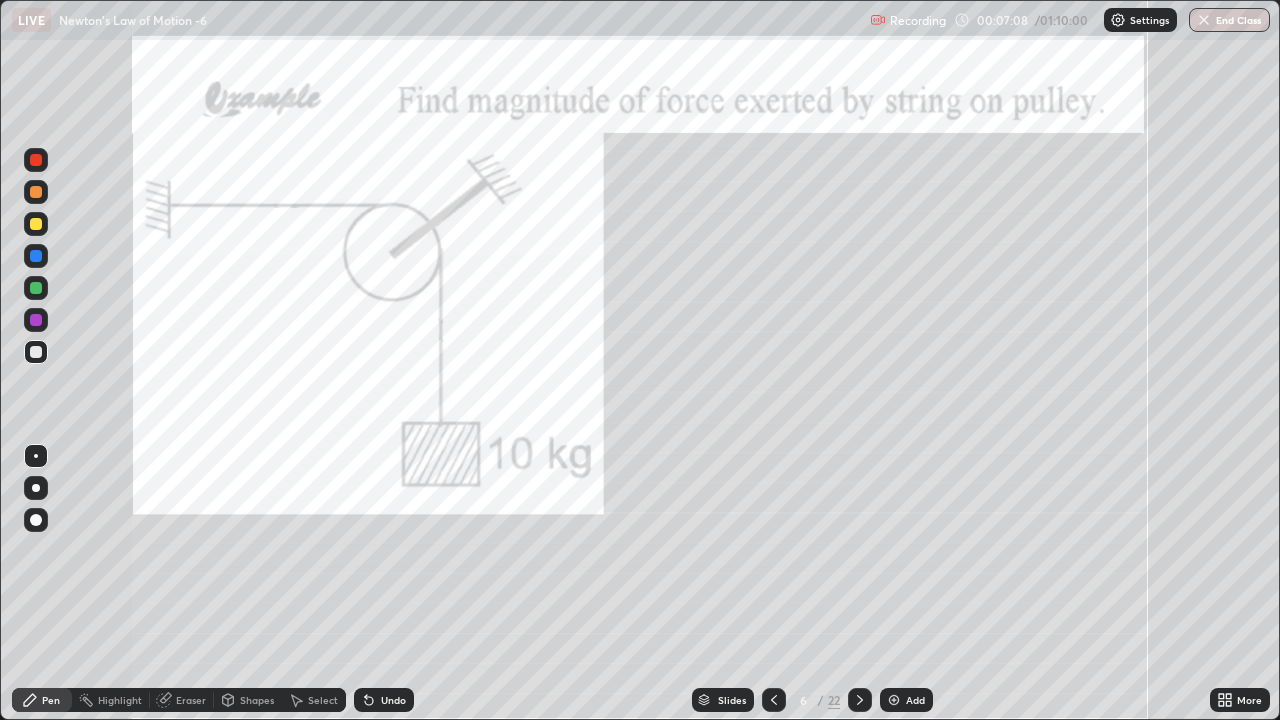 click 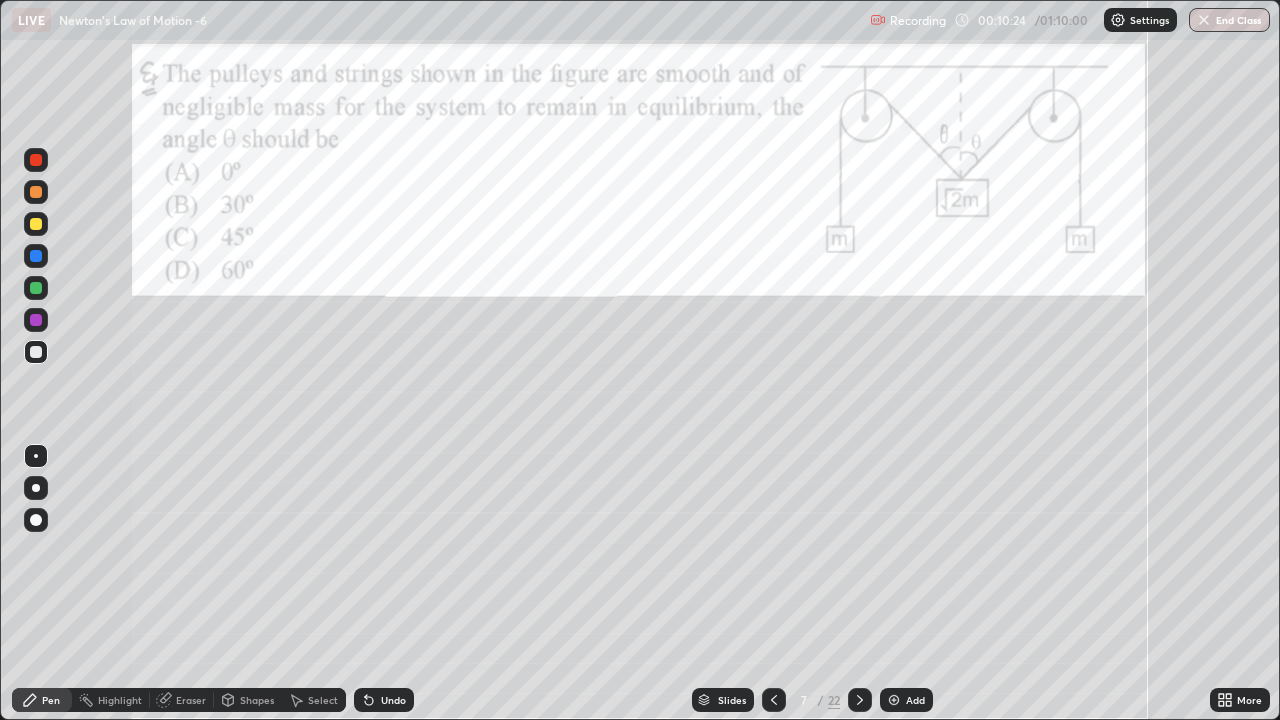 click at bounding box center (36, 256) 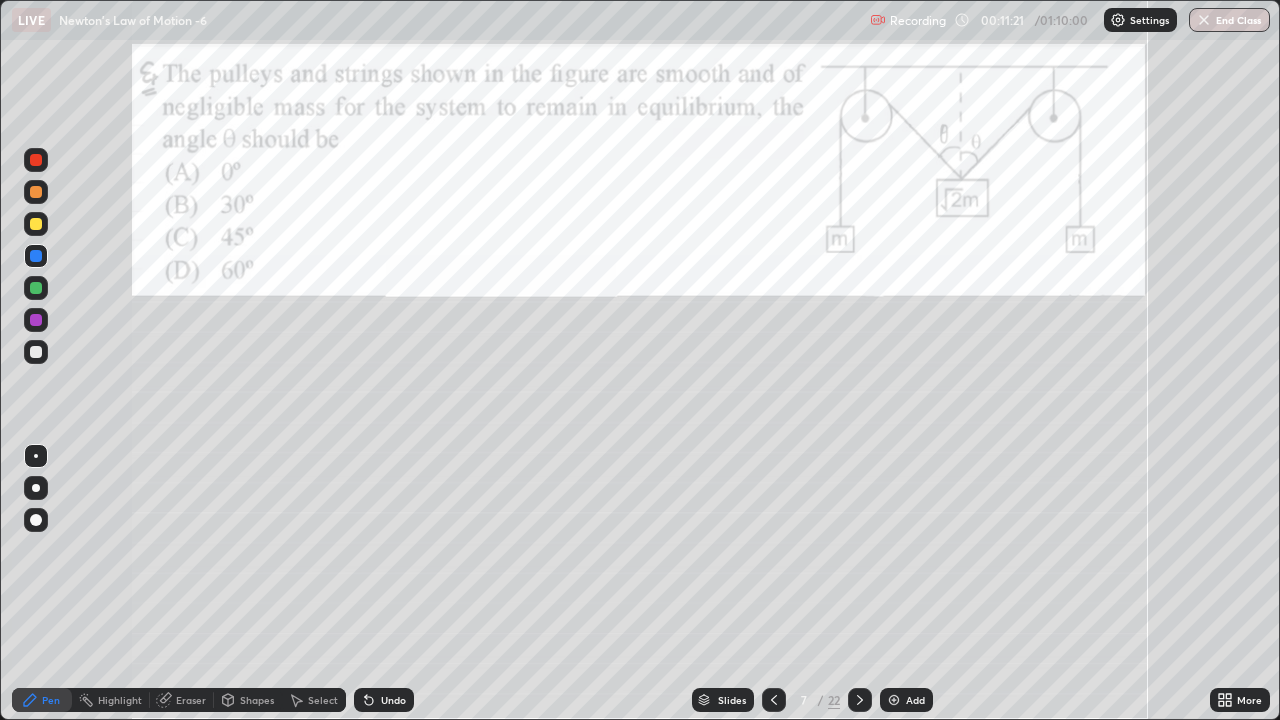 click at bounding box center (36, 224) 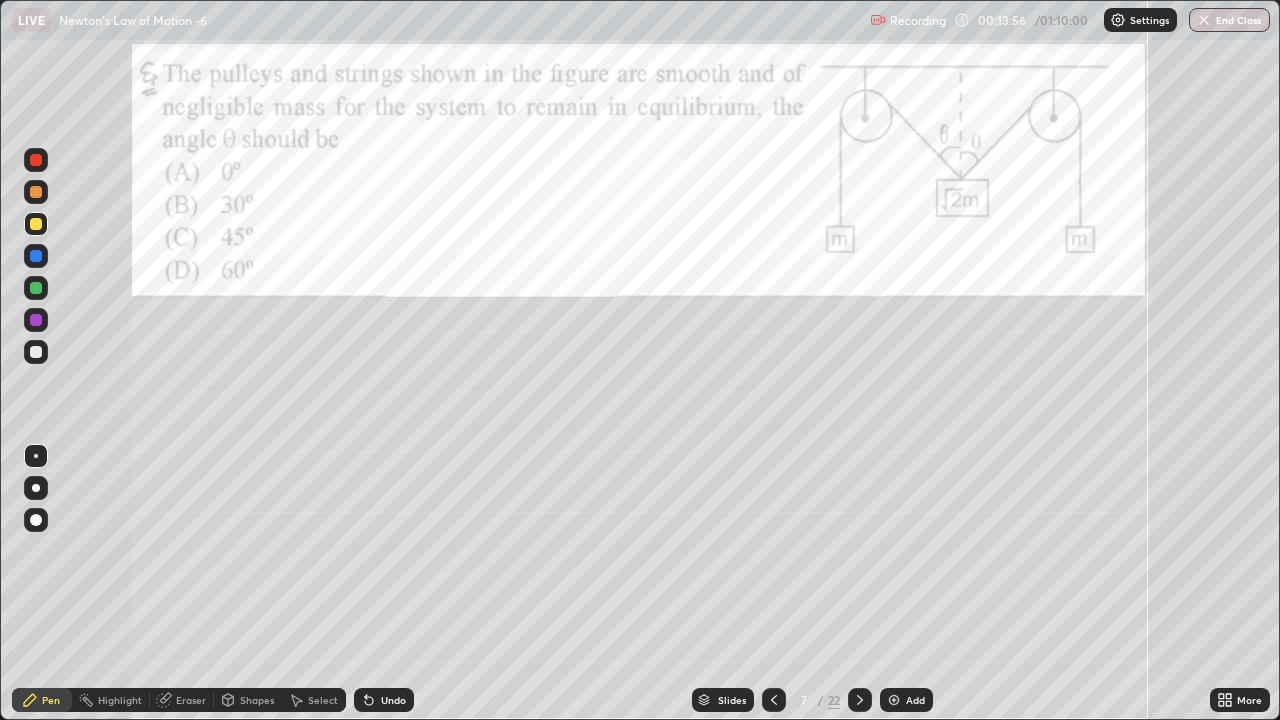 click at bounding box center [860, 700] 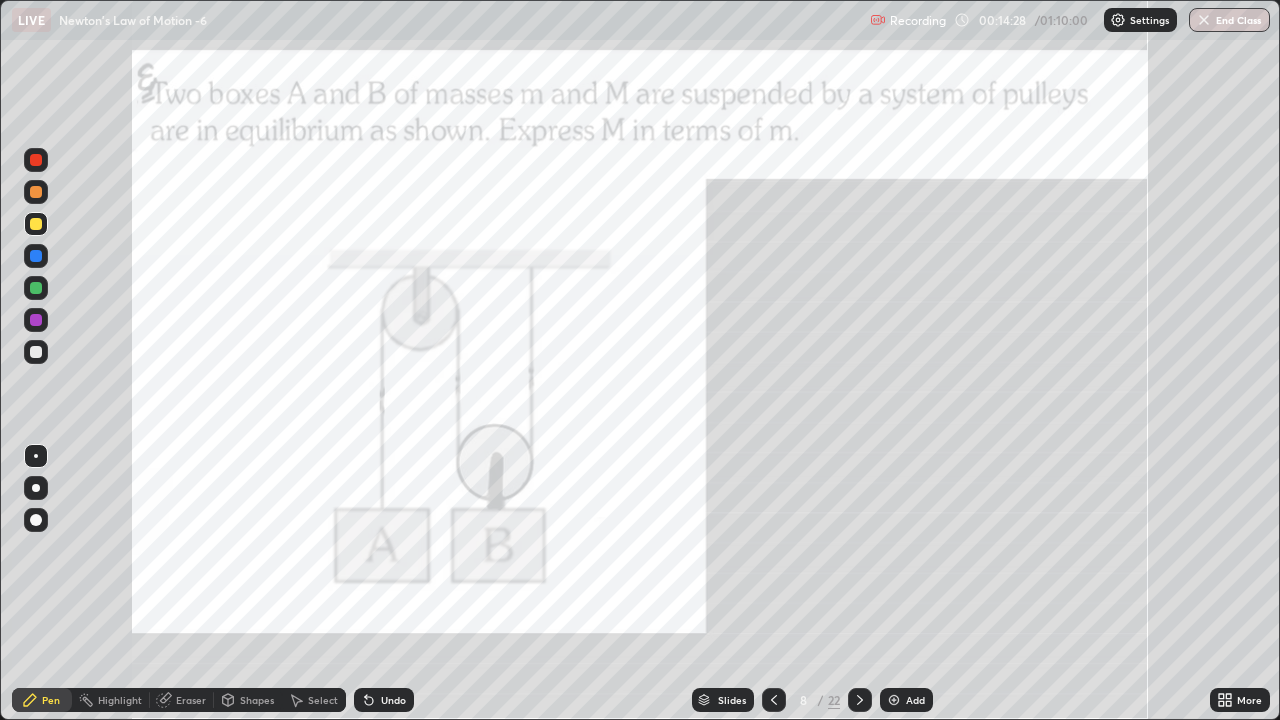 click at bounding box center [36, 256] 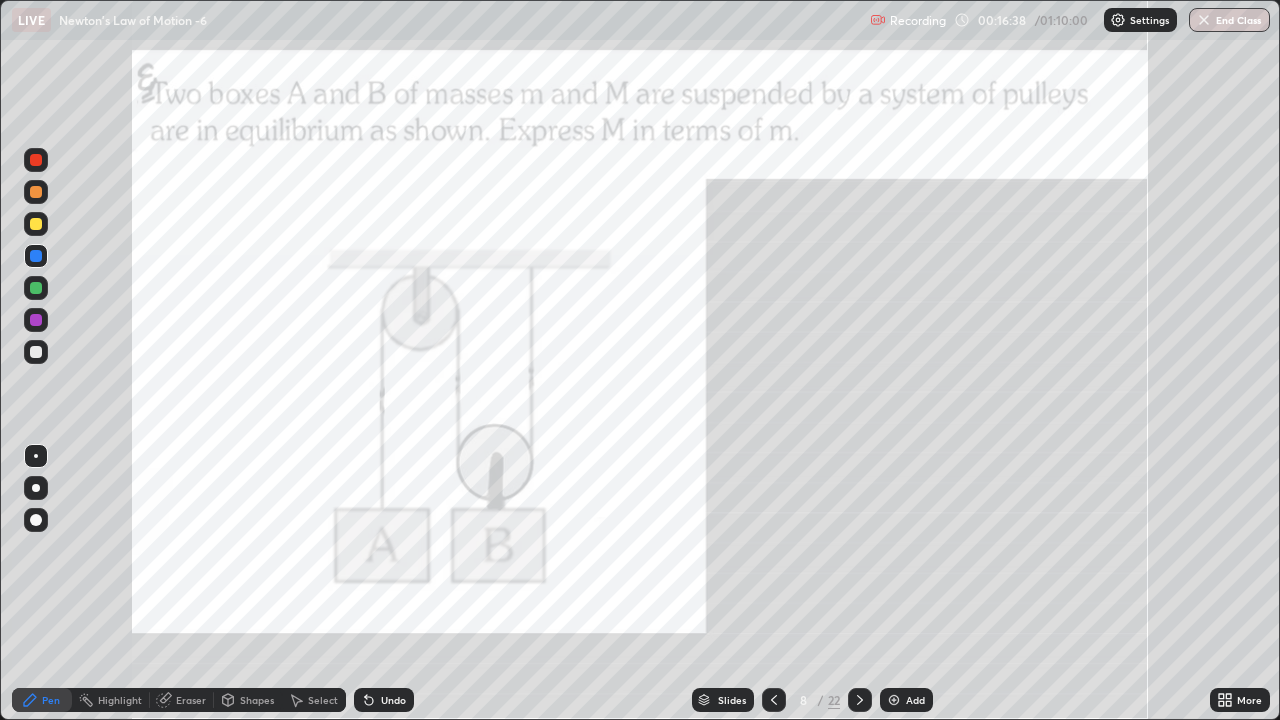 click on "Undo" at bounding box center [393, 700] 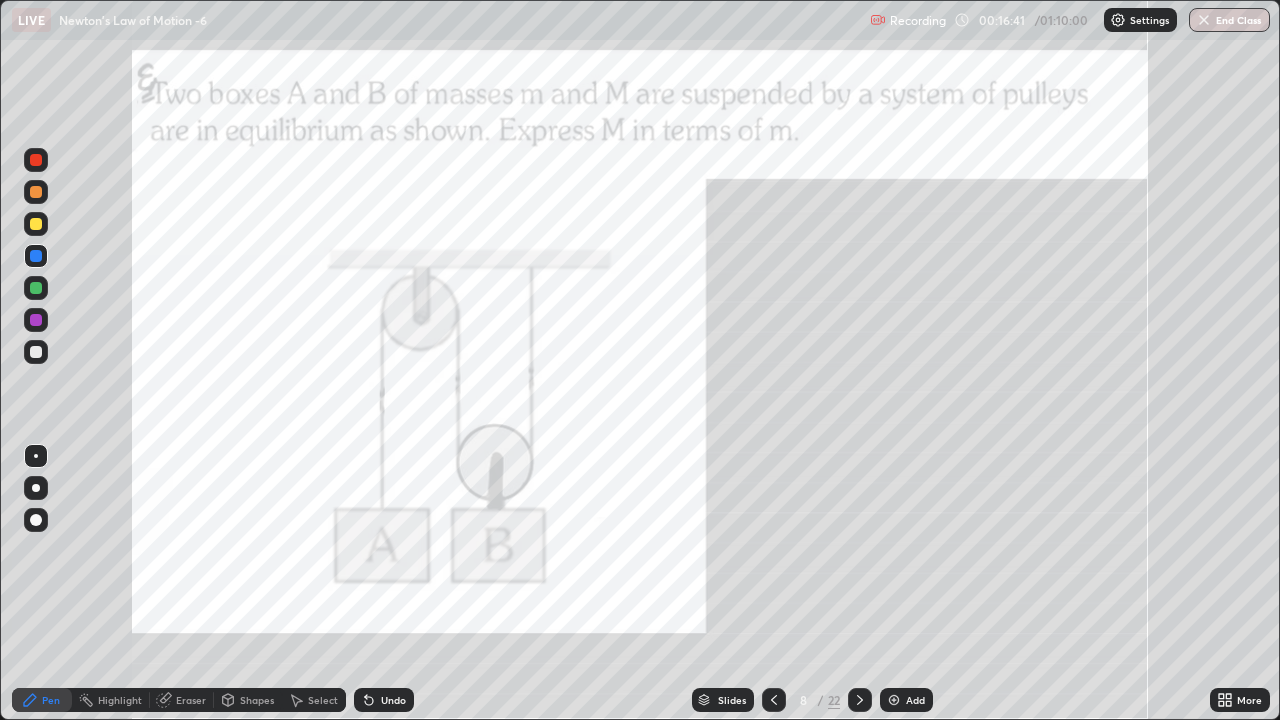 click on "Undo" at bounding box center (393, 700) 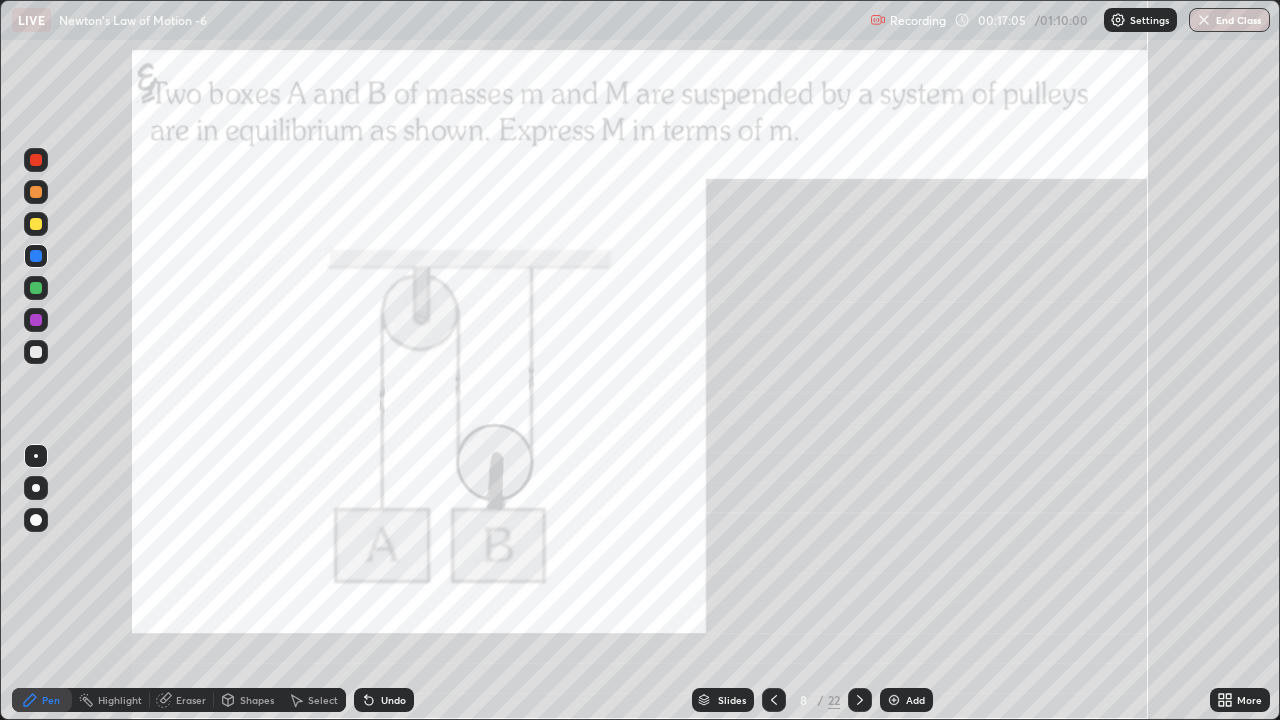 click at bounding box center (36, 320) 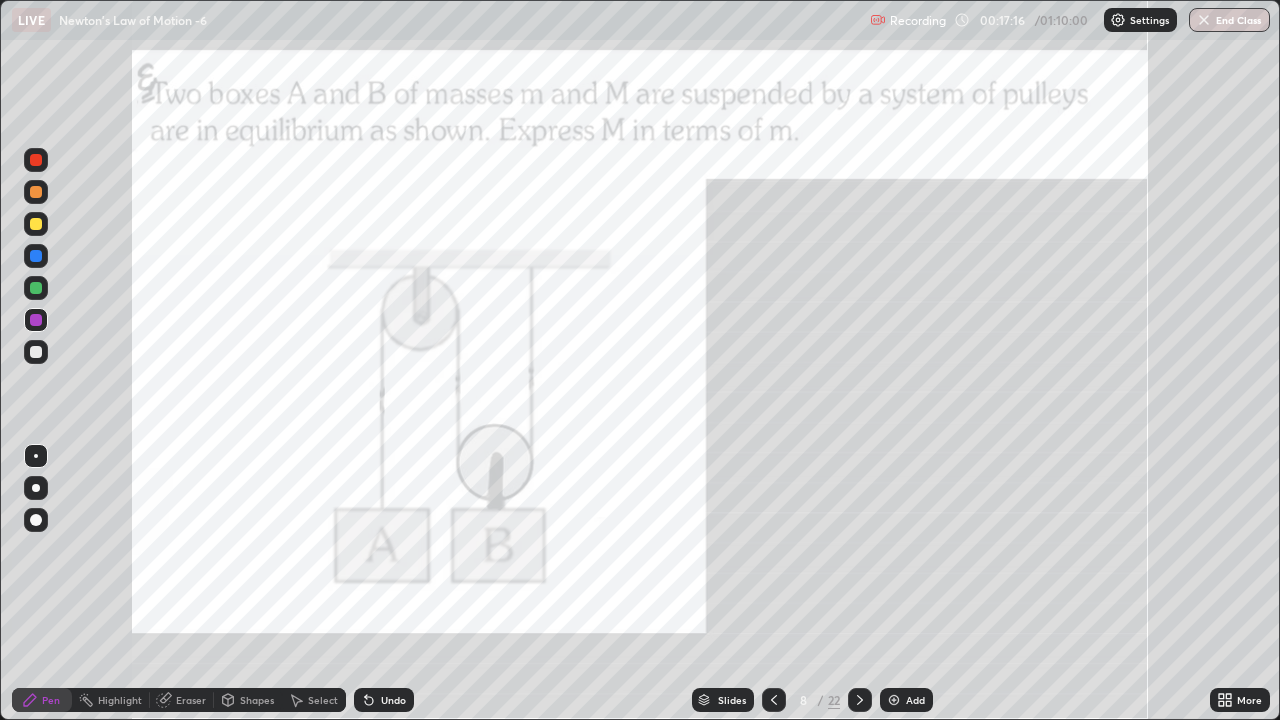 click at bounding box center [36, 256] 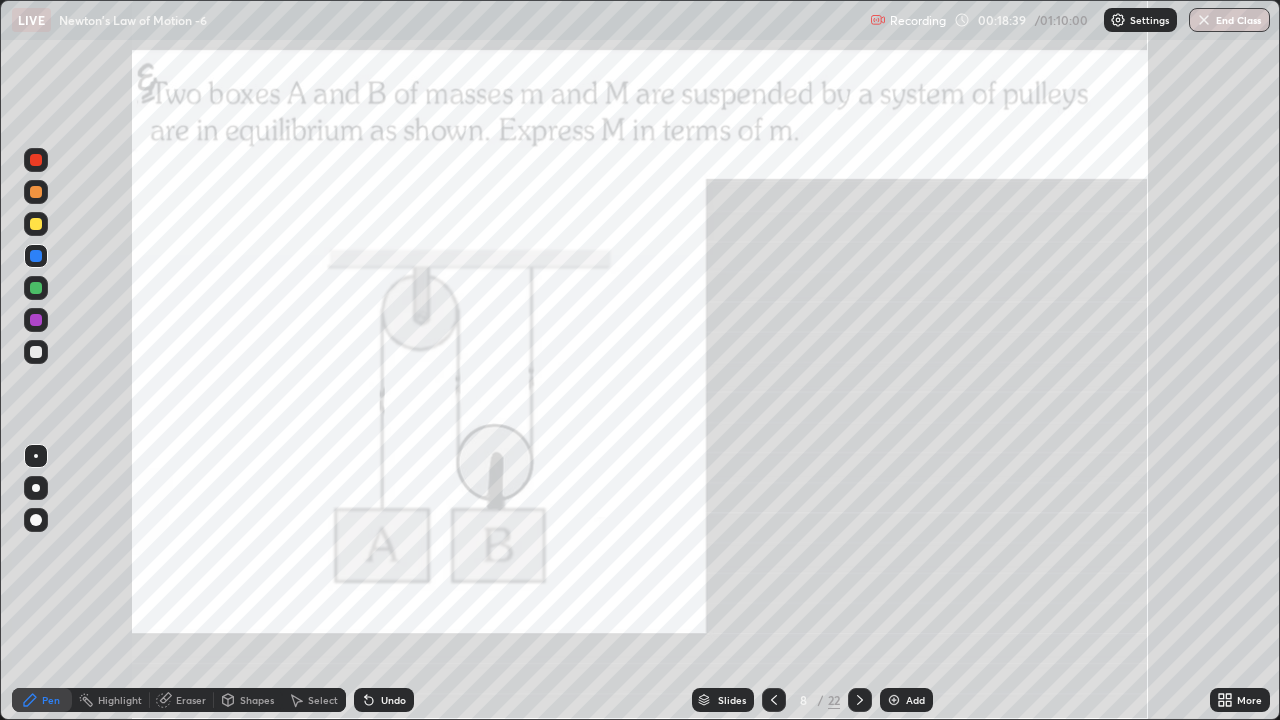 click at bounding box center (36, 288) 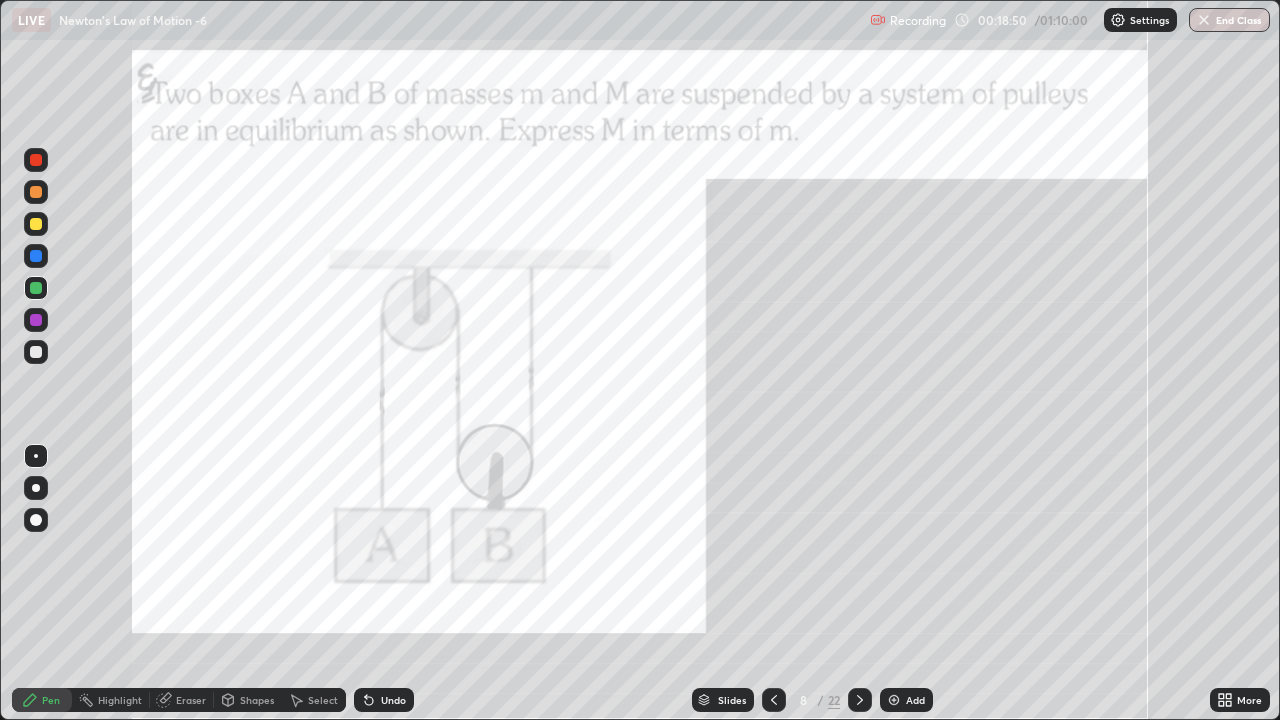 click 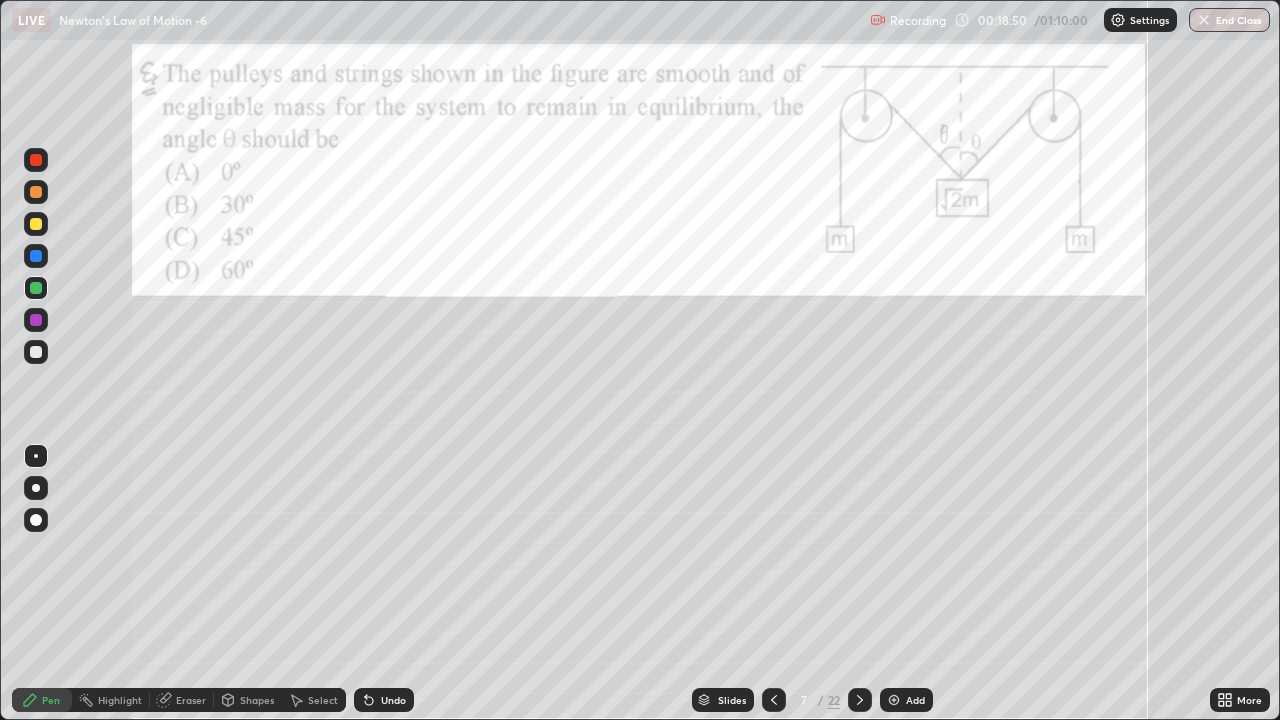 click 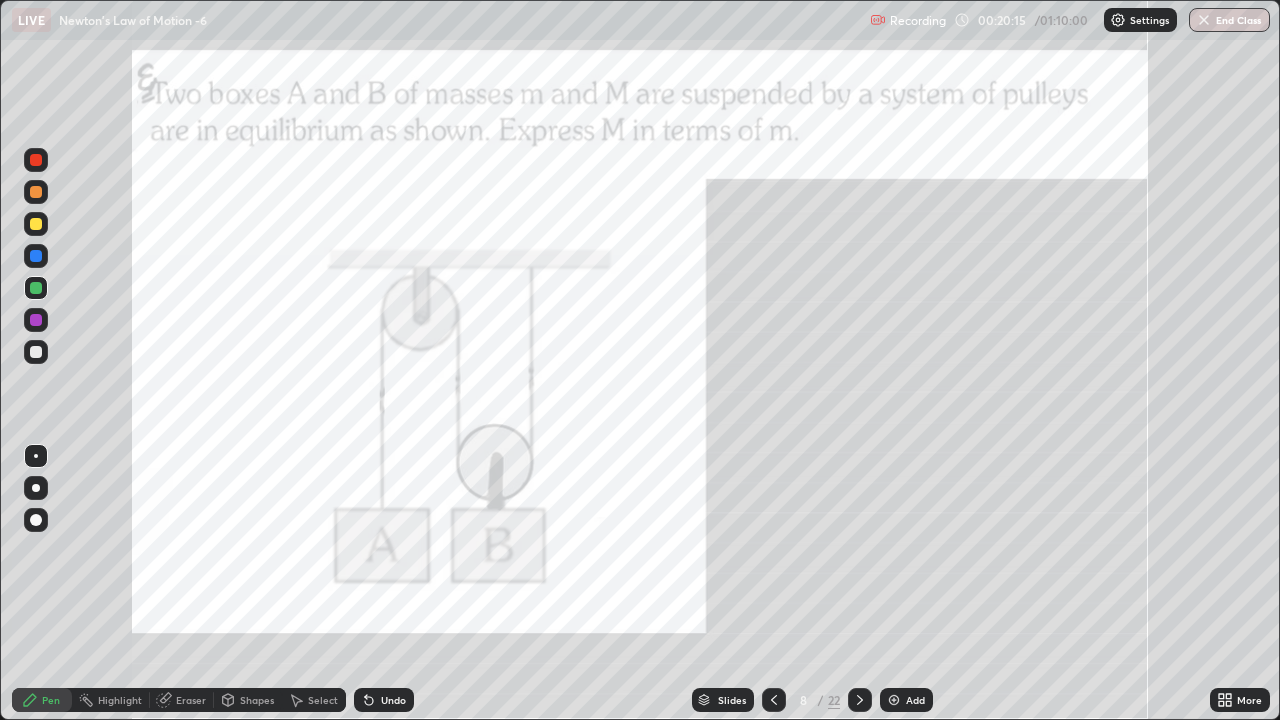 click at bounding box center [36, 224] 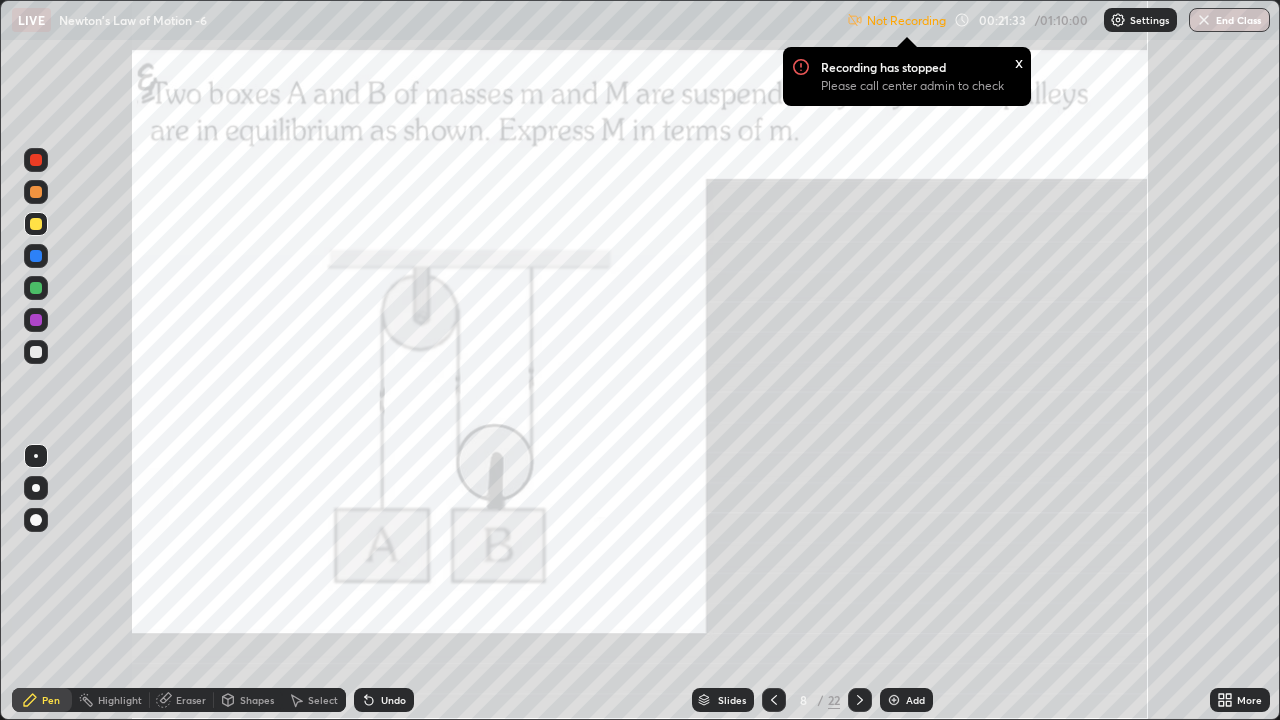 click at bounding box center [36, 320] 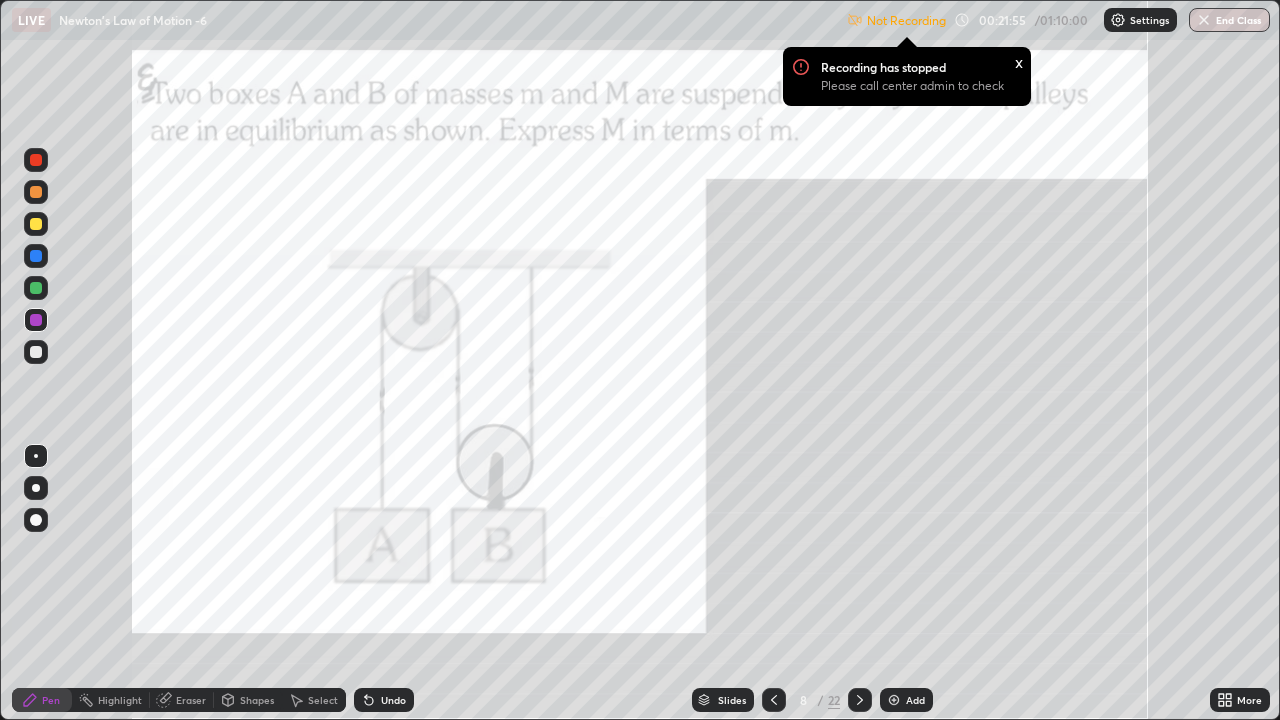 click on "Settings" at bounding box center (1149, 20) 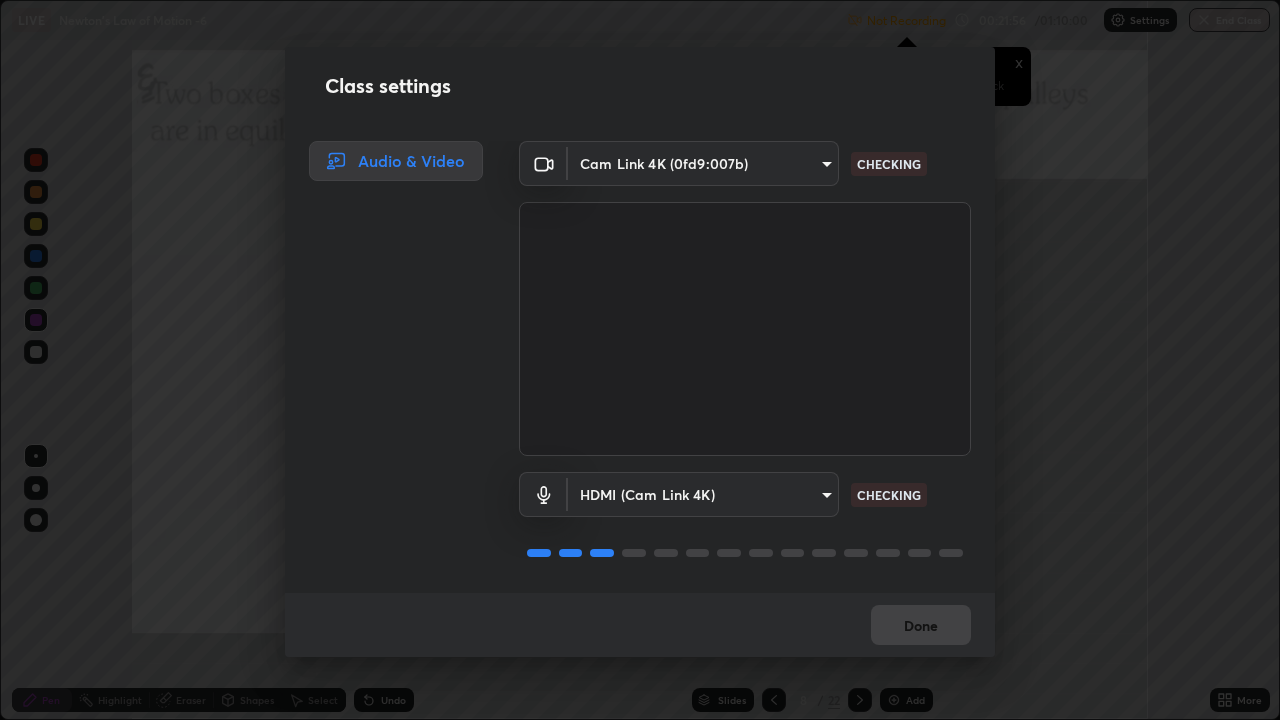 click on "Erase all LIVE Newton's Law of Motion -6 Not Recording Recording has stopped Please call center admin to check x 00:21:56 /  01:10:00 Settings End Class Setting up your live class Newton's Law of Motion -6 • L60 of Course On Physics for JEE Growth 1 2027 [PERSON] Pen Highlight Eraser Shapes Select Undo Slides 8 / 22 Add More No doubts shared Encourage your learners to ask a doubt for better clarity Report an issue Reason for reporting Buffering Chat not working Audio - Video sync issue Educator video quality low ​ Attach an image Report Class settings Audio & Video Cam Link 4K (0fd9:007b) 1769541d7db8b910b2b6aaf592df5ff8660c63acaad49df9064175df0c6f581f CHECKING HDMI (Cam Link 4K) 7b3e782da7b51b2c4d84f3f070ecf2921ff3a276d2b860556b956c5c9efc99a2 CHECKING Done" at bounding box center (640, 360) 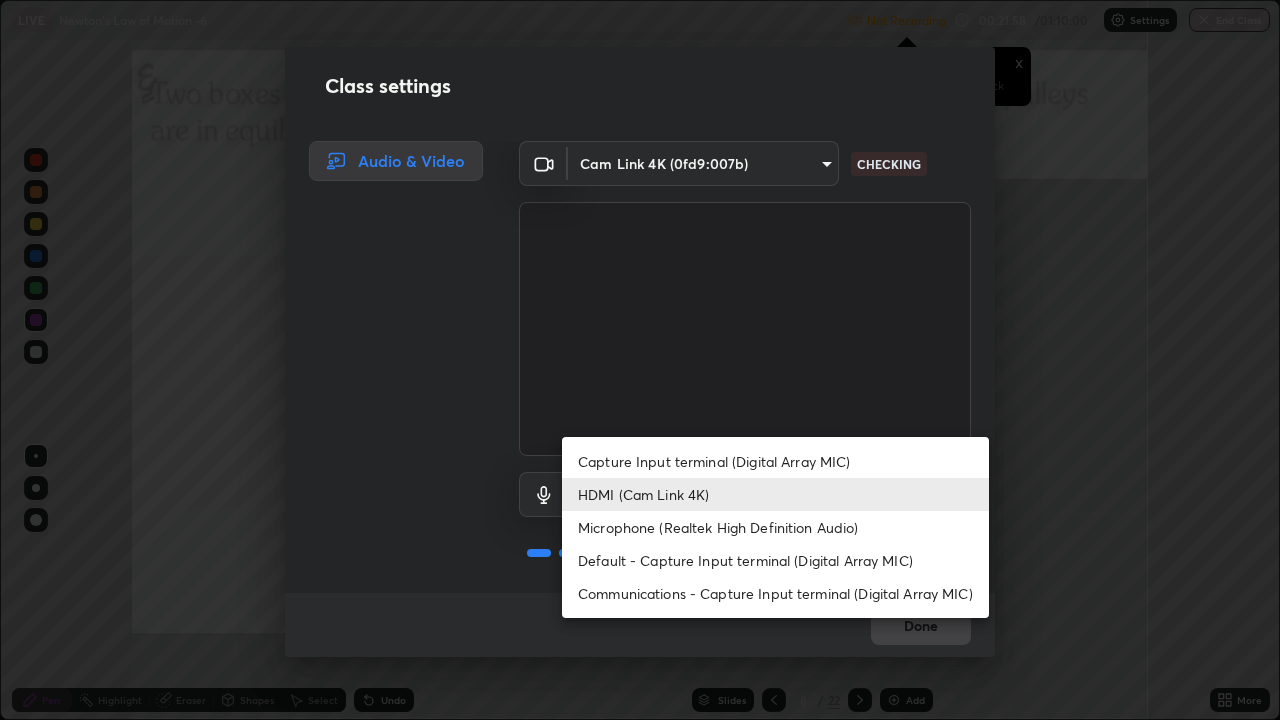 click on "Capture Input terminal (Digital Array MIC)" at bounding box center (775, 461) 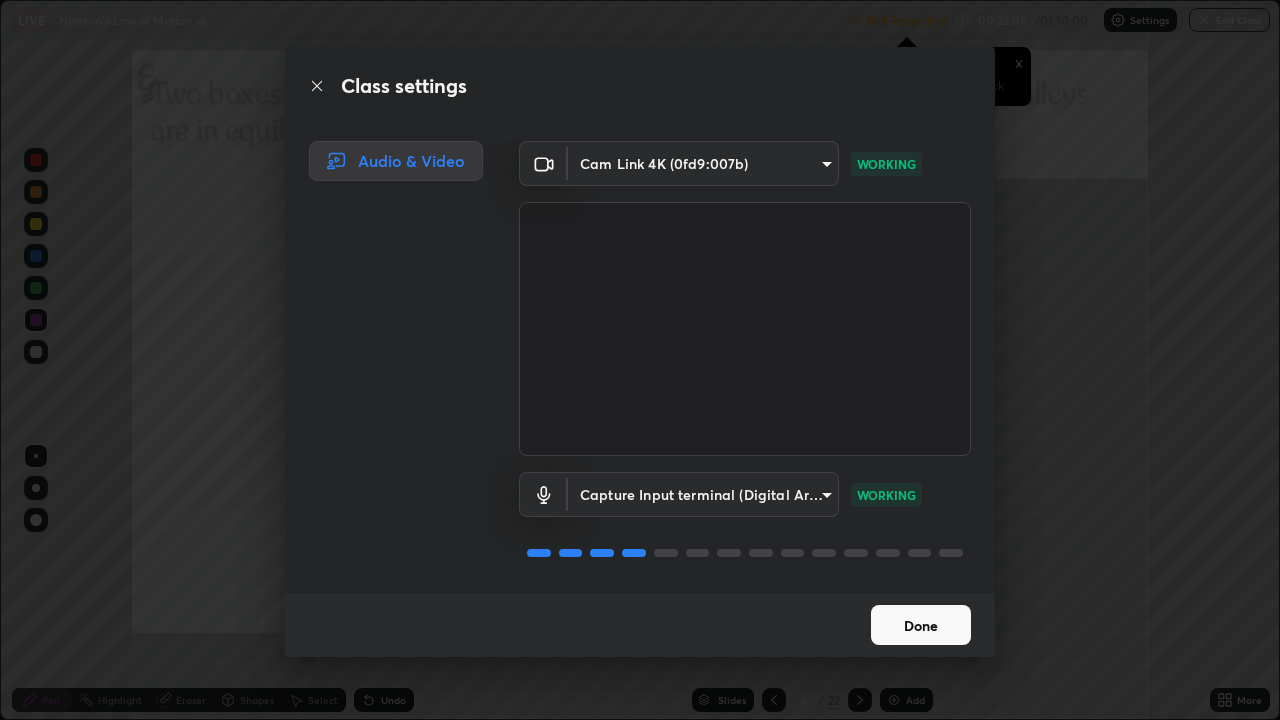 click on "Done" at bounding box center [921, 625] 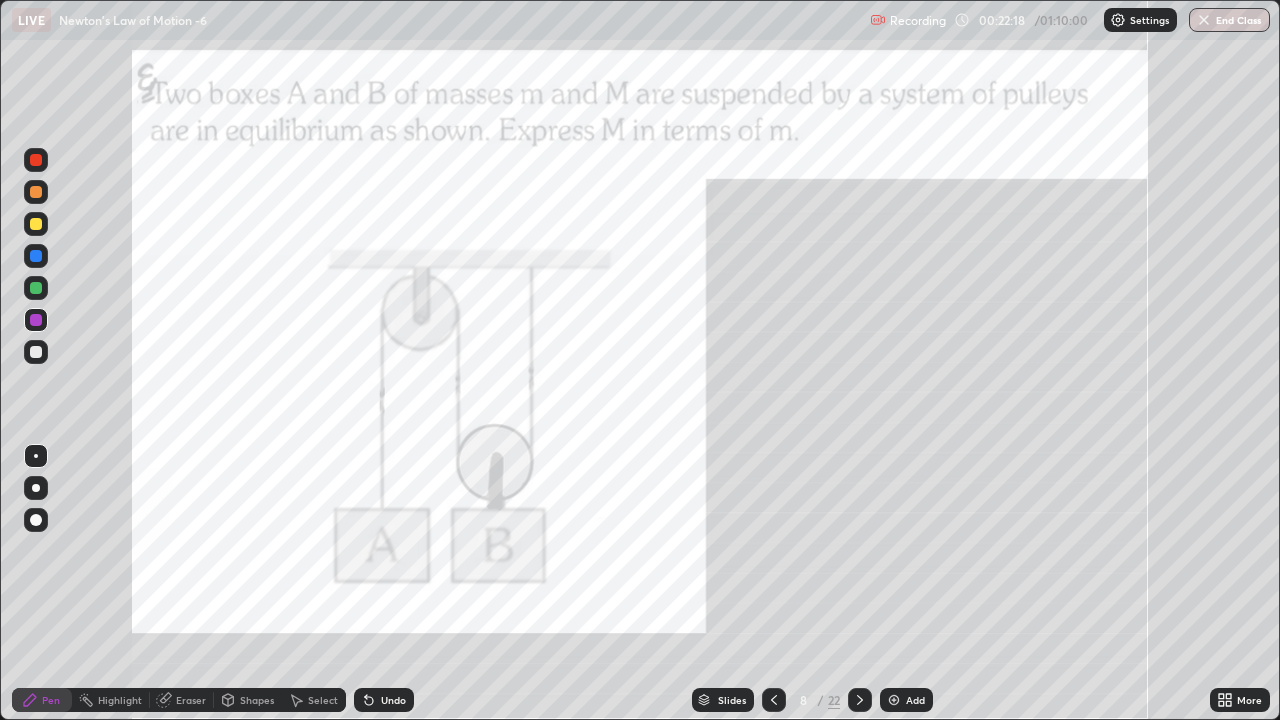 click 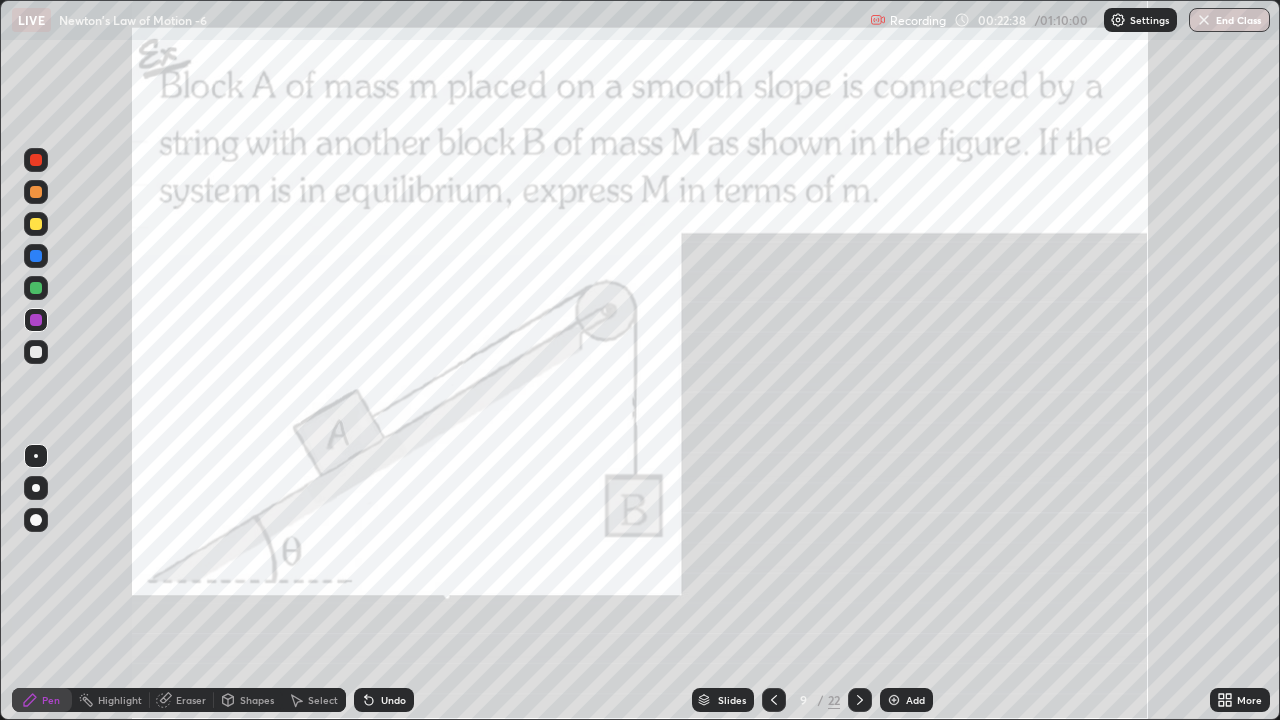 click at bounding box center [36, 256] 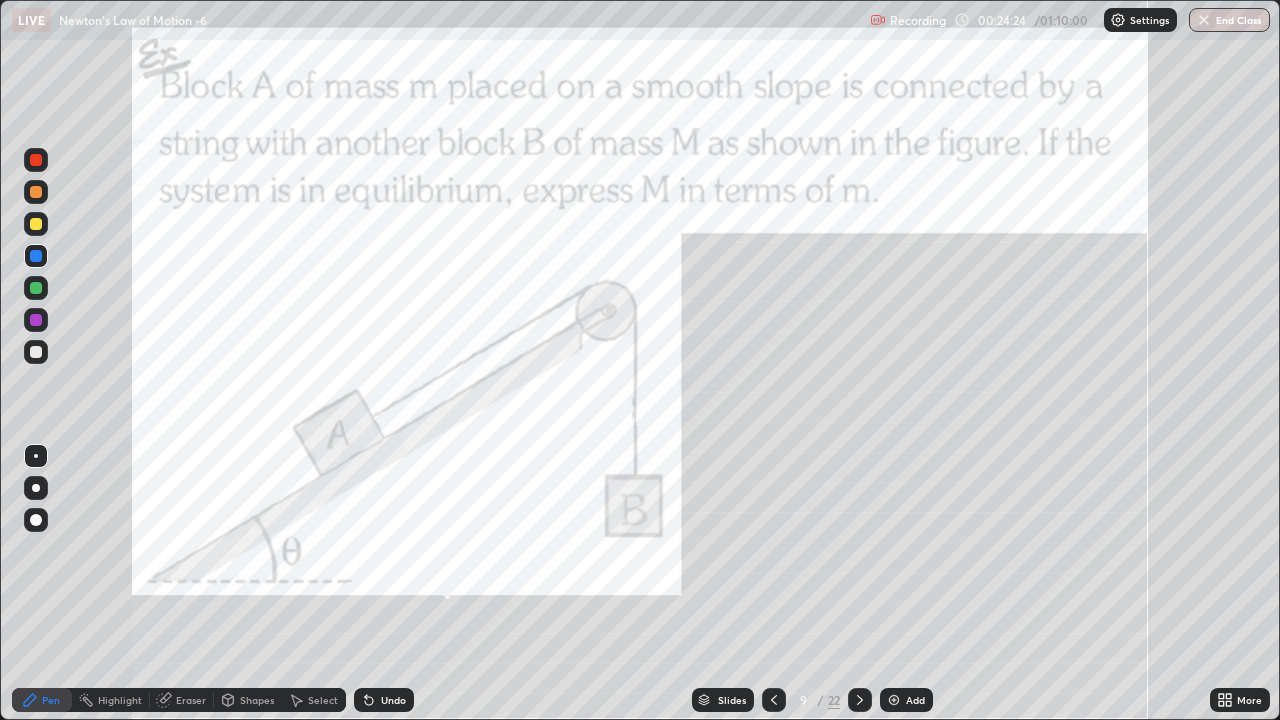 click at bounding box center (36, 352) 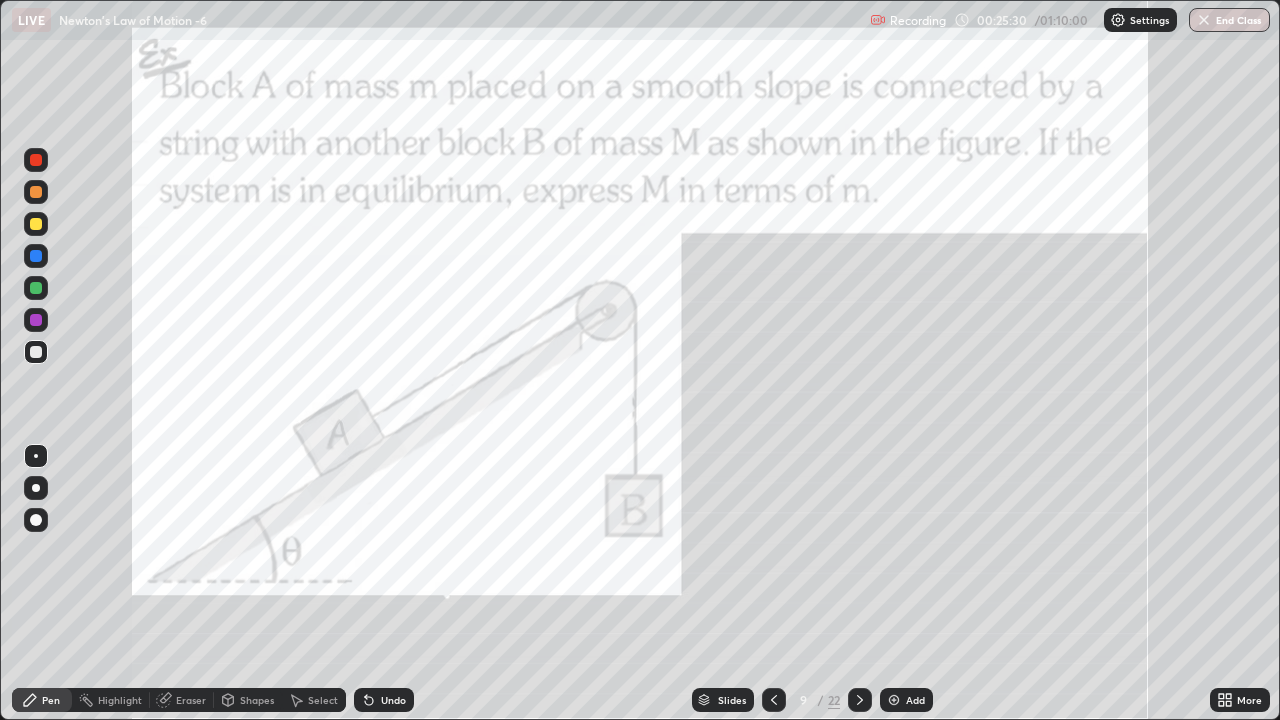 click at bounding box center (36, 256) 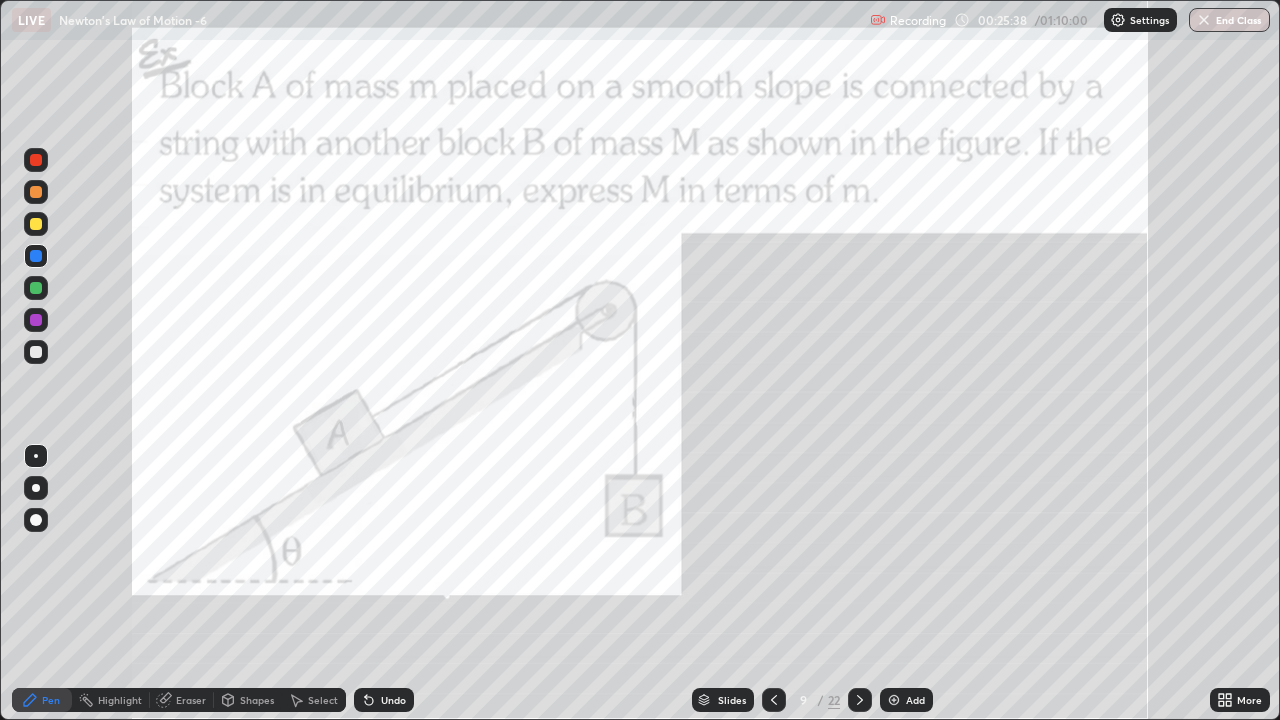 click at bounding box center (36, 224) 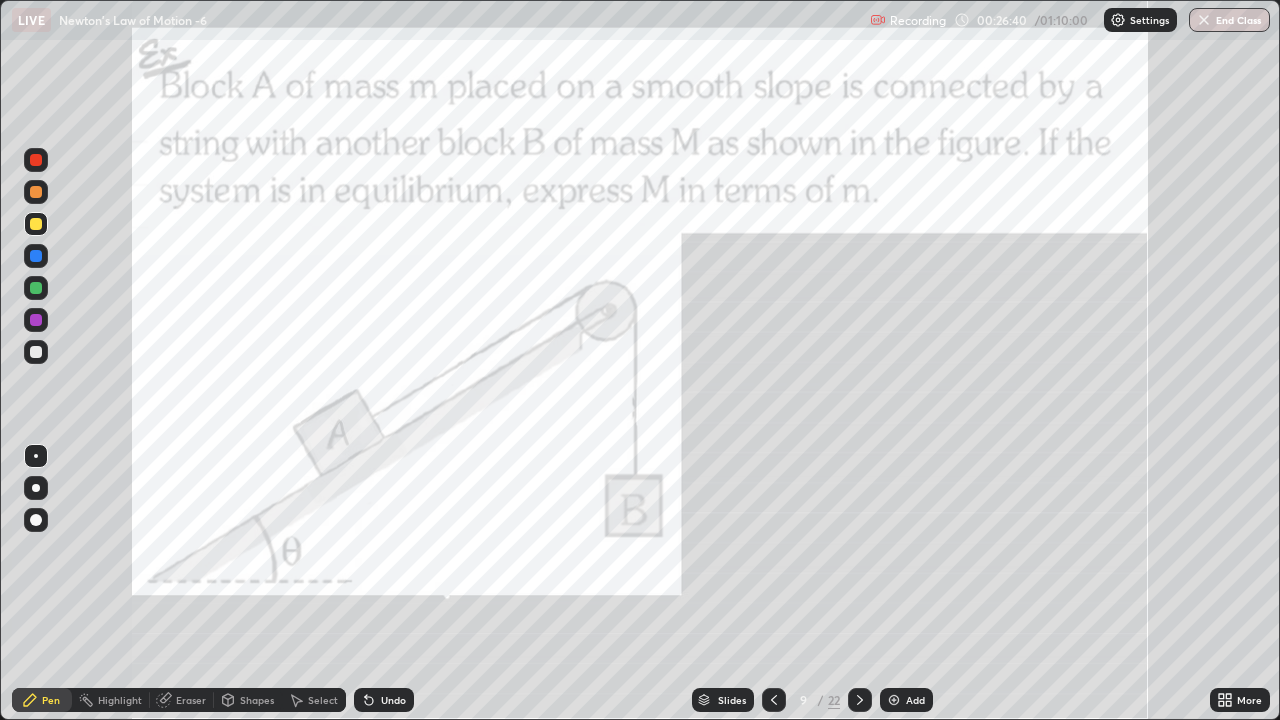 click on "Undo" at bounding box center (393, 700) 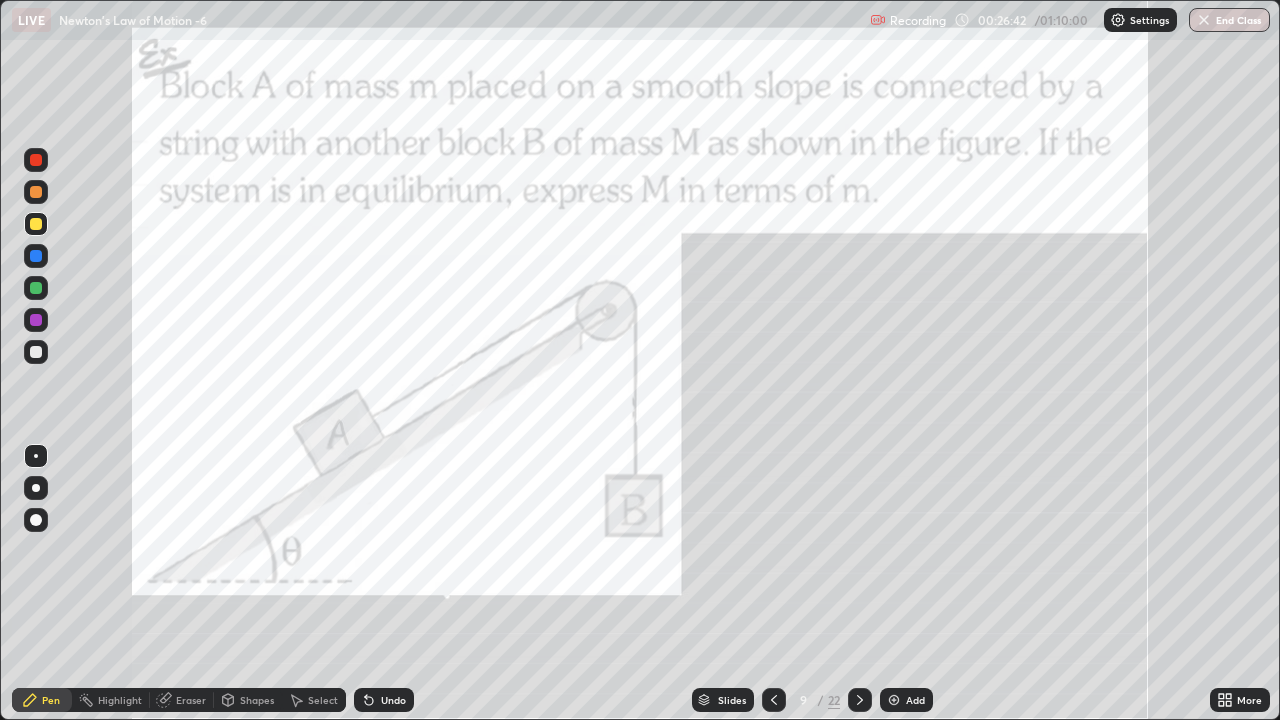 click on "Undo" at bounding box center [393, 700] 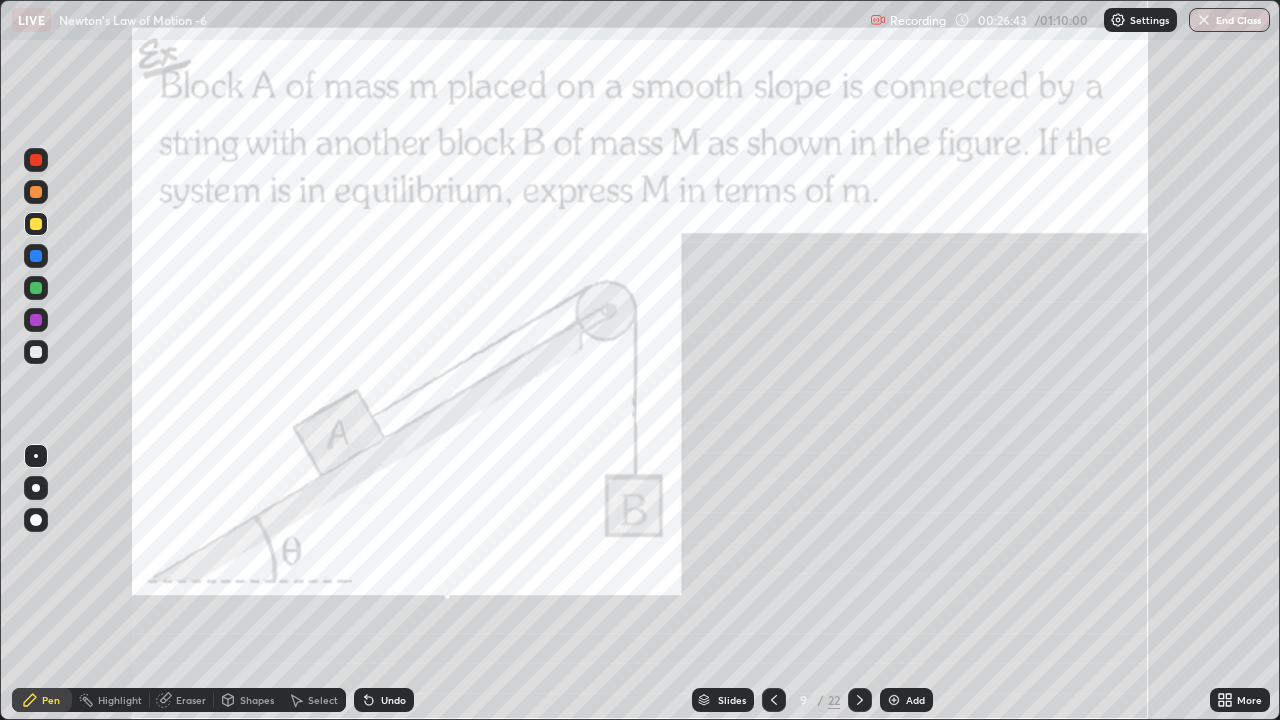 click on "Shapes" at bounding box center [257, 700] 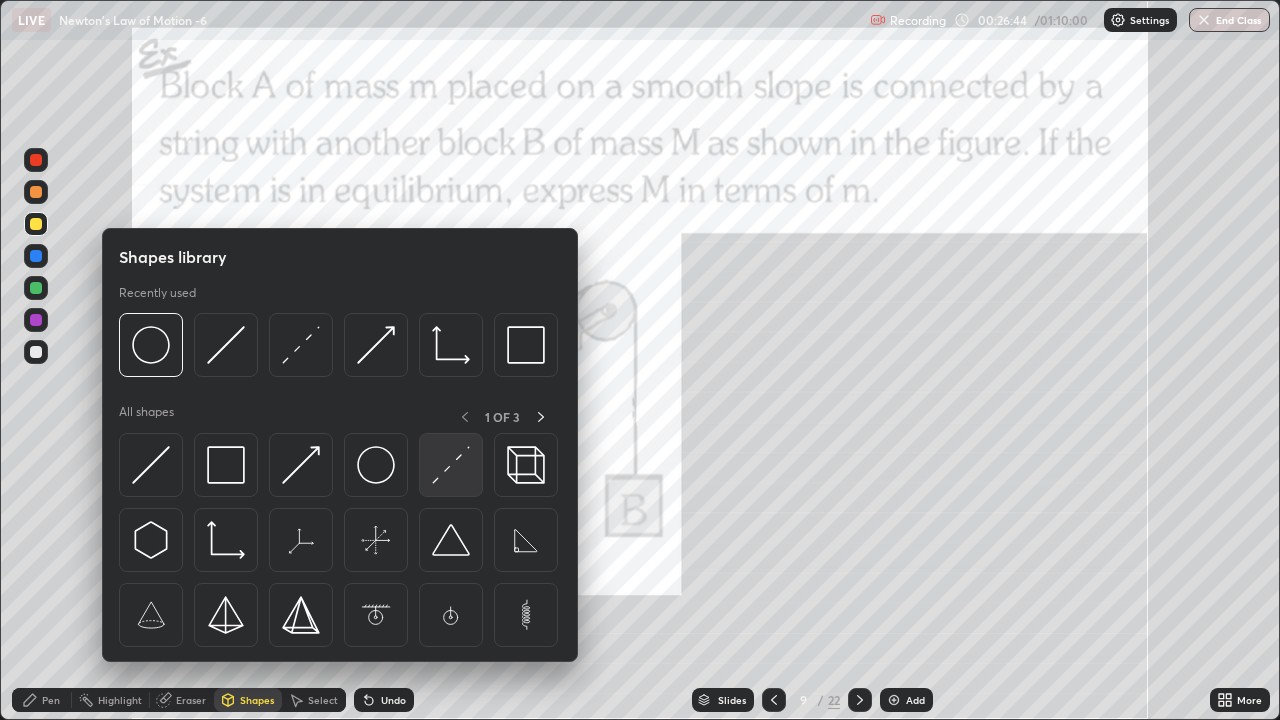 click at bounding box center (451, 465) 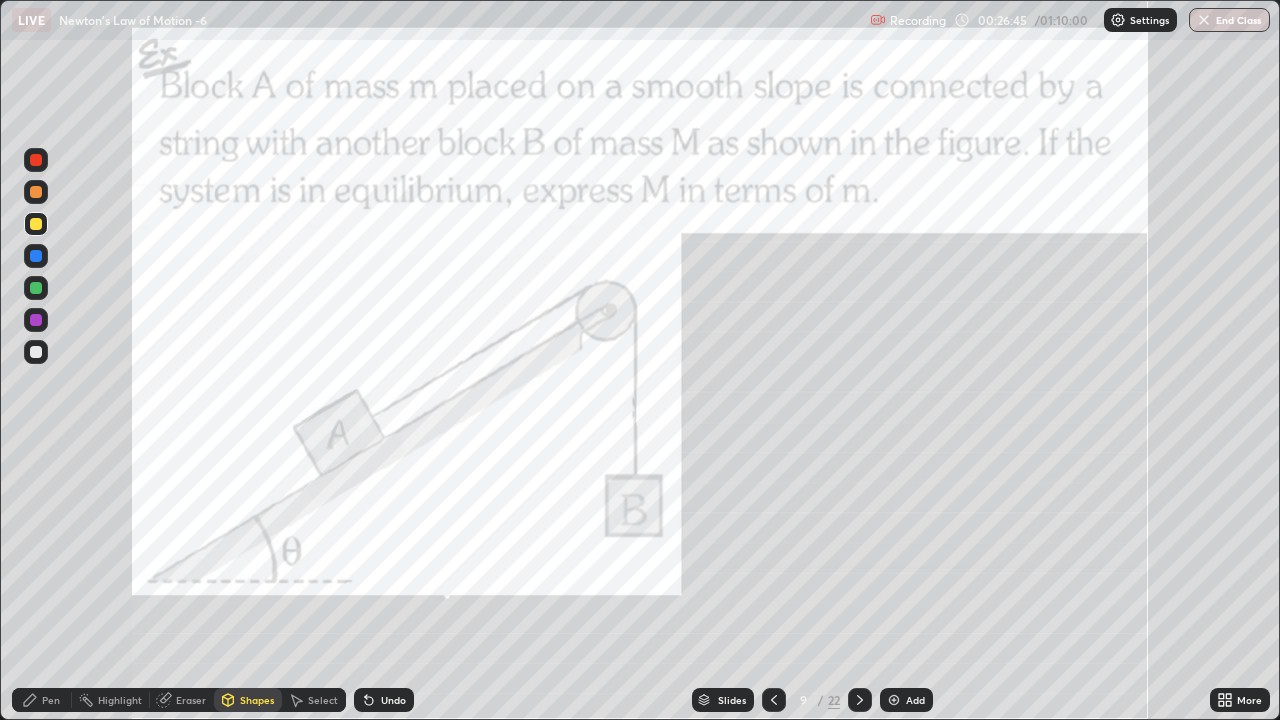 click at bounding box center [36, 352] 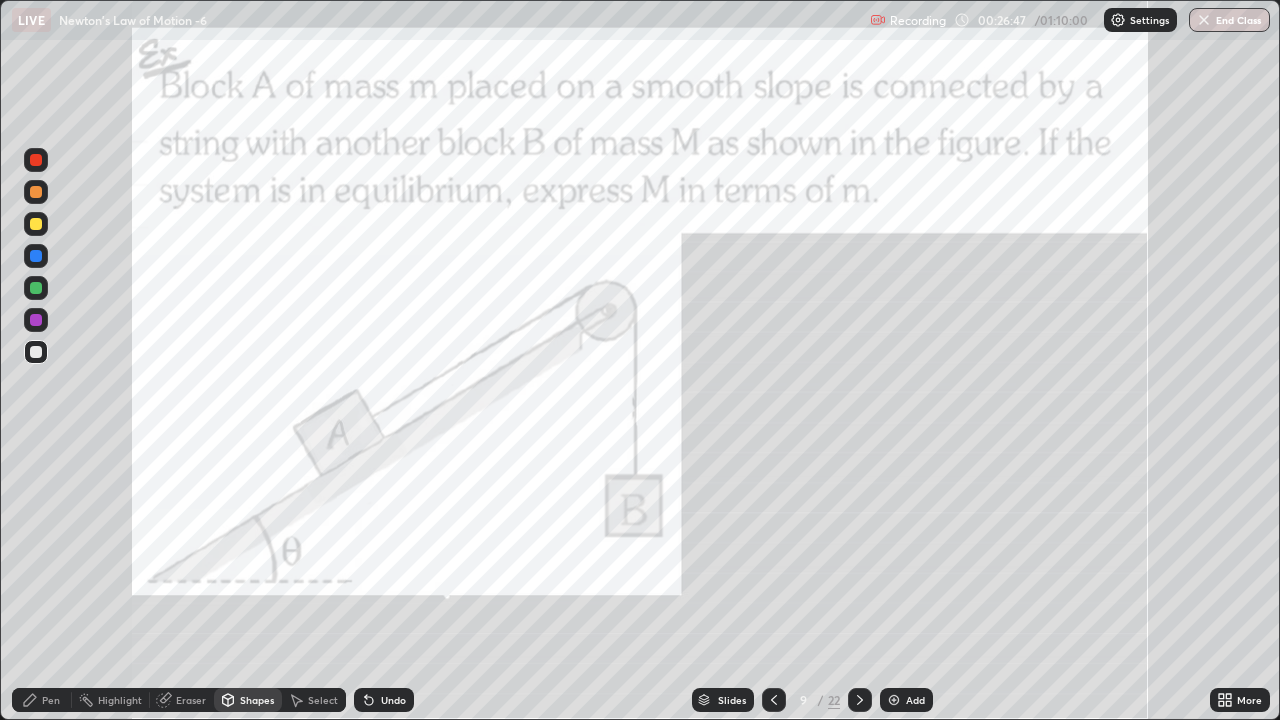click at bounding box center [36, 256] 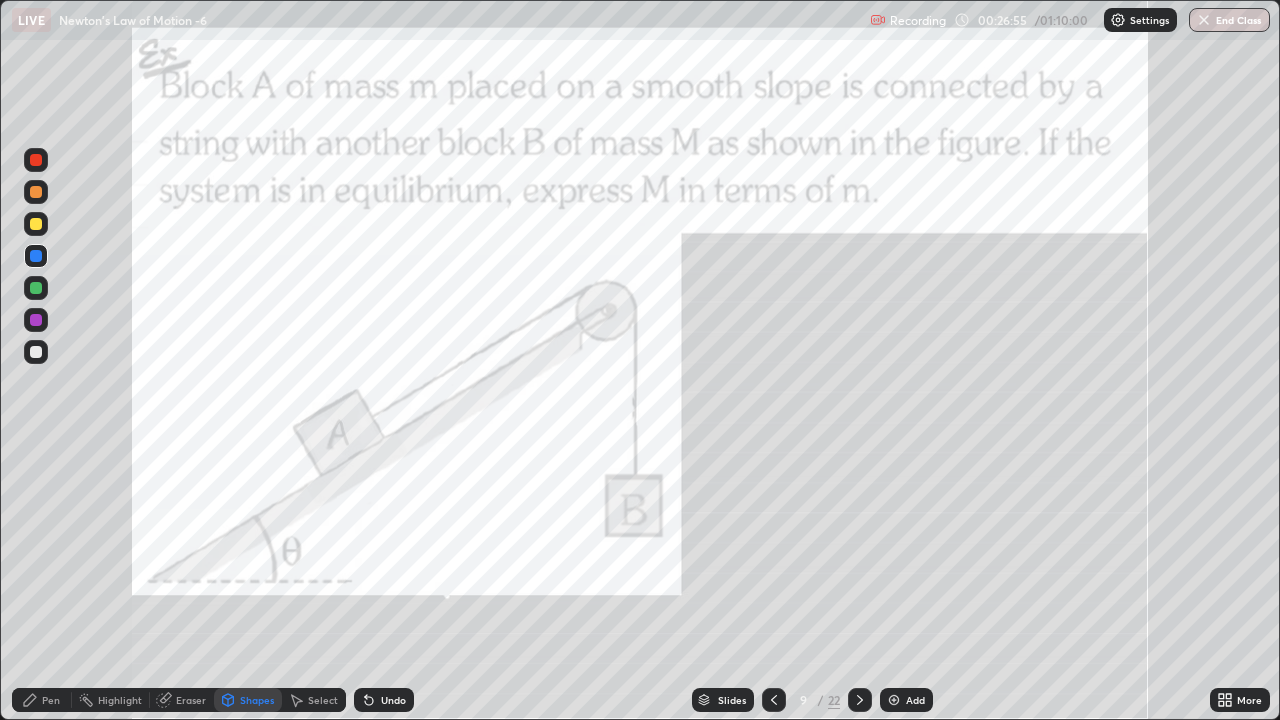 click on "Pen" at bounding box center (51, 700) 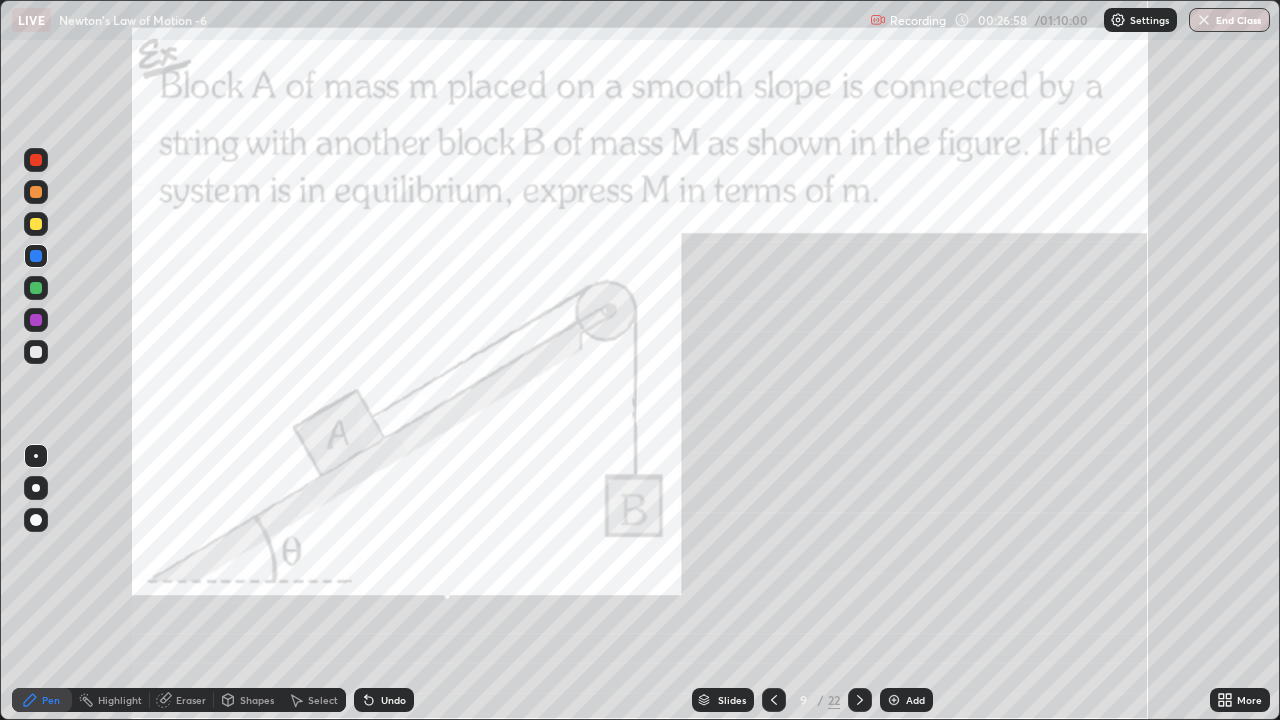 click at bounding box center [36, 256] 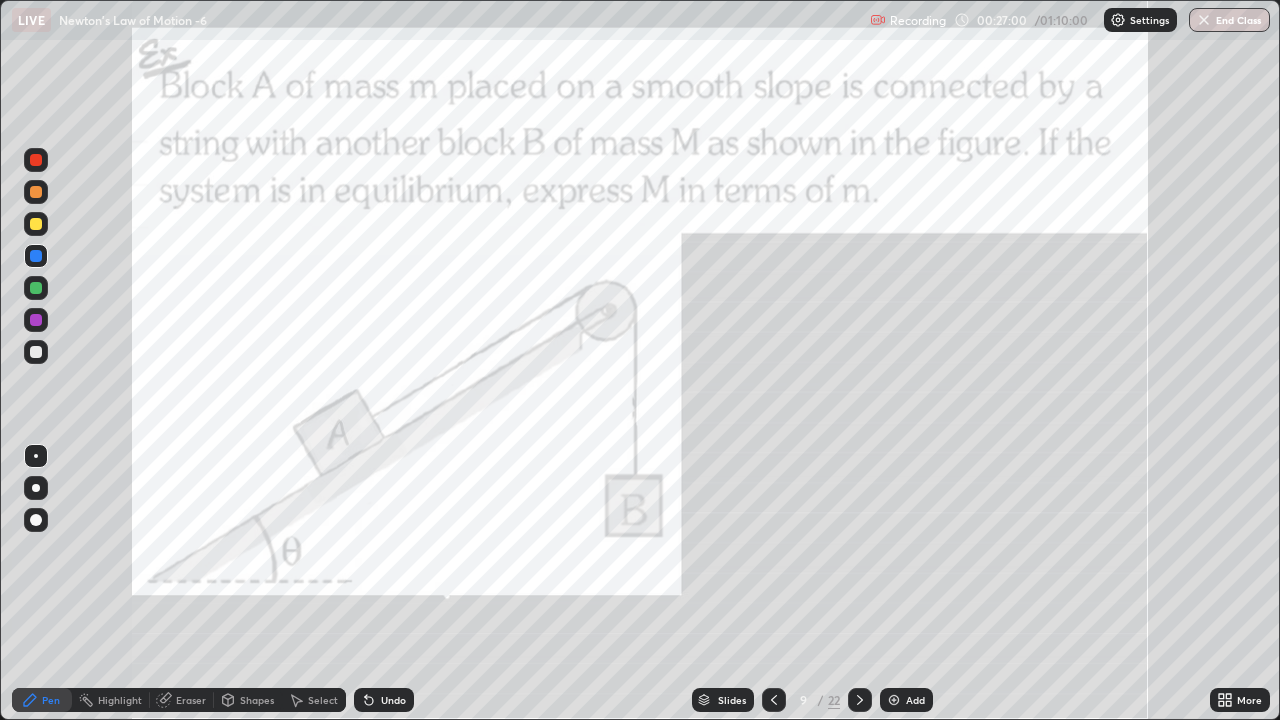 click at bounding box center (36, 192) 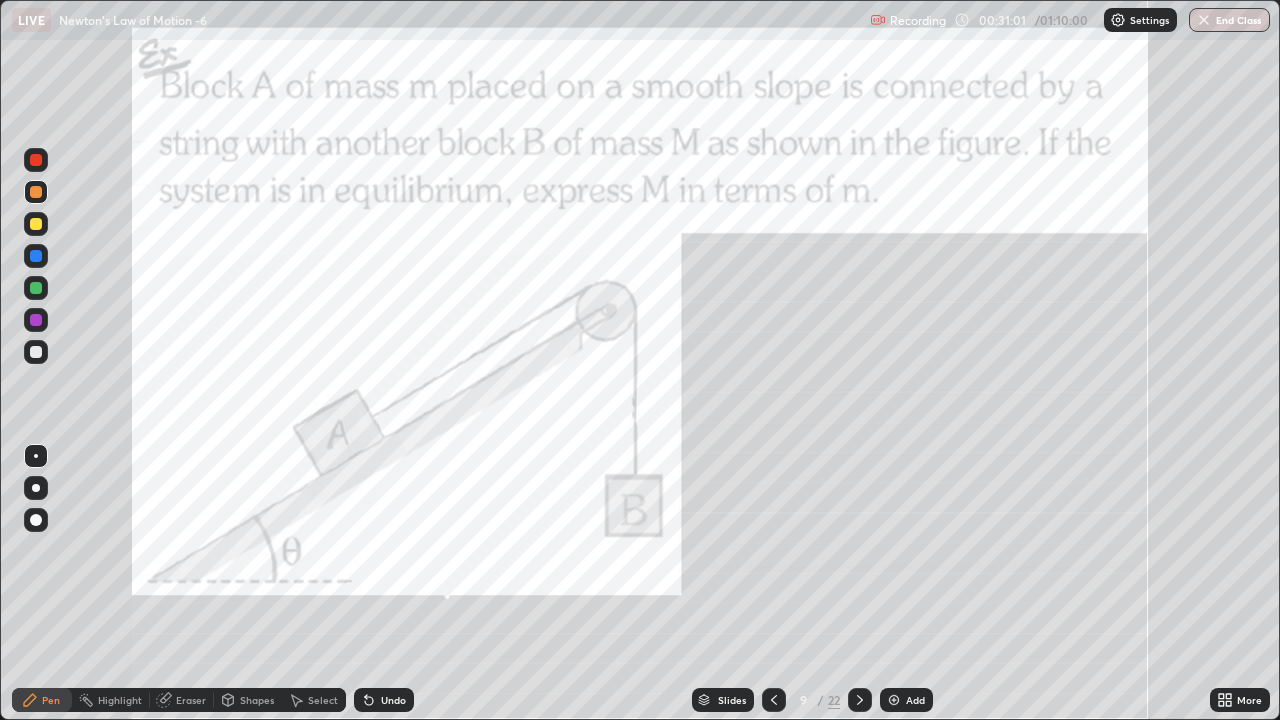click 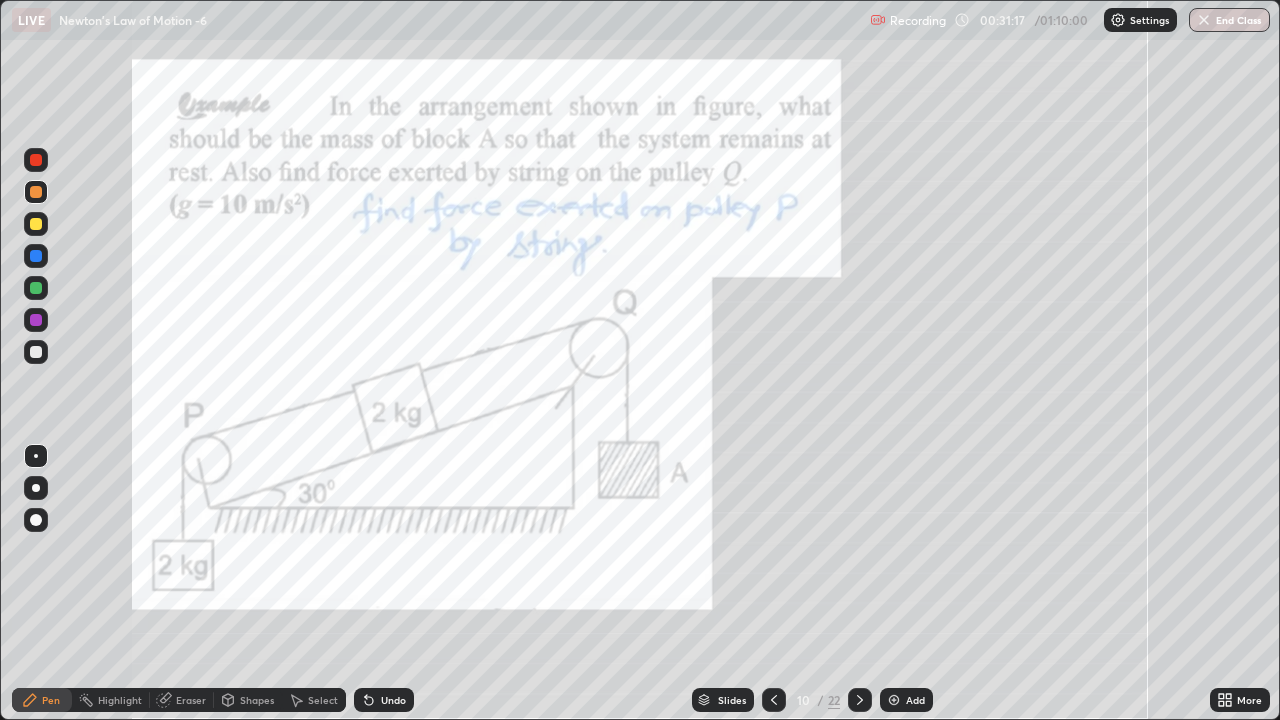click at bounding box center (36, 288) 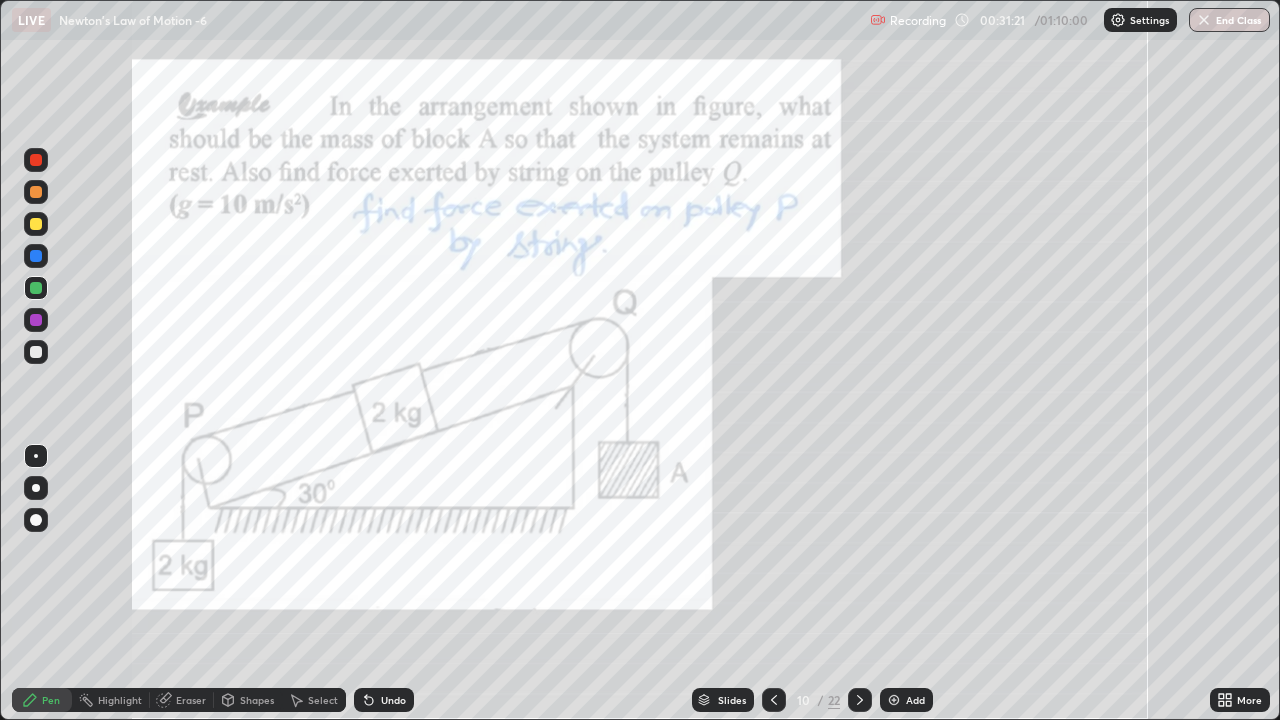 click at bounding box center [36, 224] 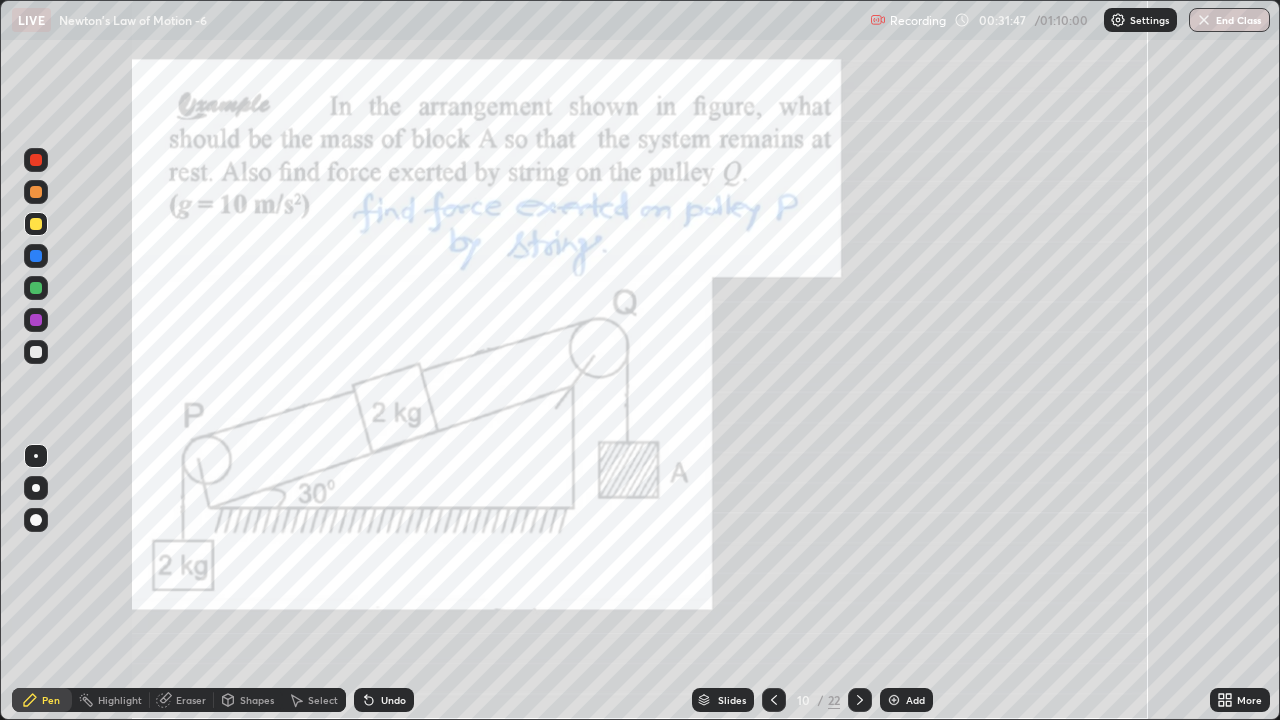click at bounding box center [36, 320] 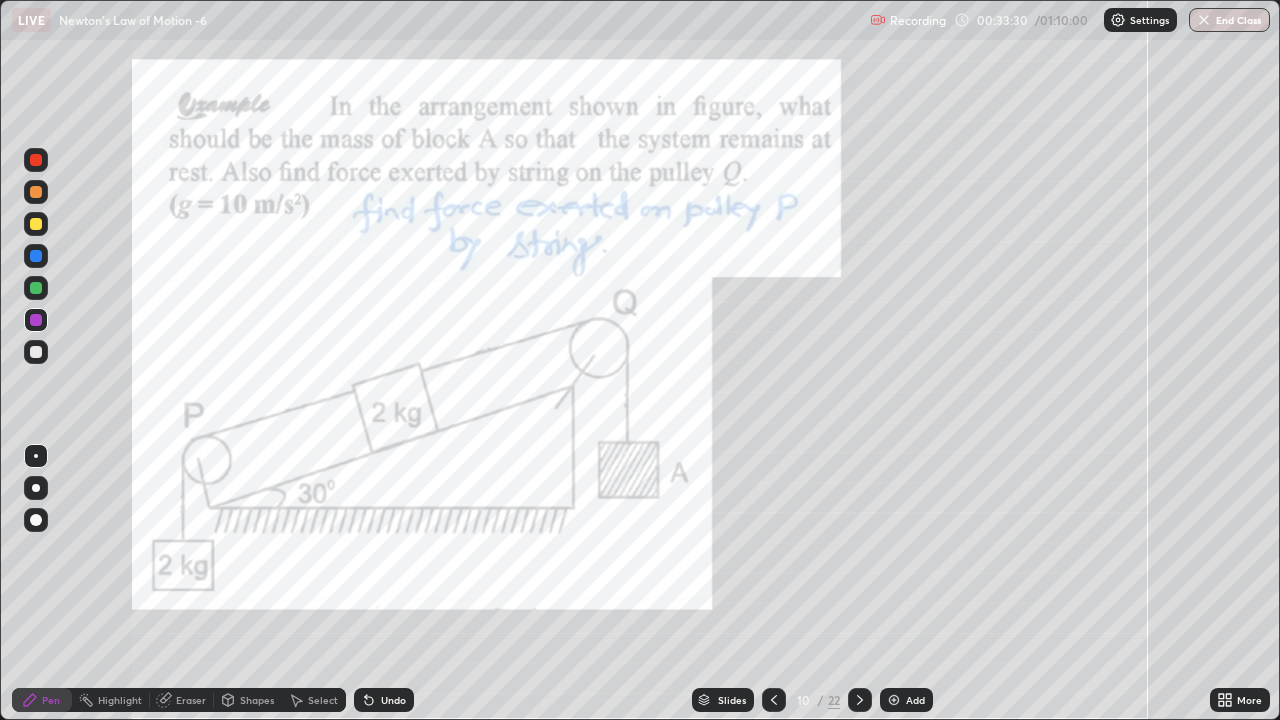 click at bounding box center (36, 352) 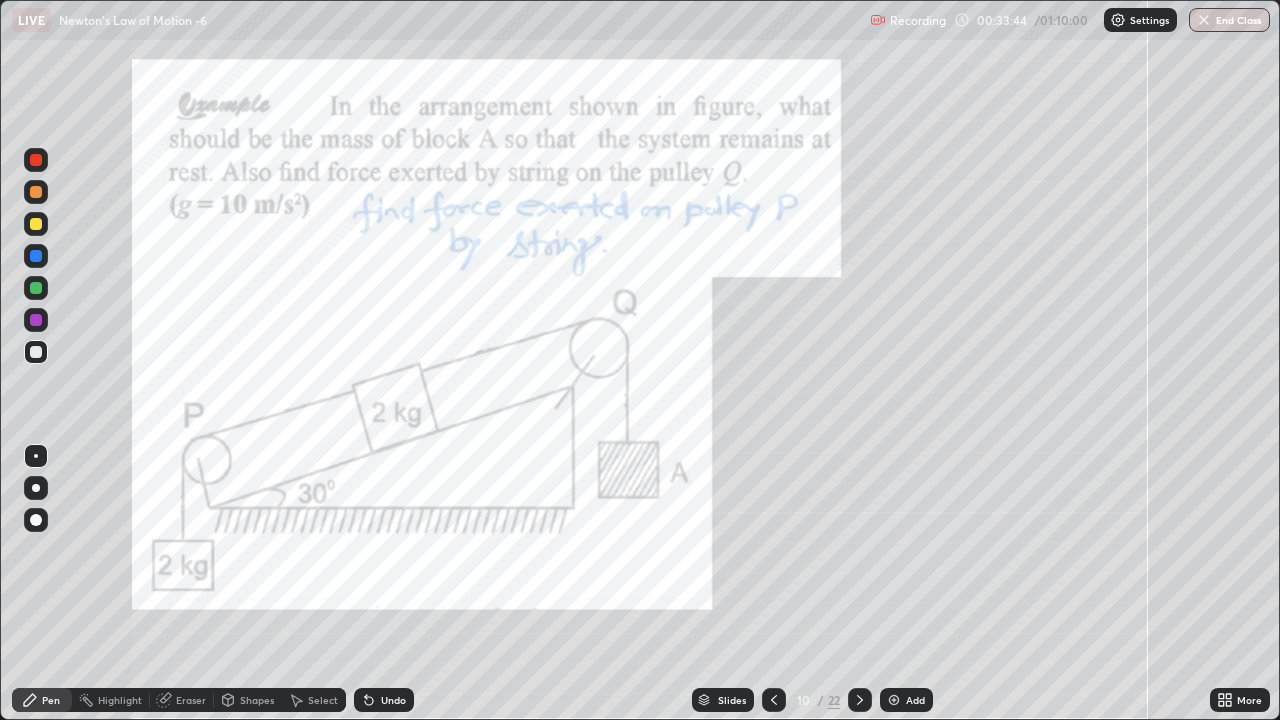click at bounding box center (36, 256) 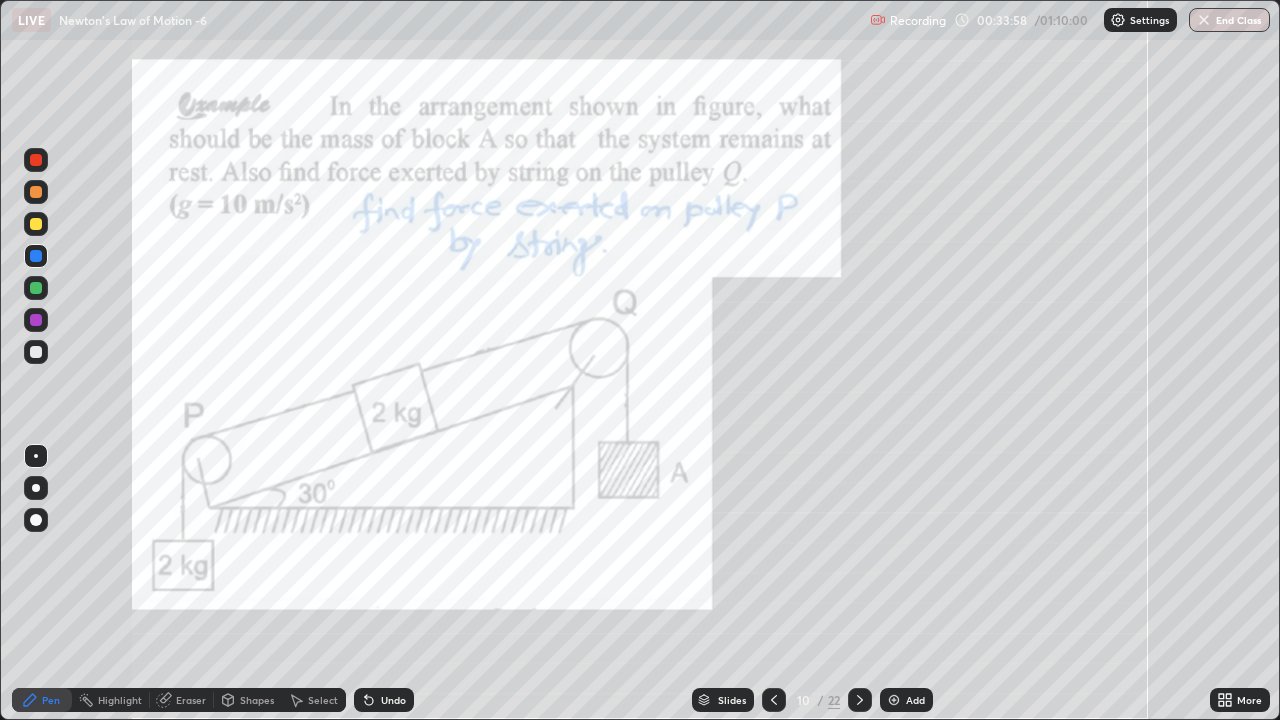 click on "Eraser" at bounding box center [191, 700] 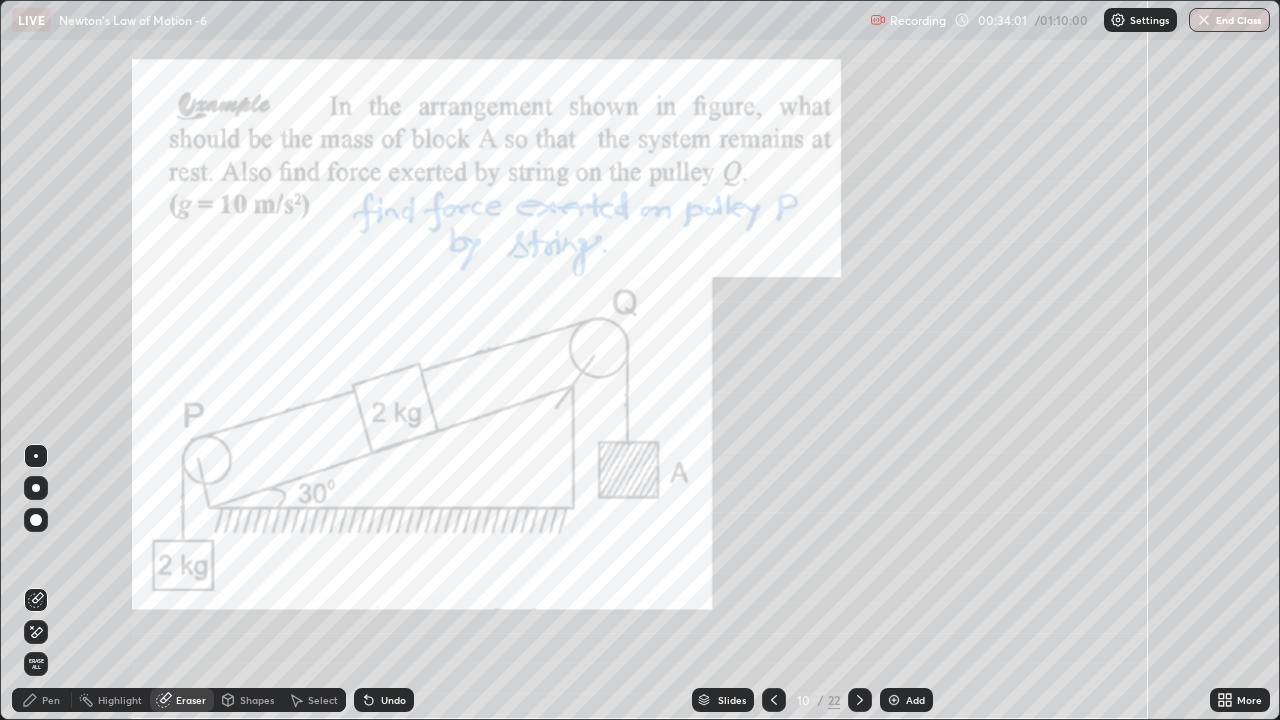 click on "Pen" at bounding box center [51, 700] 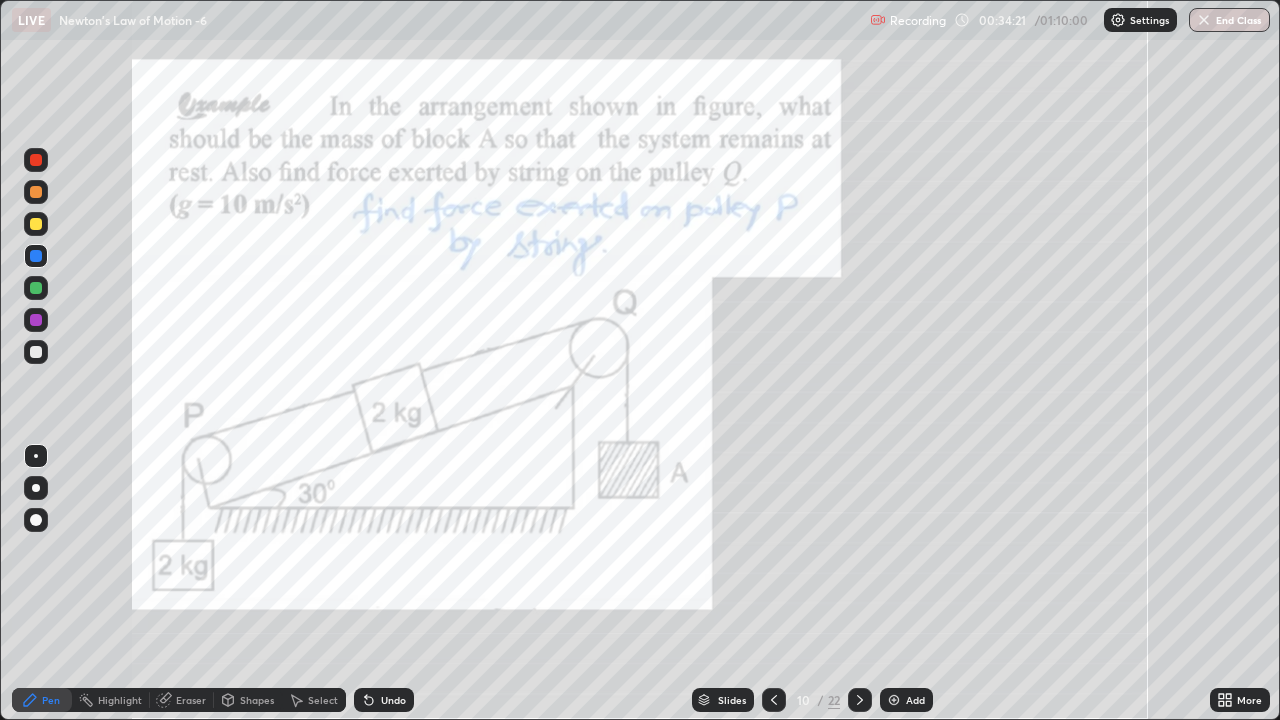 click at bounding box center (36, 320) 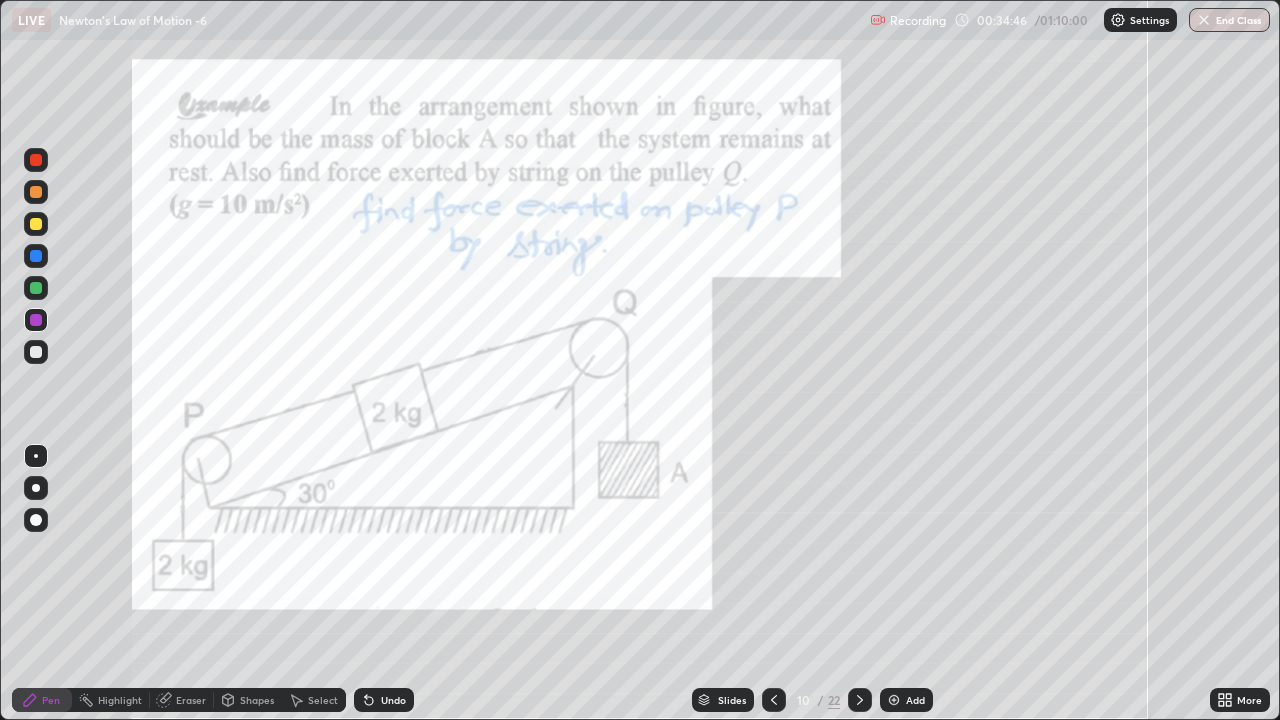 click 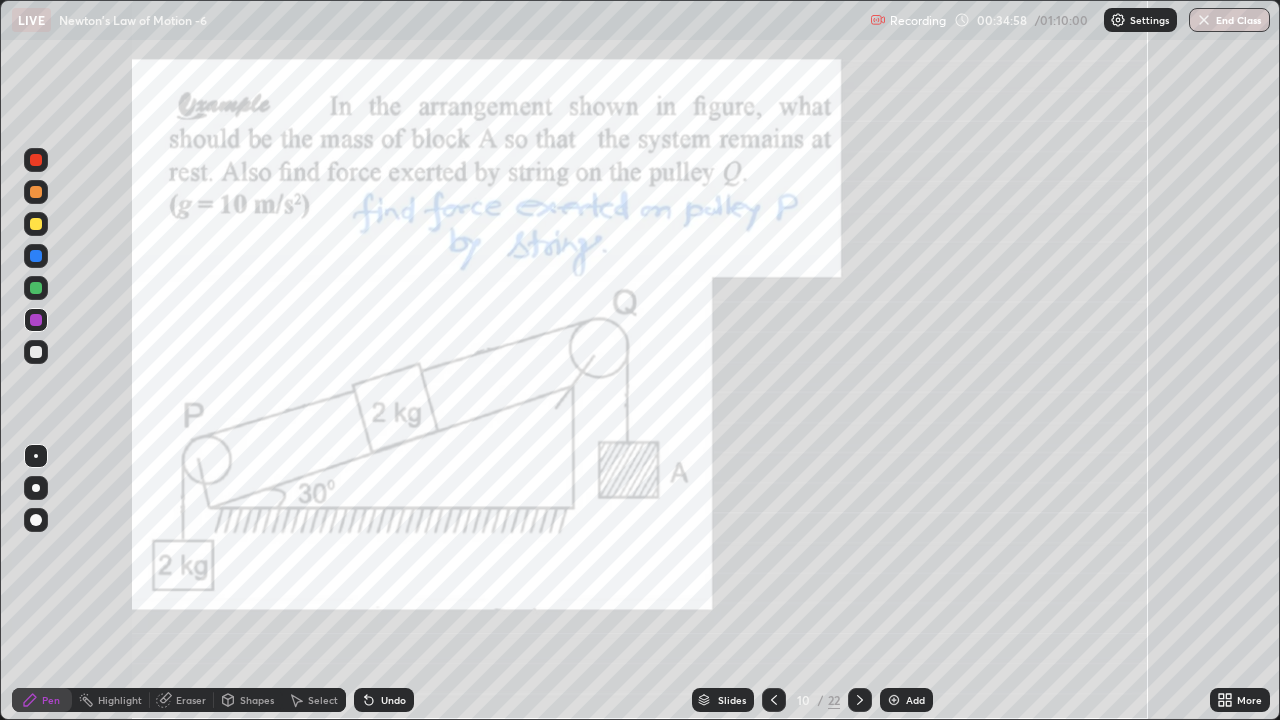 click at bounding box center [36, 288] 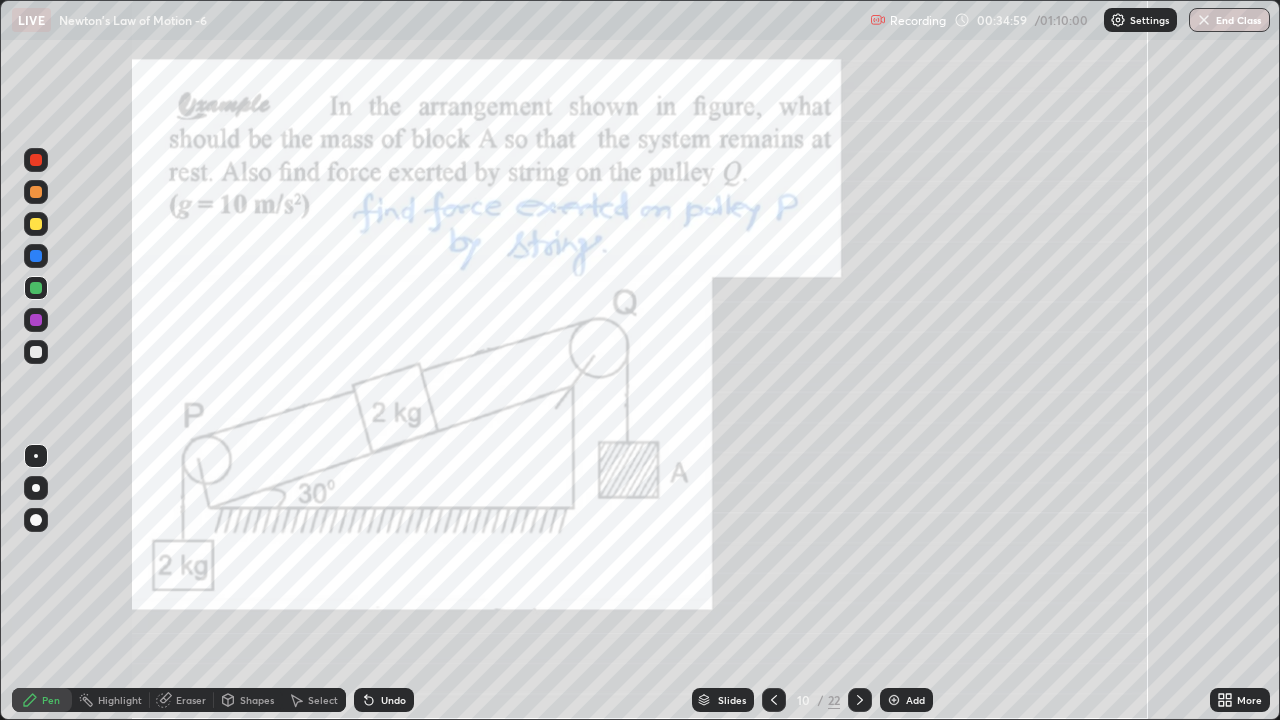 click at bounding box center (36, 224) 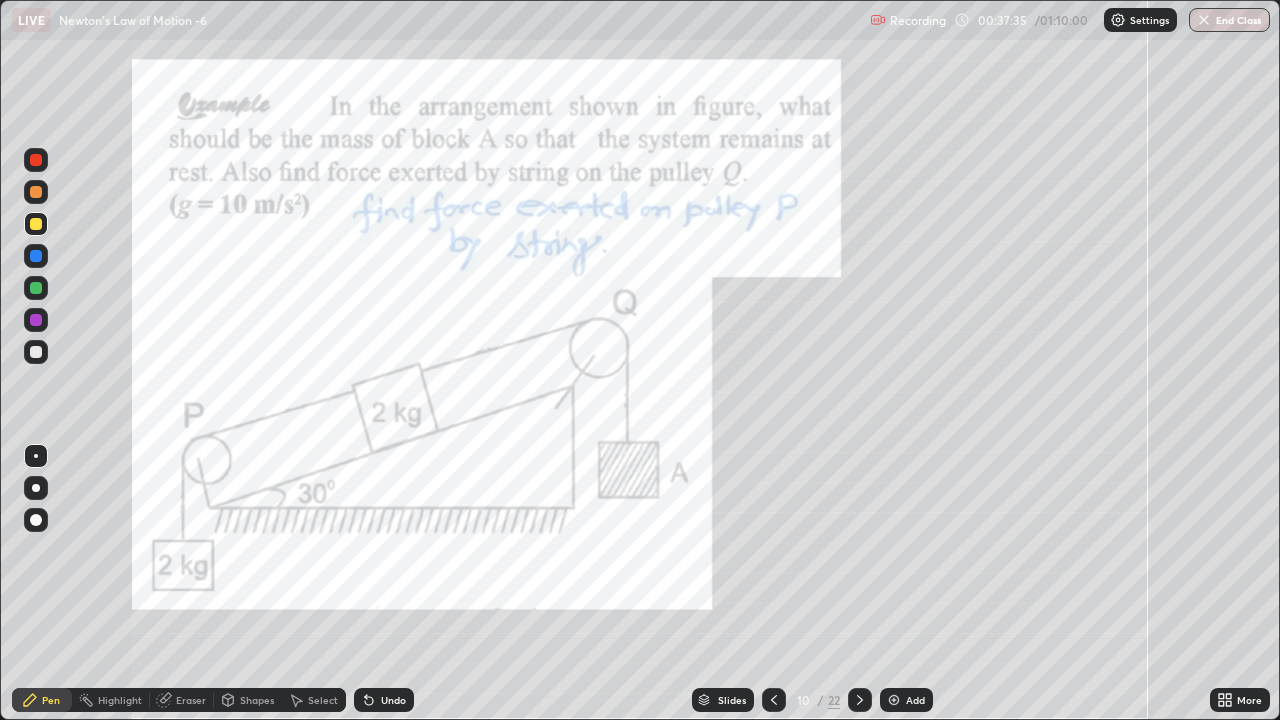 click at bounding box center (860, 700) 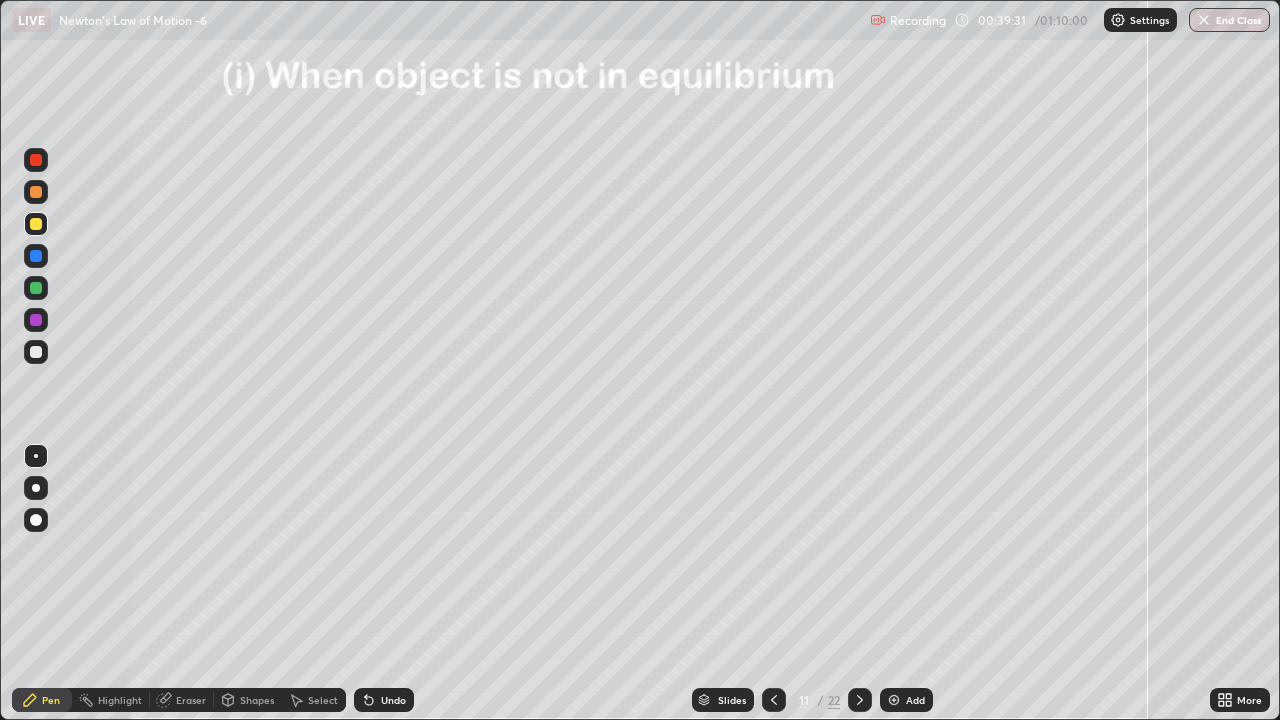click 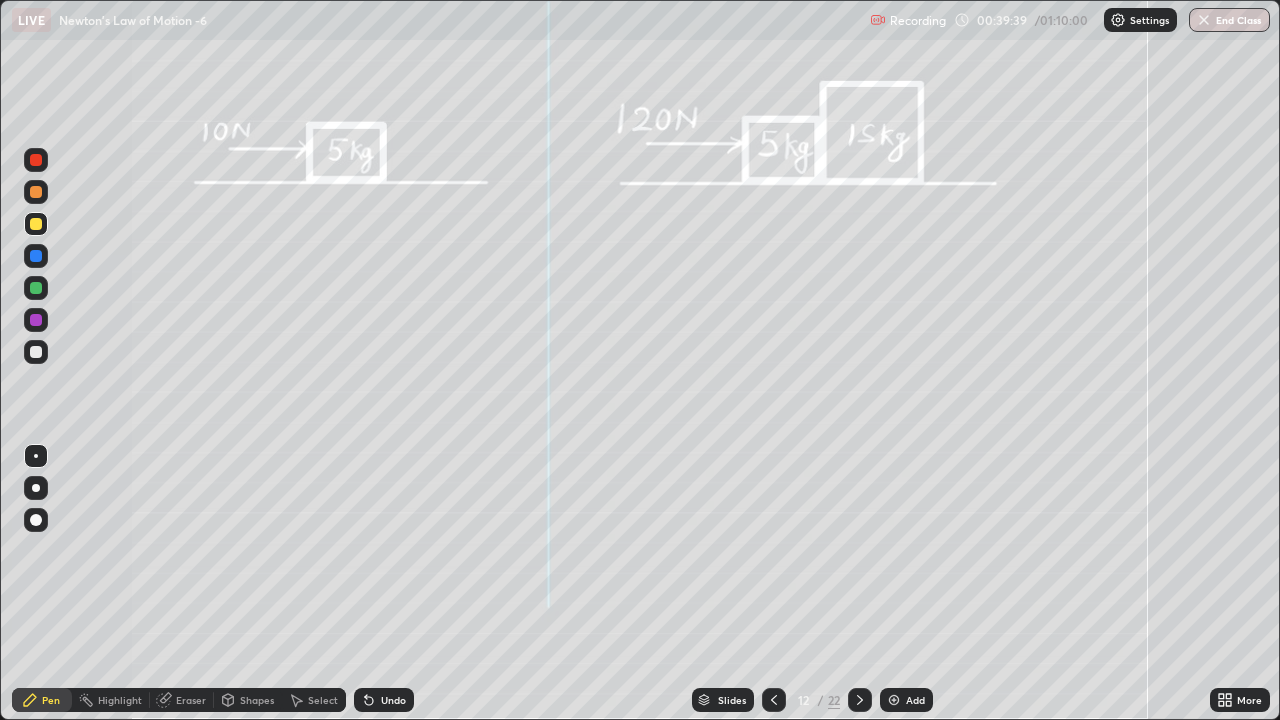 click at bounding box center [36, 256] 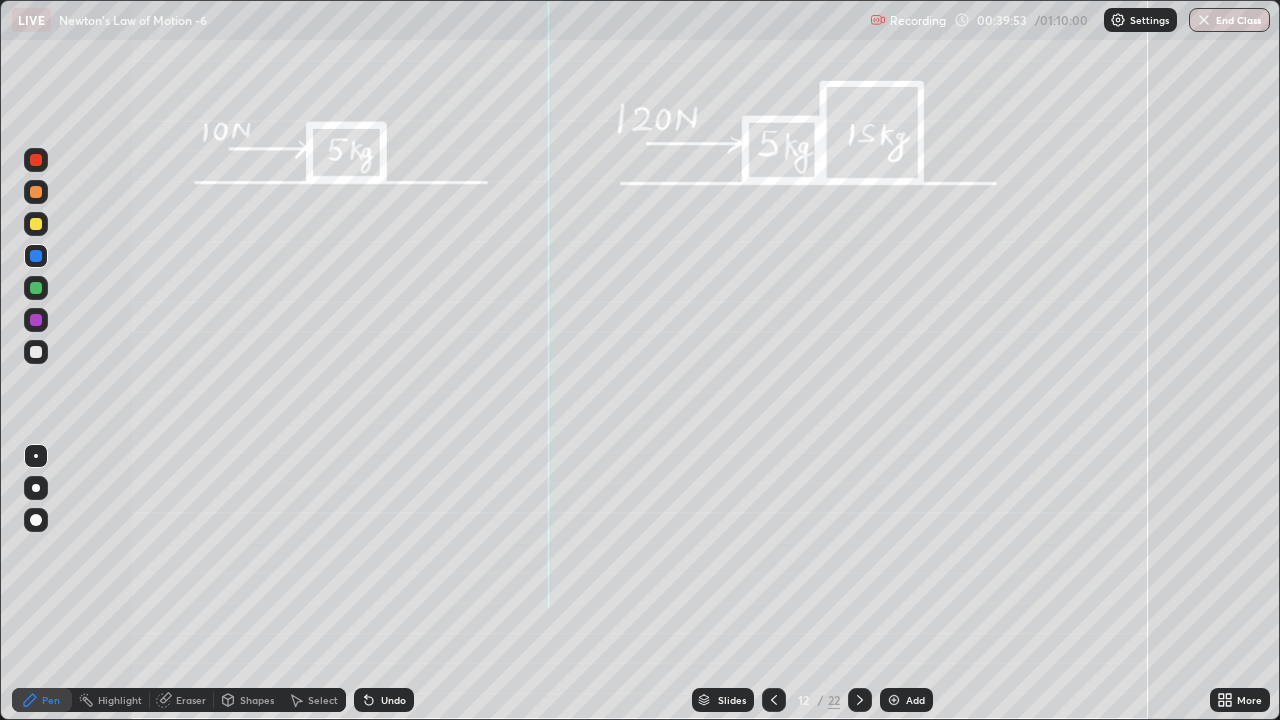 click at bounding box center (36, 352) 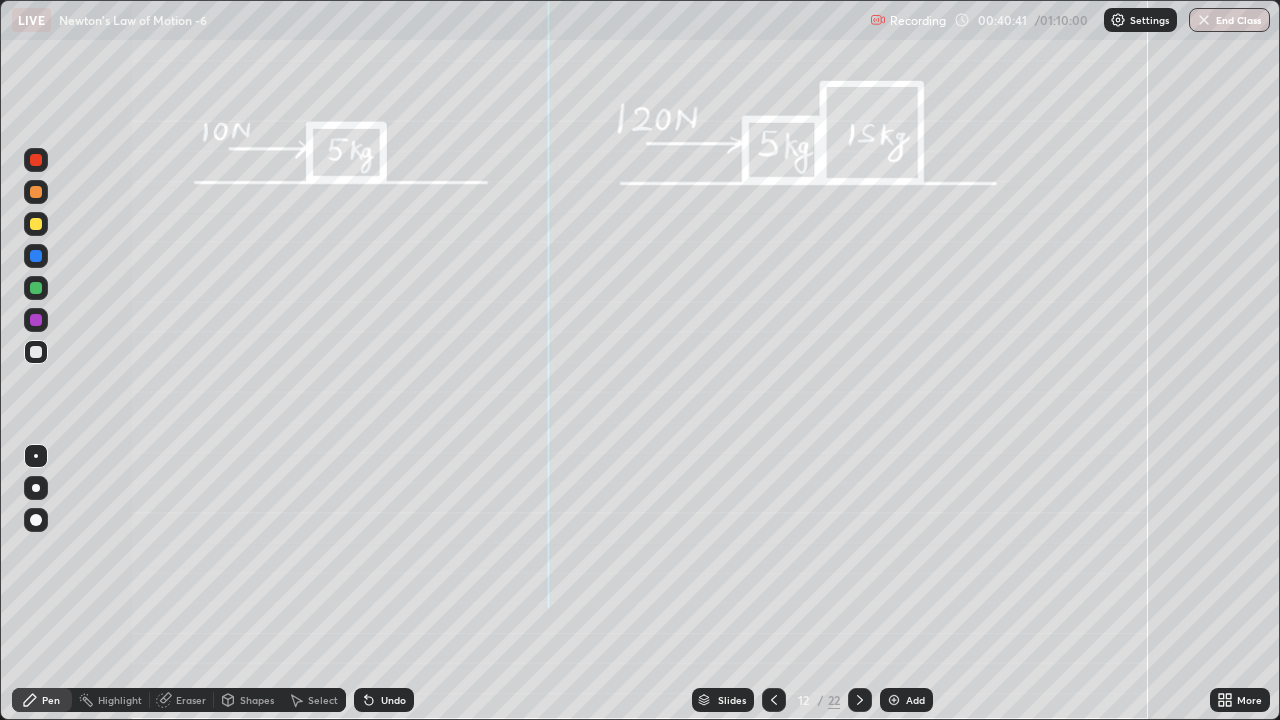 click on "Undo" at bounding box center (384, 700) 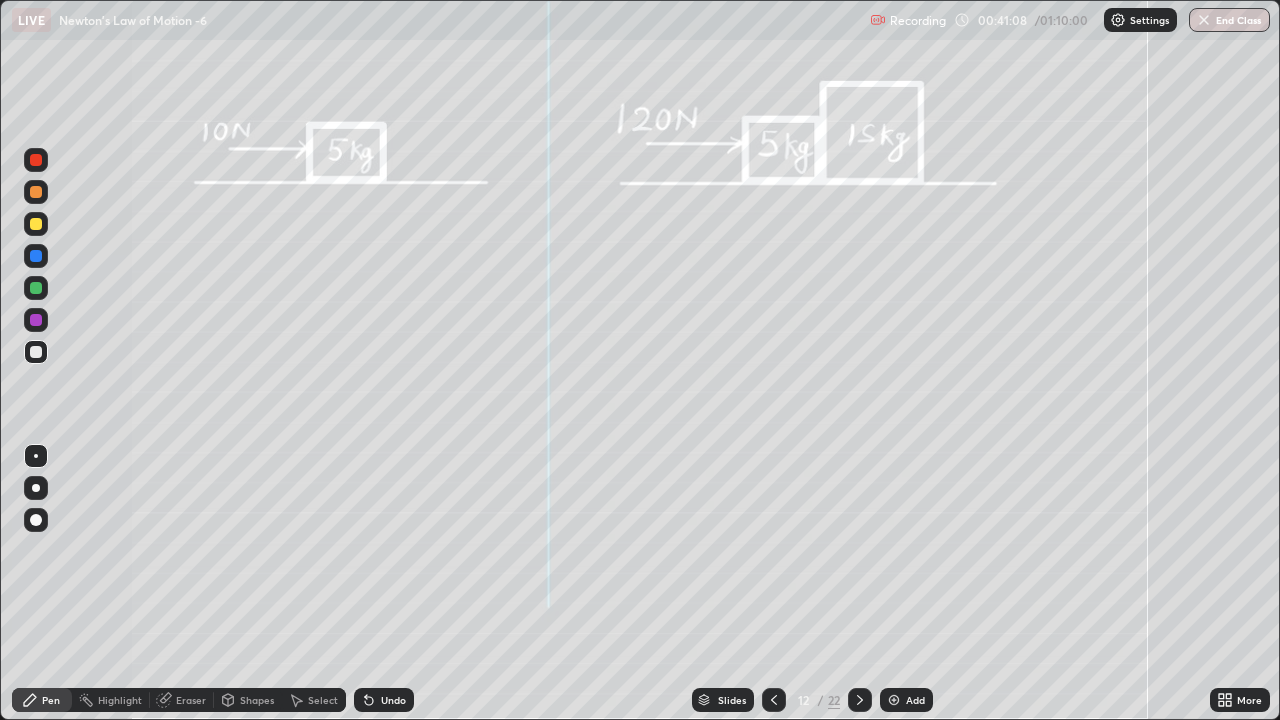 click at bounding box center [36, 488] 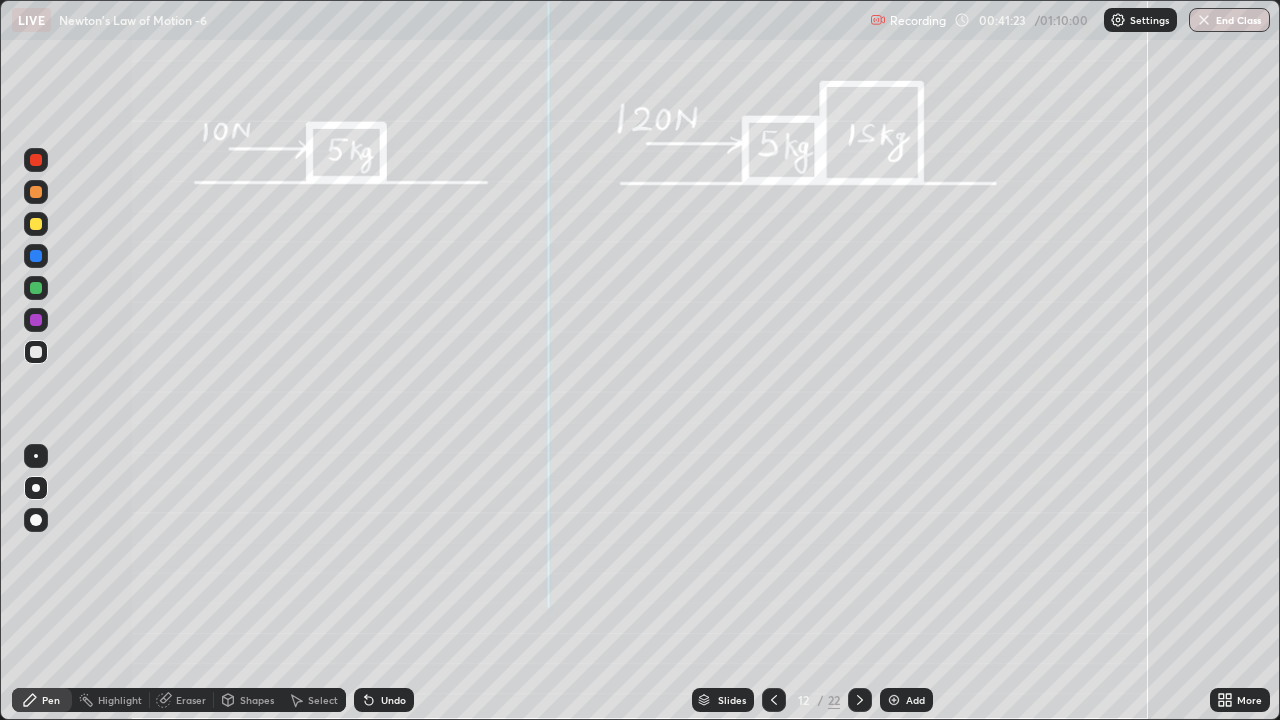 click at bounding box center [36, 456] 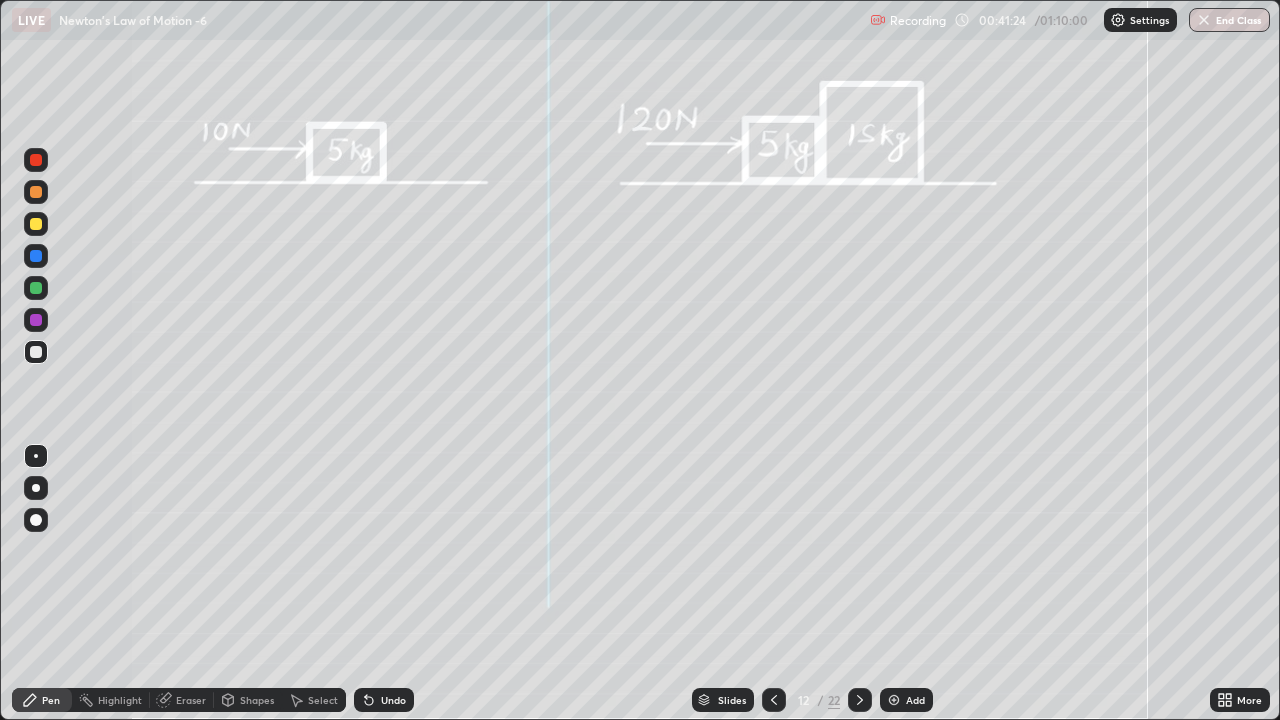 click at bounding box center [36, 224] 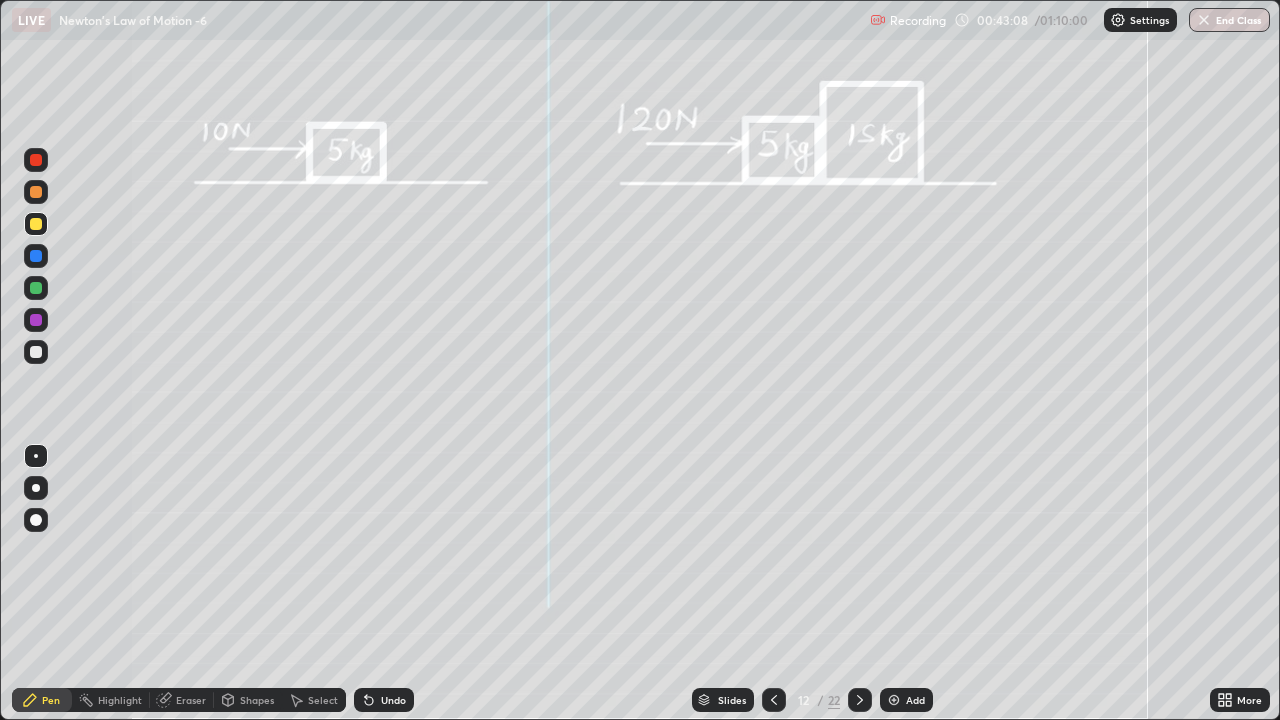 click on "Undo" at bounding box center [384, 700] 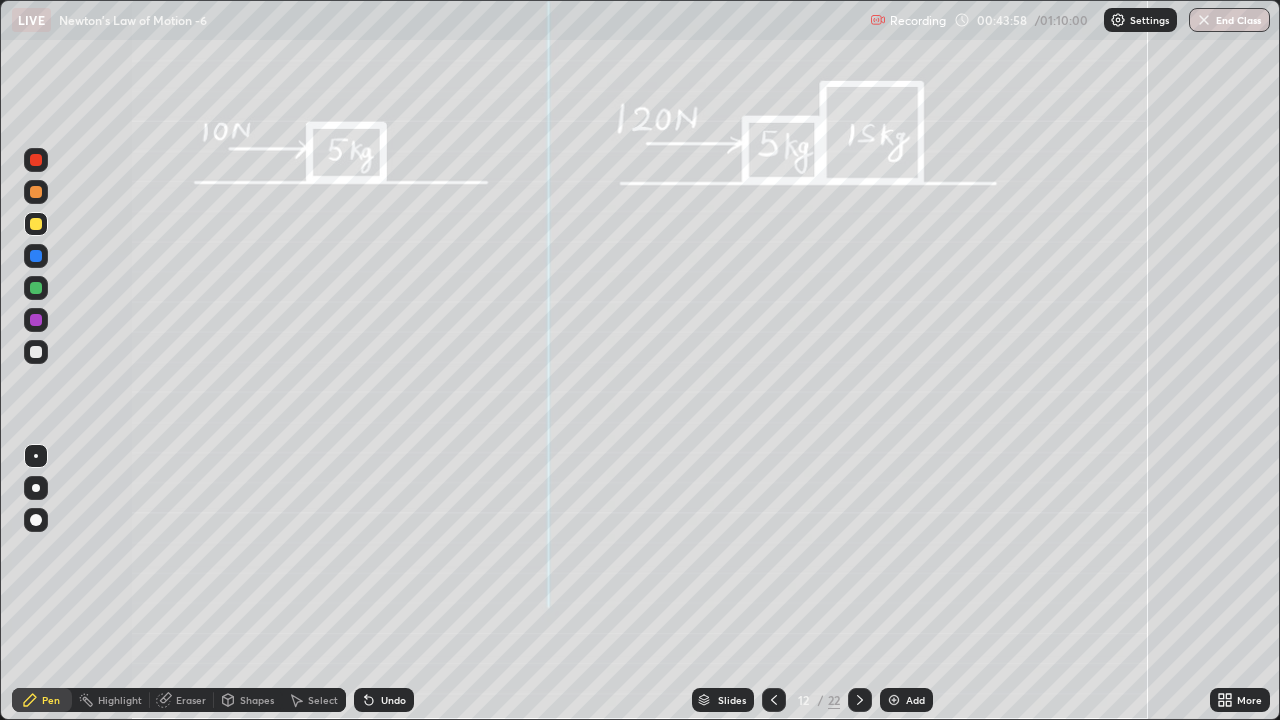 click 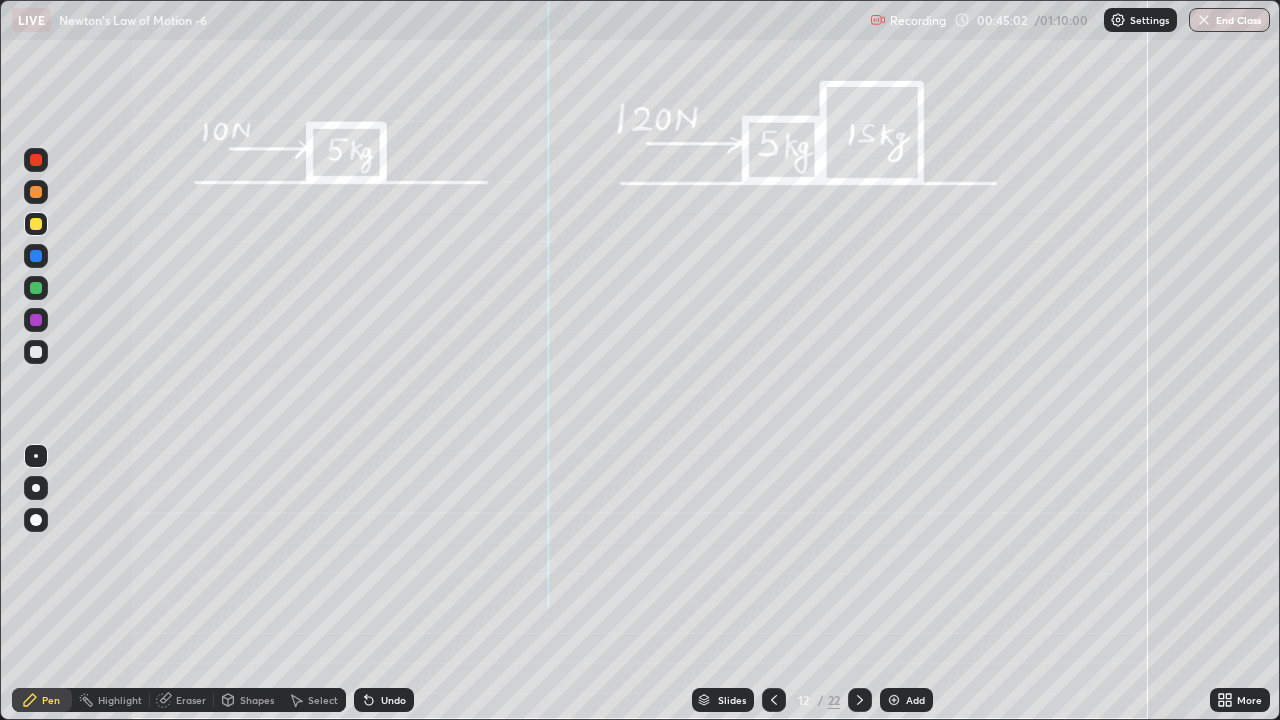 click on "Undo" at bounding box center [393, 700] 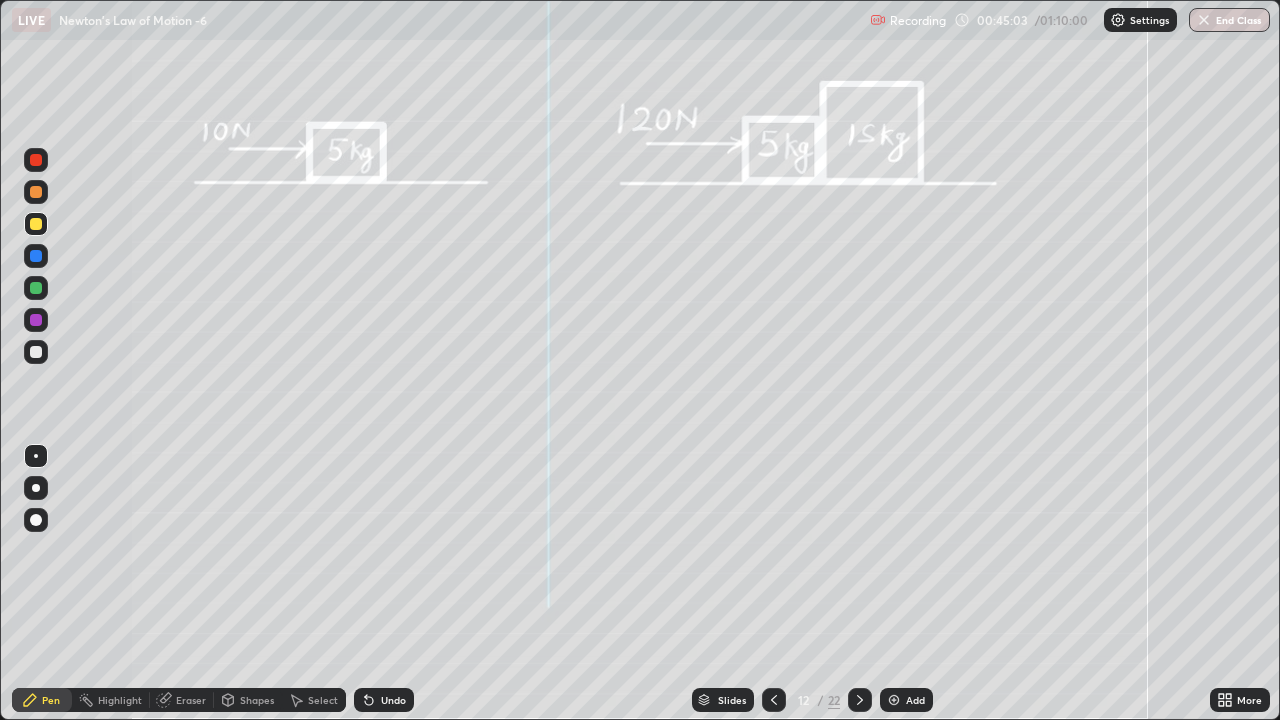 click on "Undo" at bounding box center (384, 700) 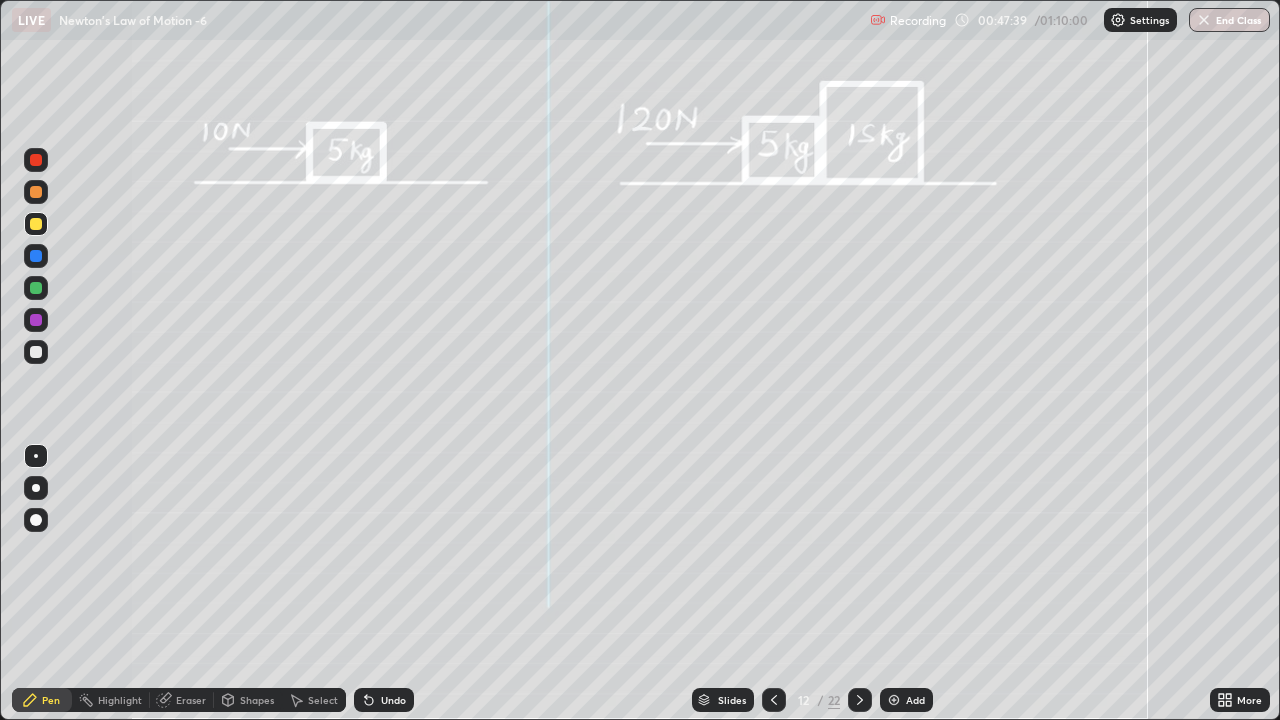 click 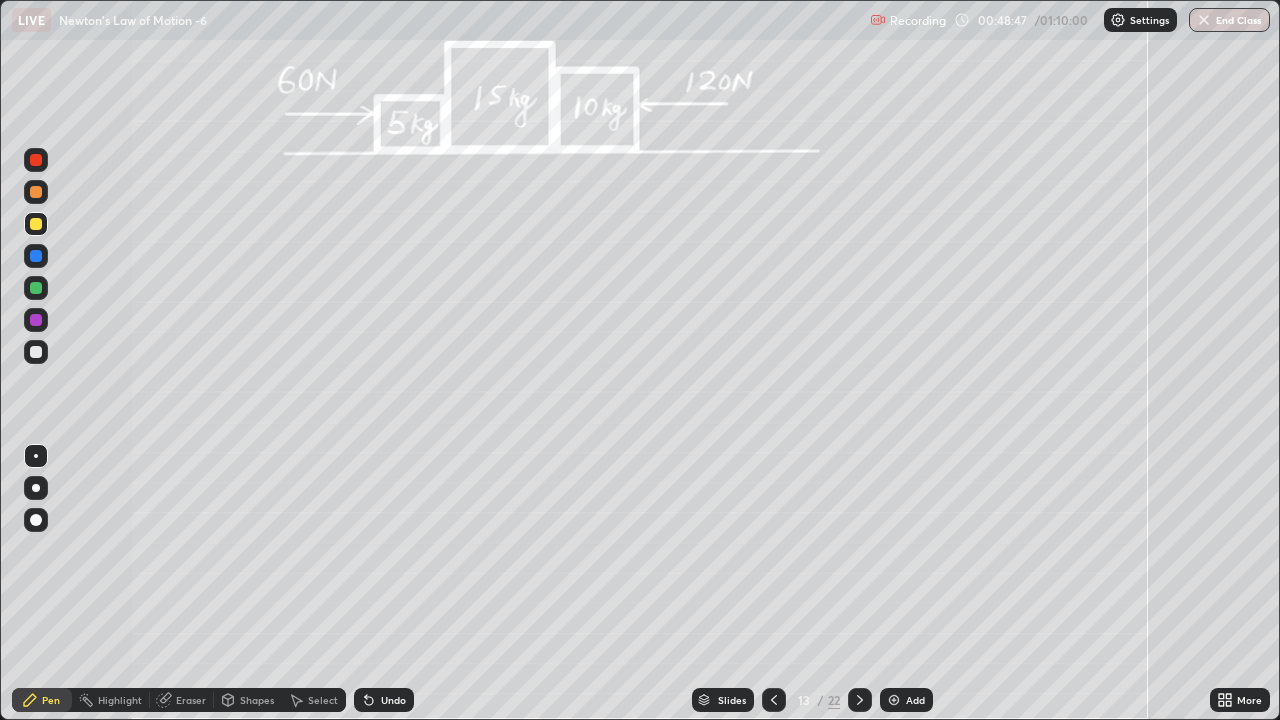 click at bounding box center (36, 352) 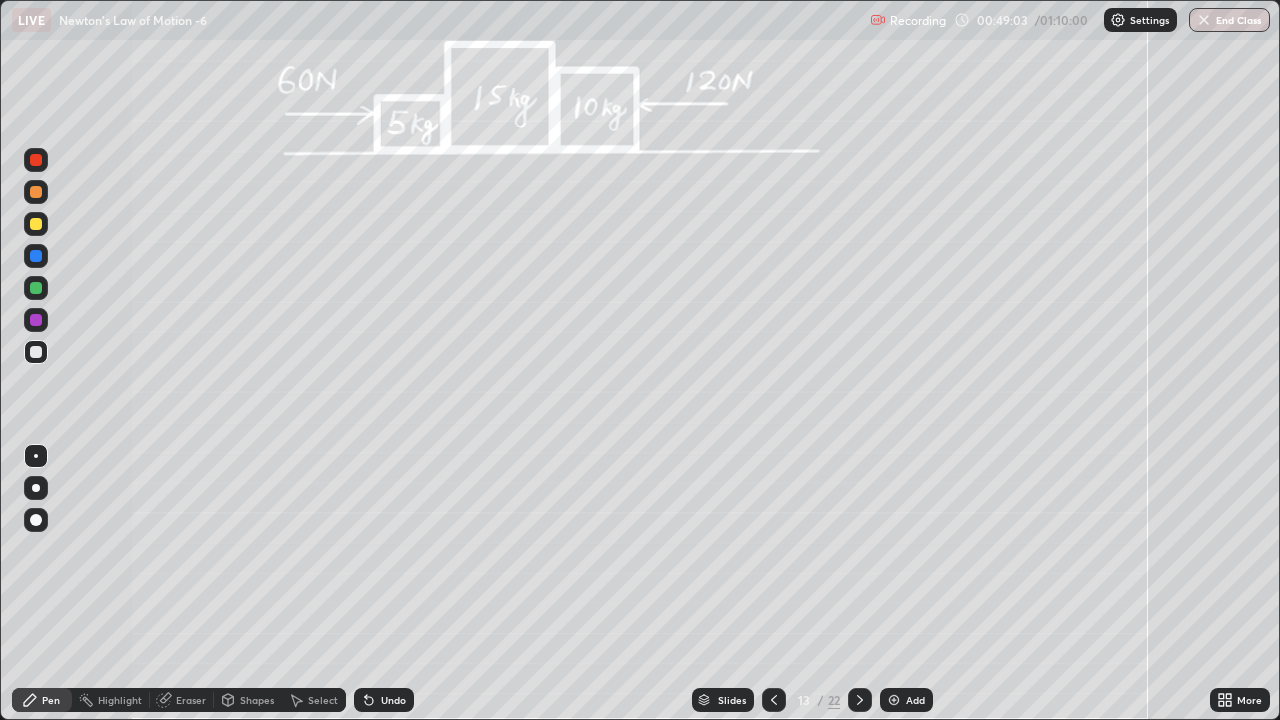 click 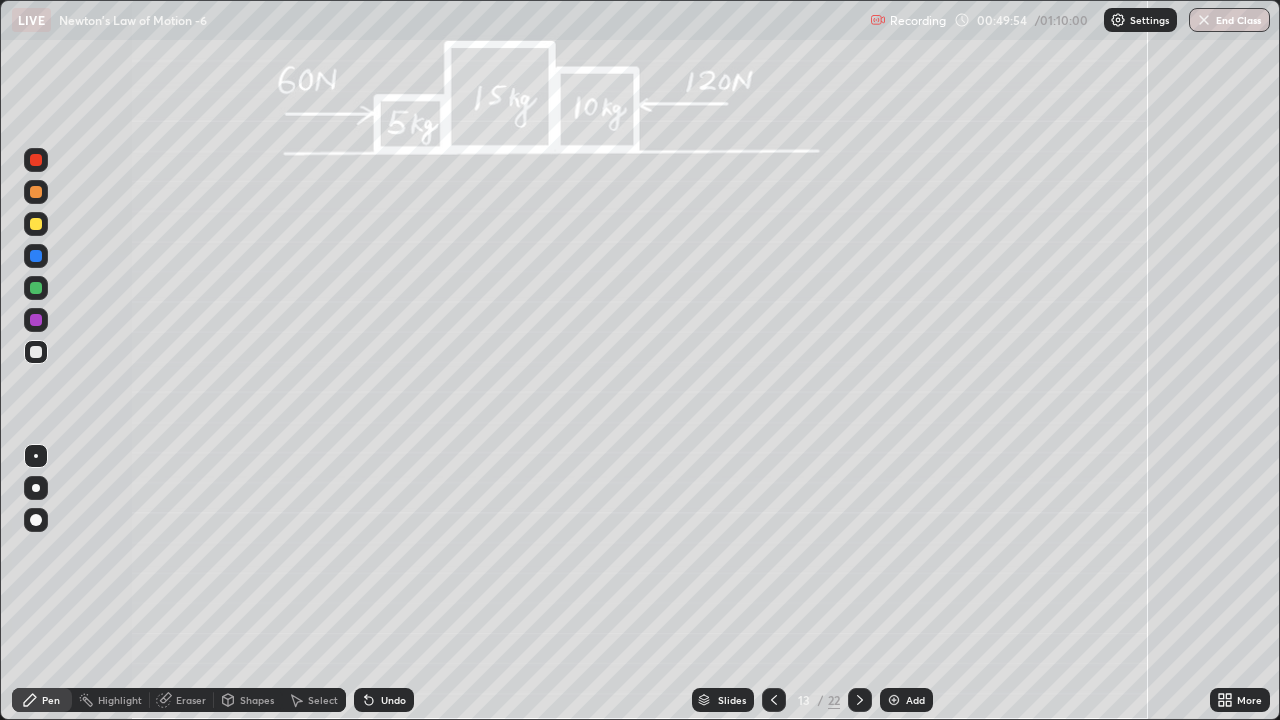 click at bounding box center (36, 288) 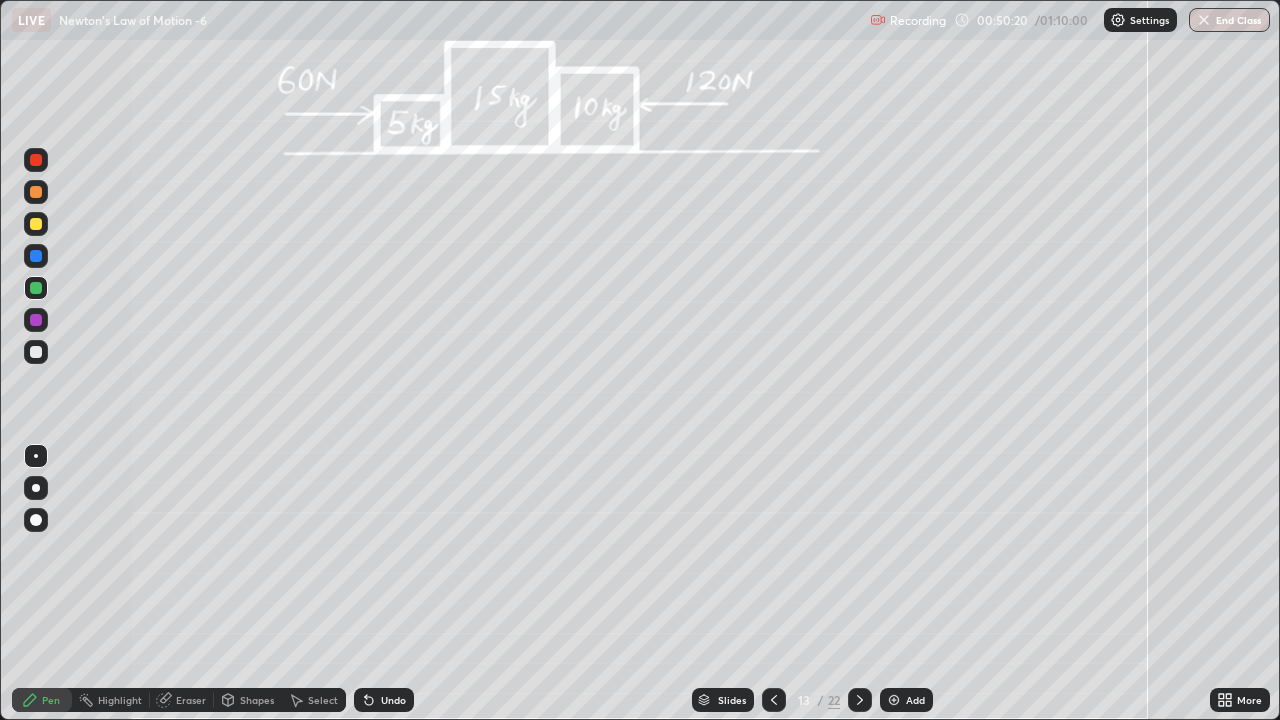 click at bounding box center [36, 352] 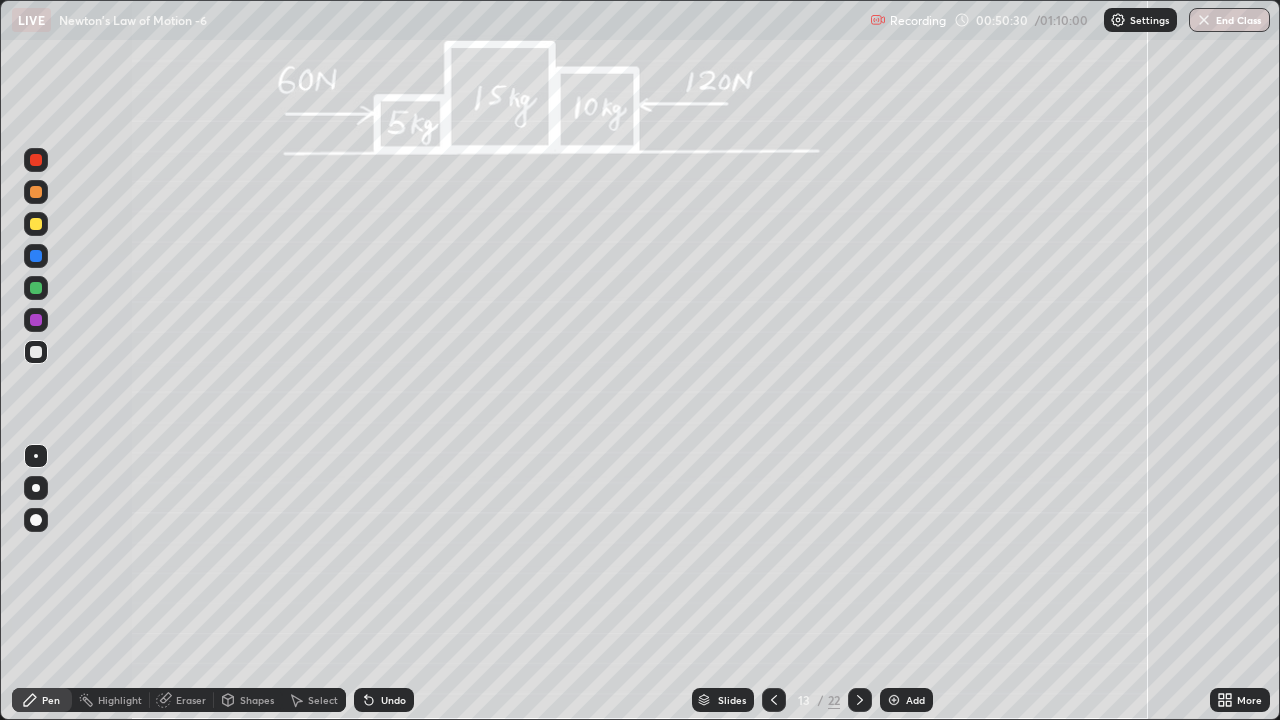 click at bounding box center [36, 224] 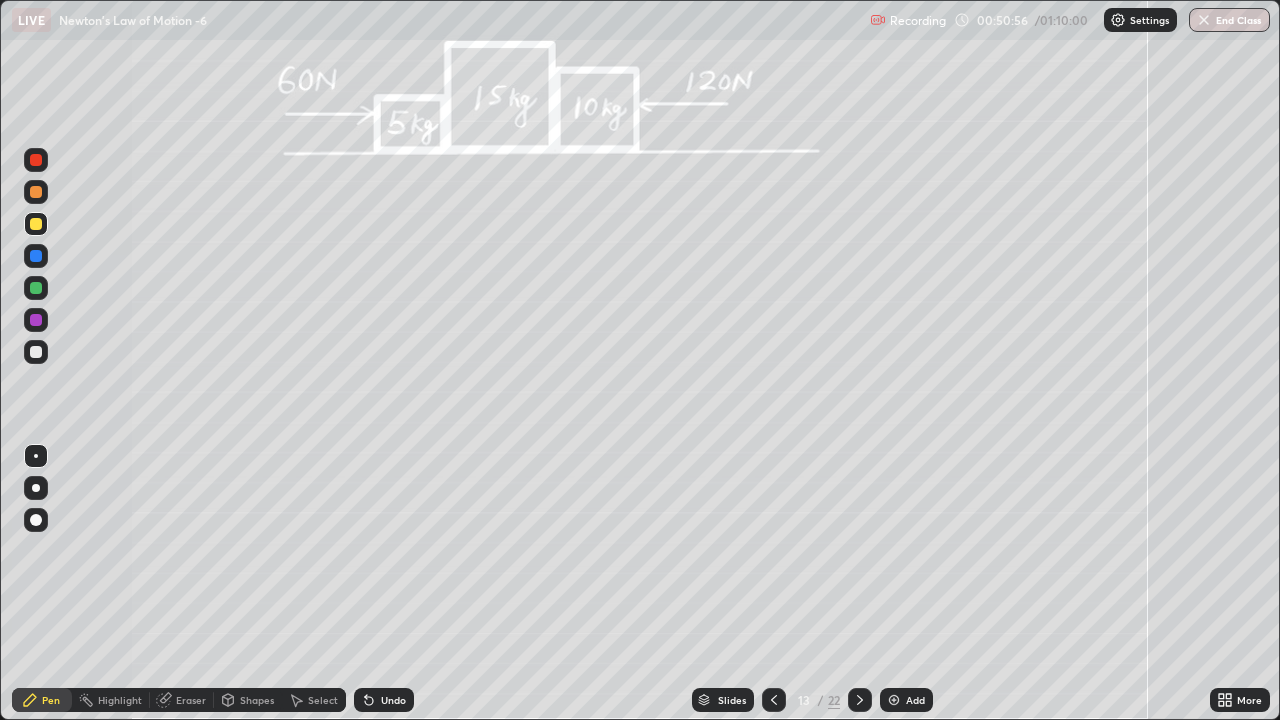 click at bounding box center (36, 352) 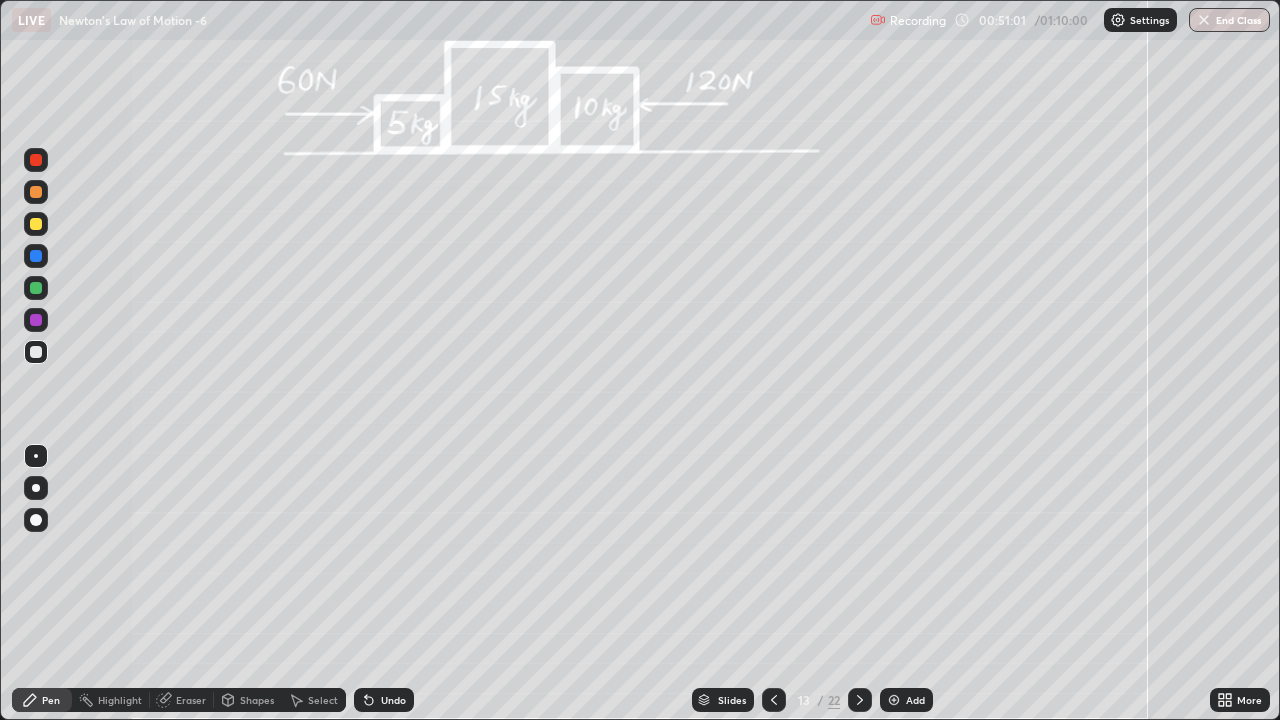 click on "Undo" at bounding box center (384, 700) 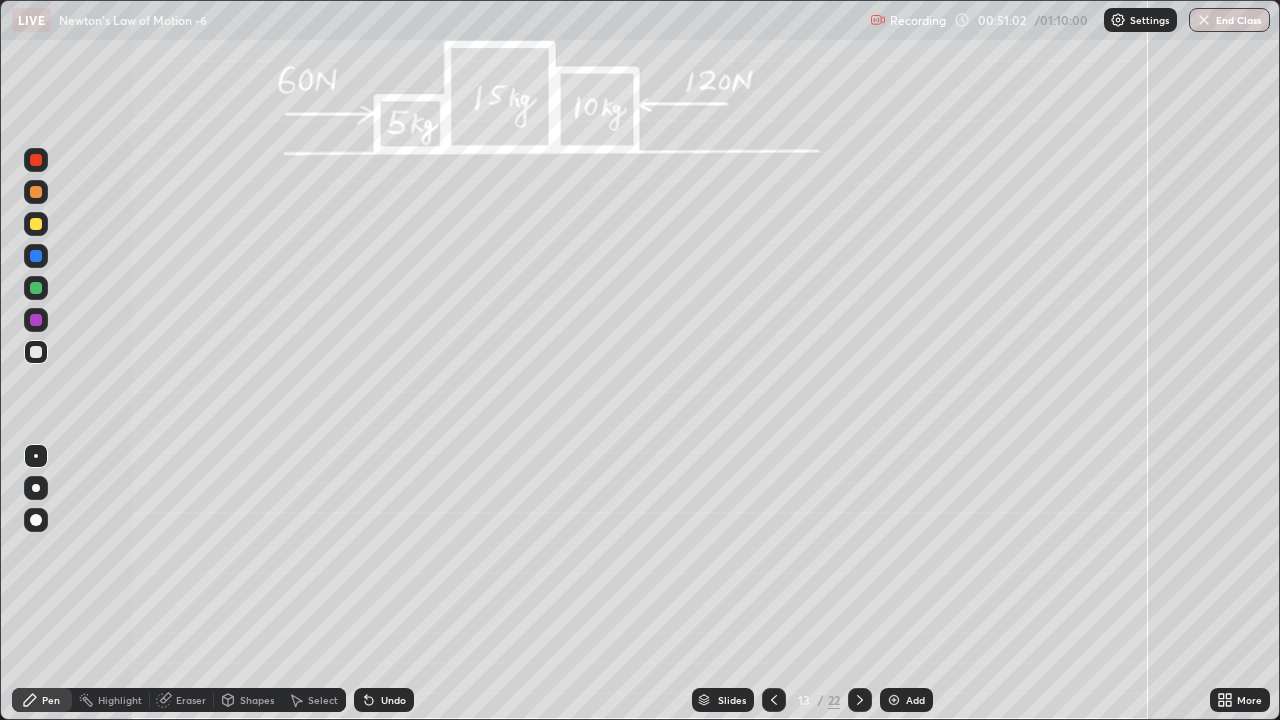 click on "Undo" at bounding box center [384, 700] 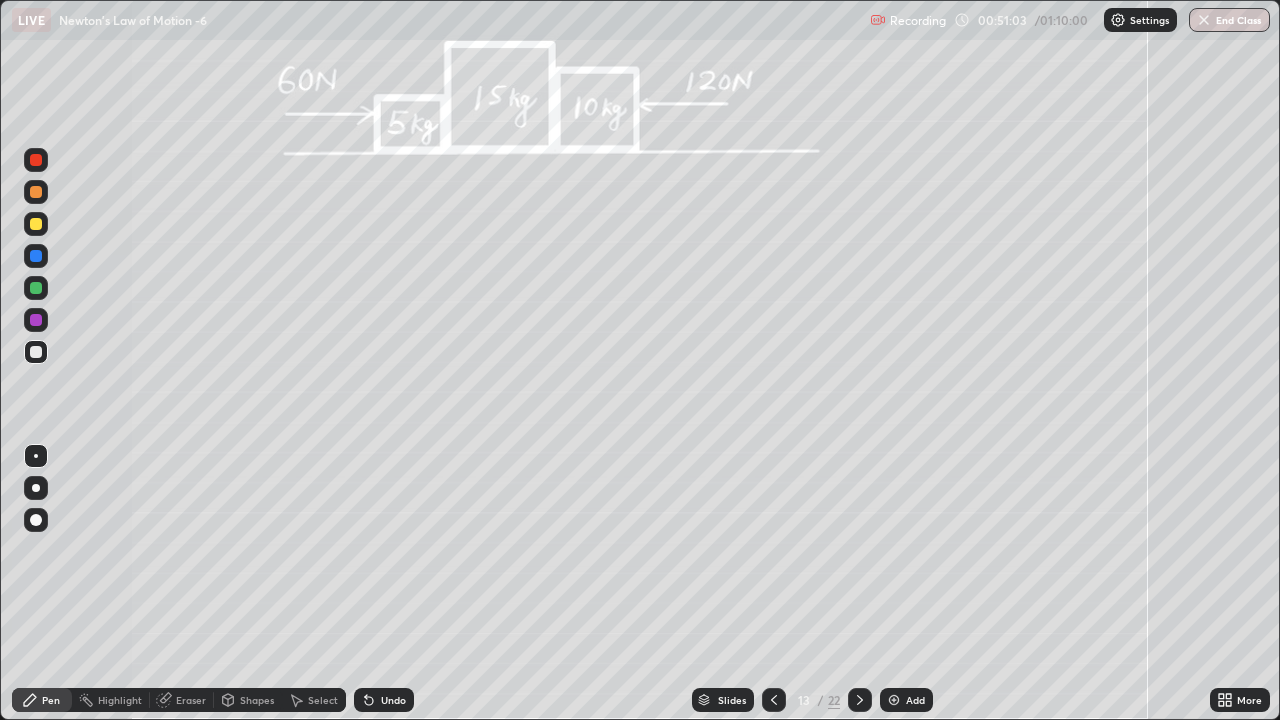 click on "Undo" at bounding box center (384, 700) 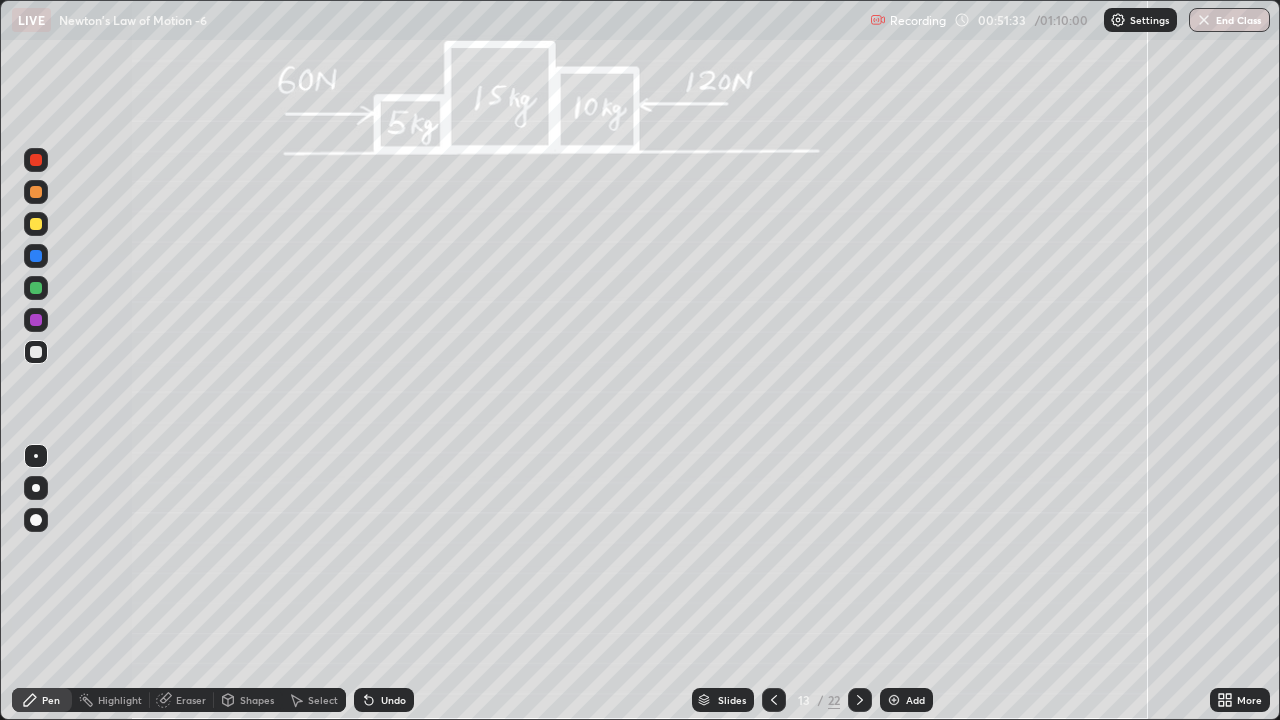 click on "Undo" at bounding box center (393, 700) 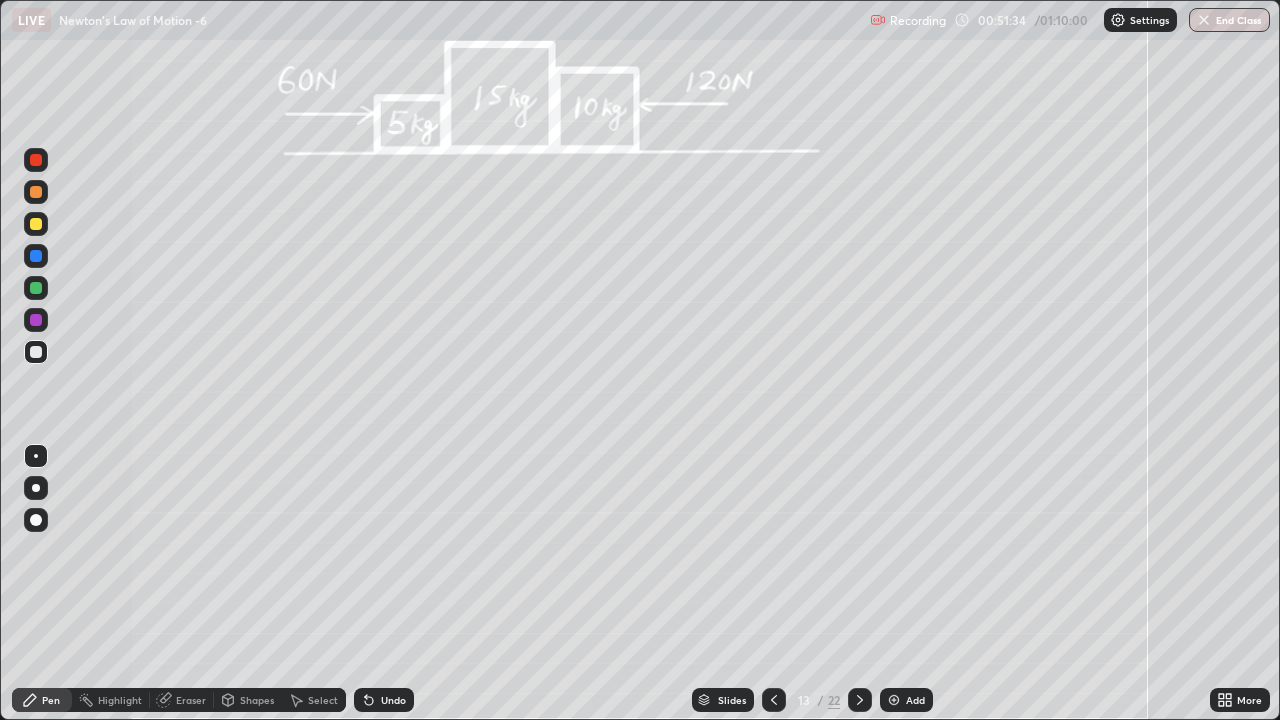 click on "Undo" at bounding box center (393, 700) 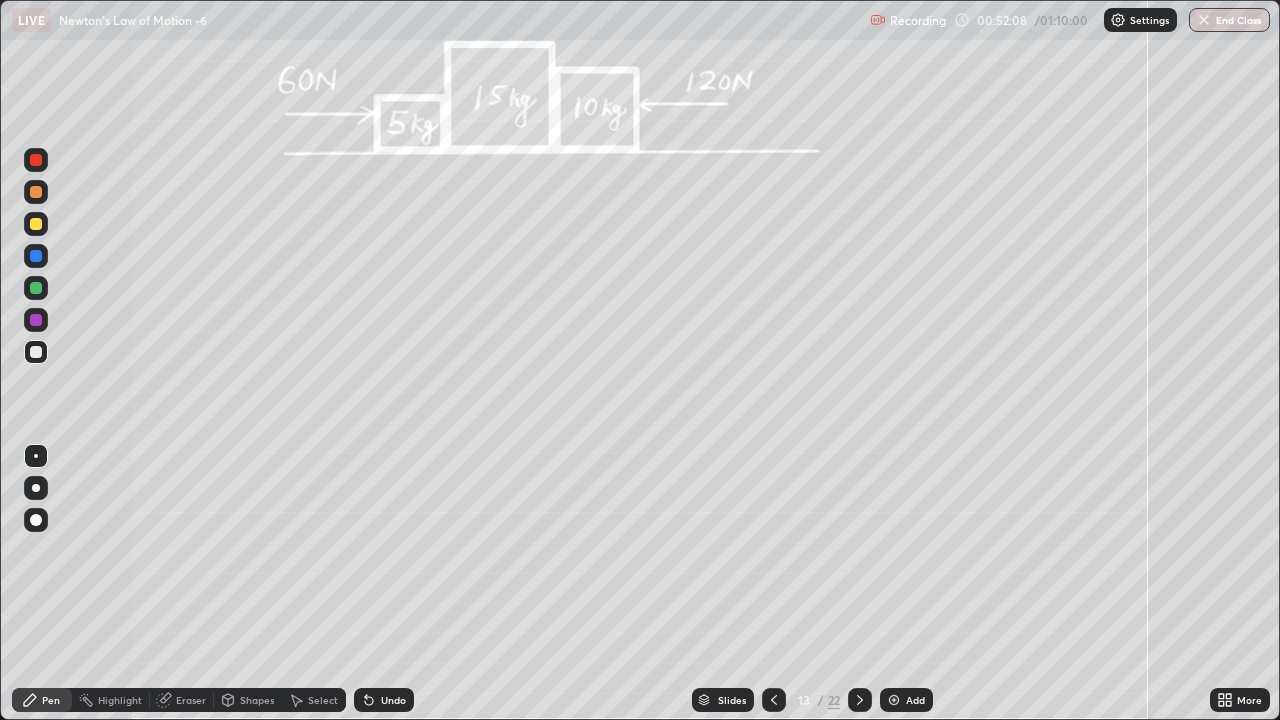click at bounding box center (36, 288) 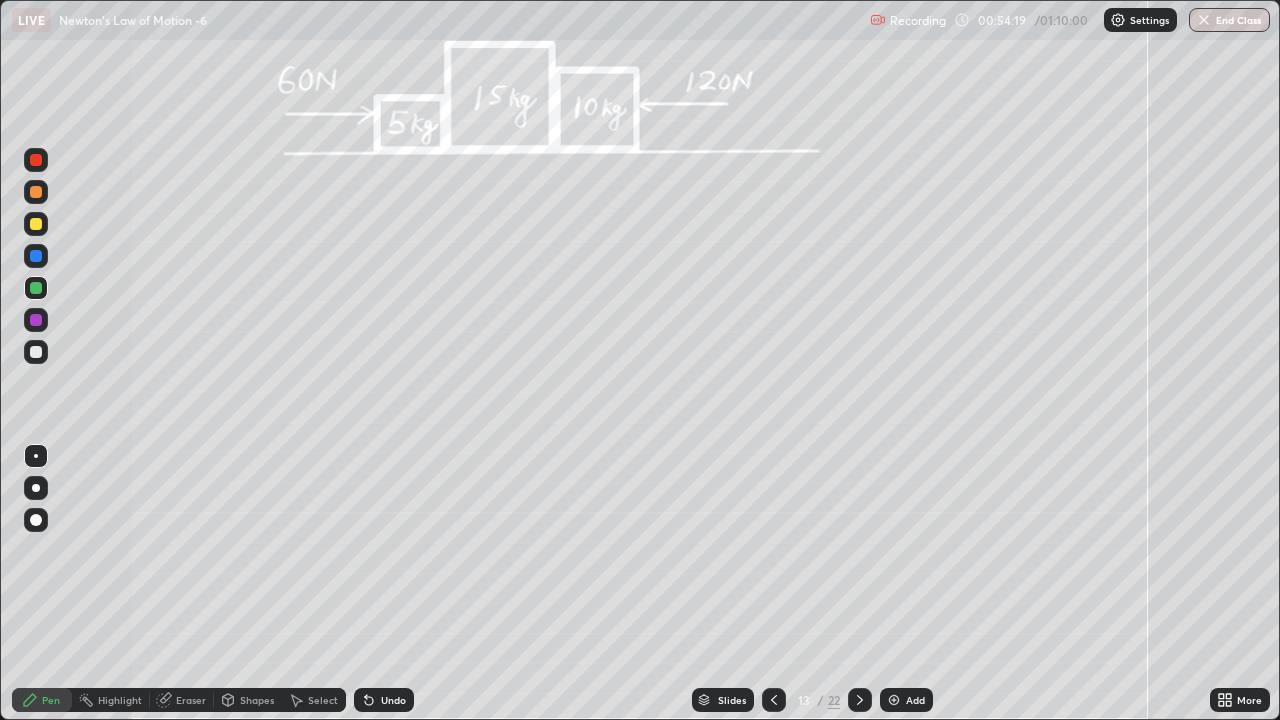 click 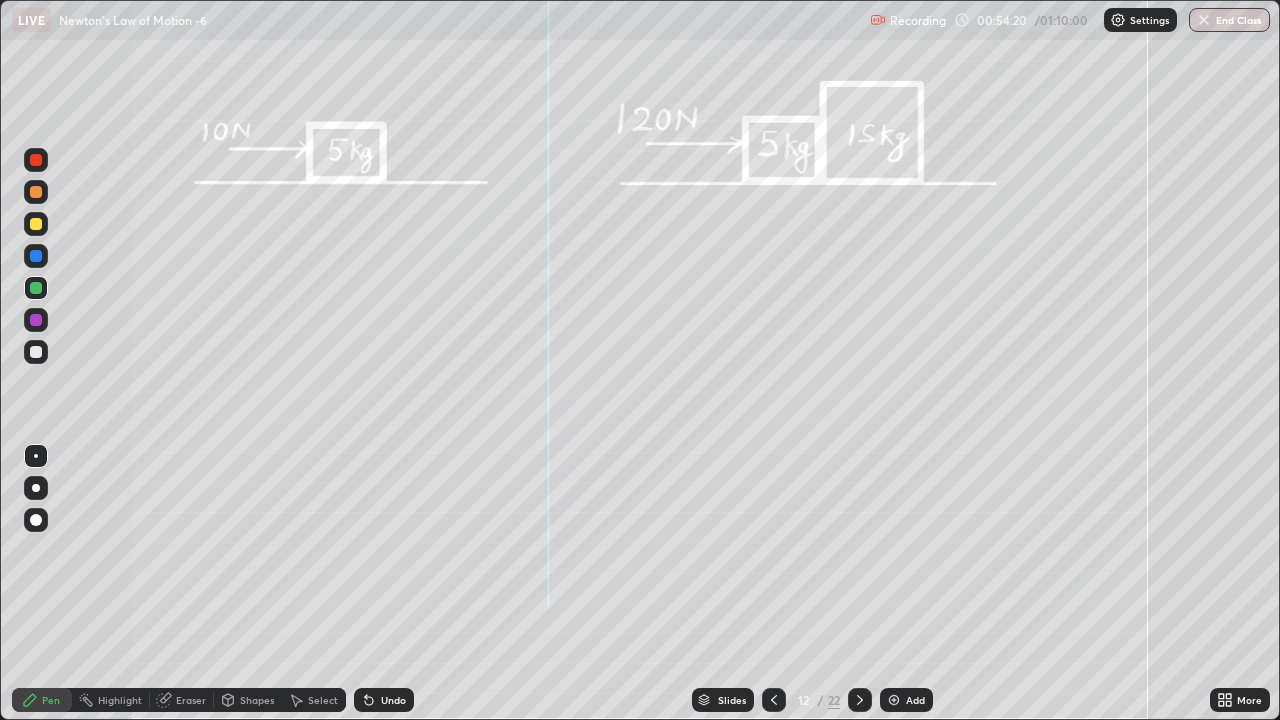 click 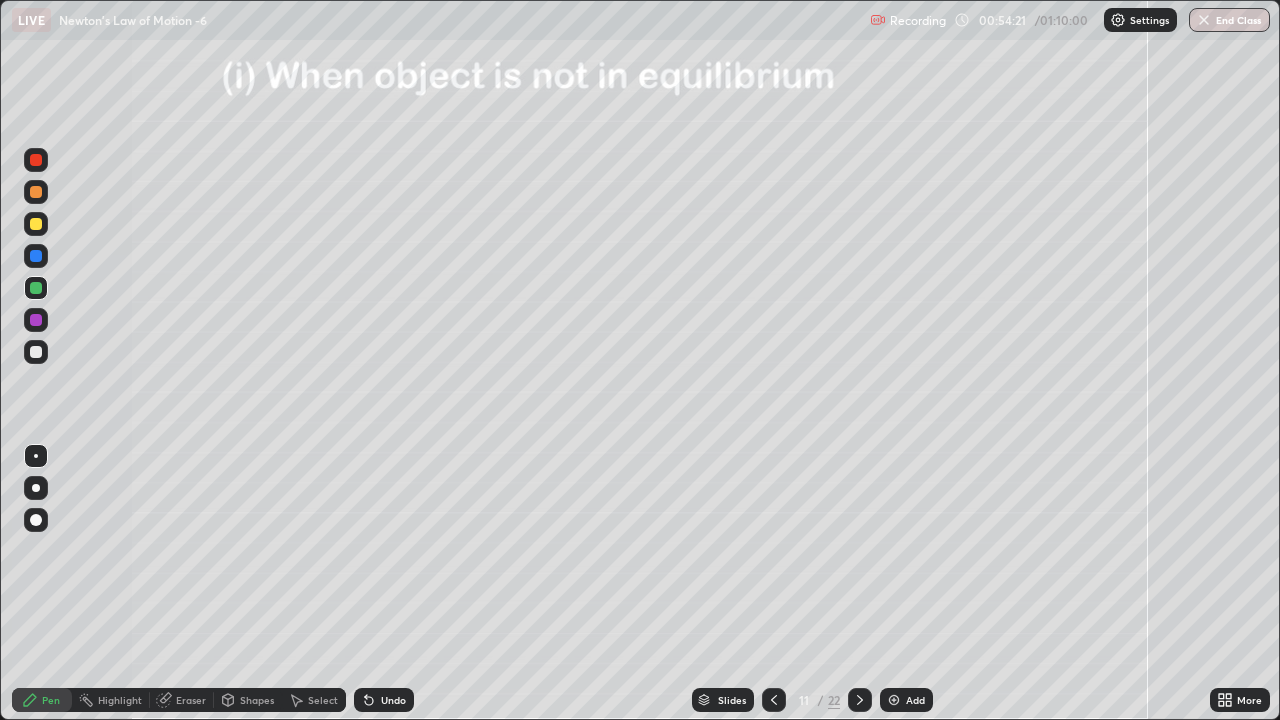 click 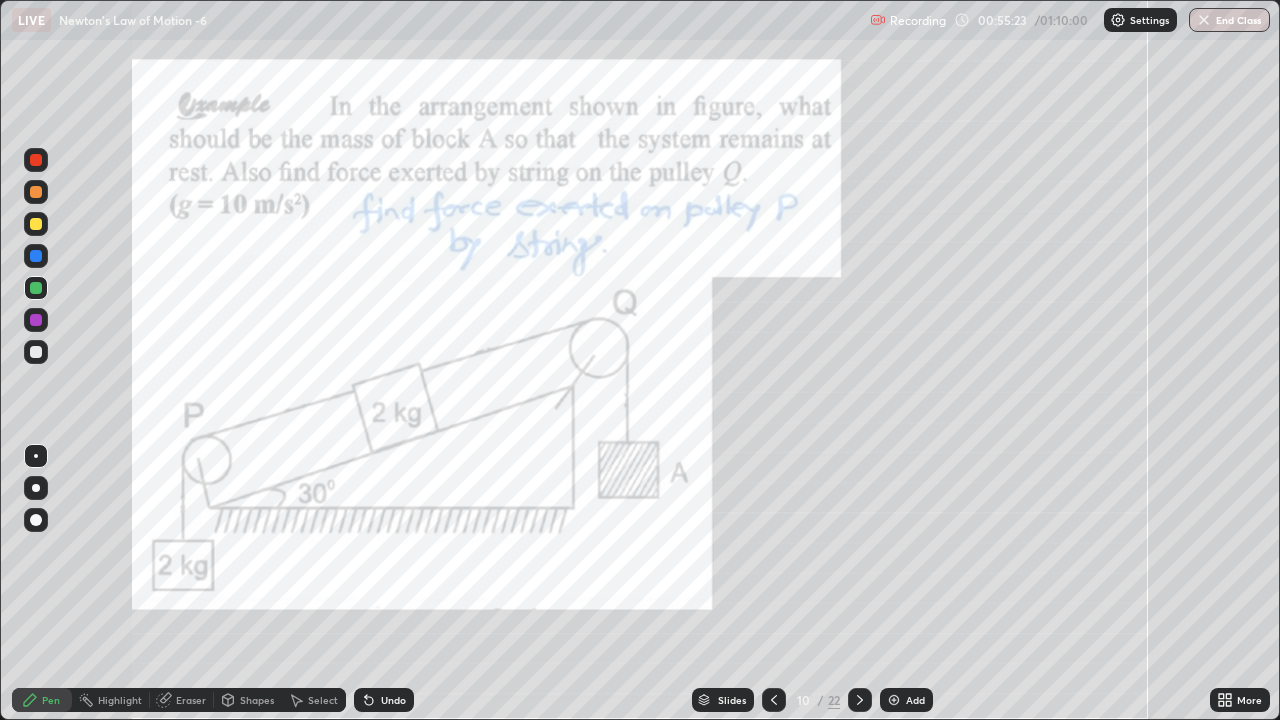click on "Undo" at bounding box center (384, 700) 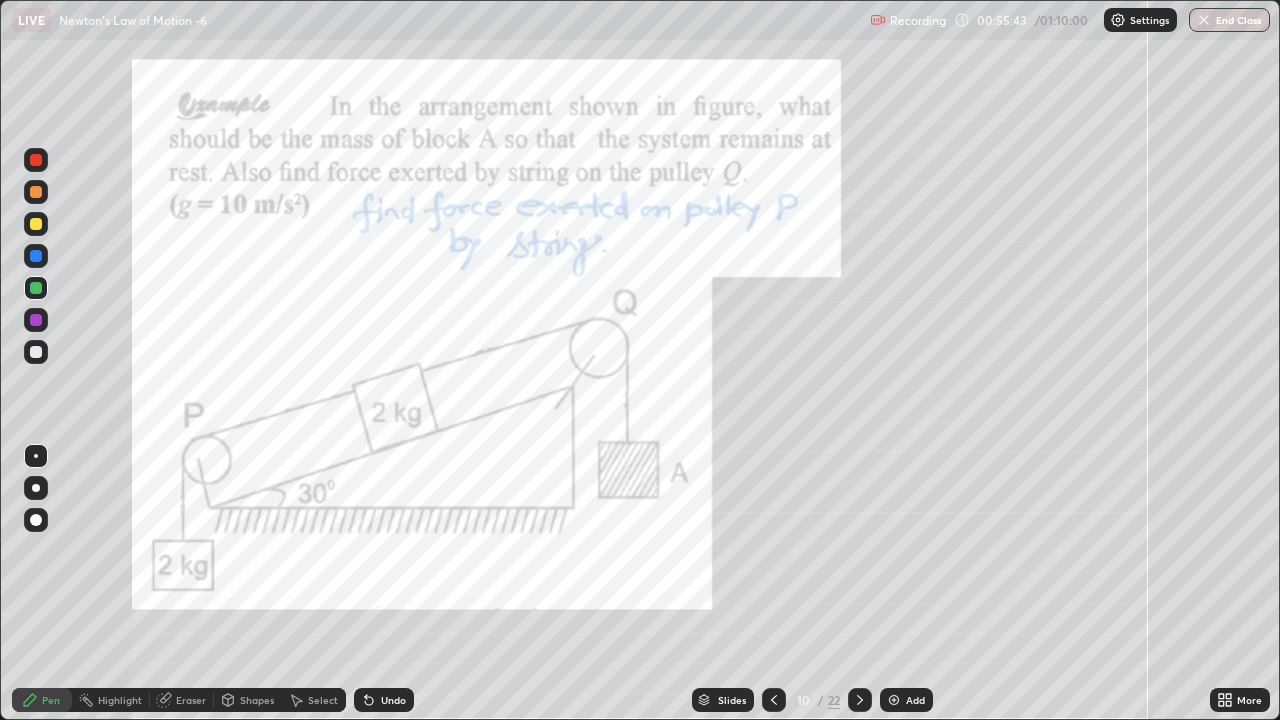 click 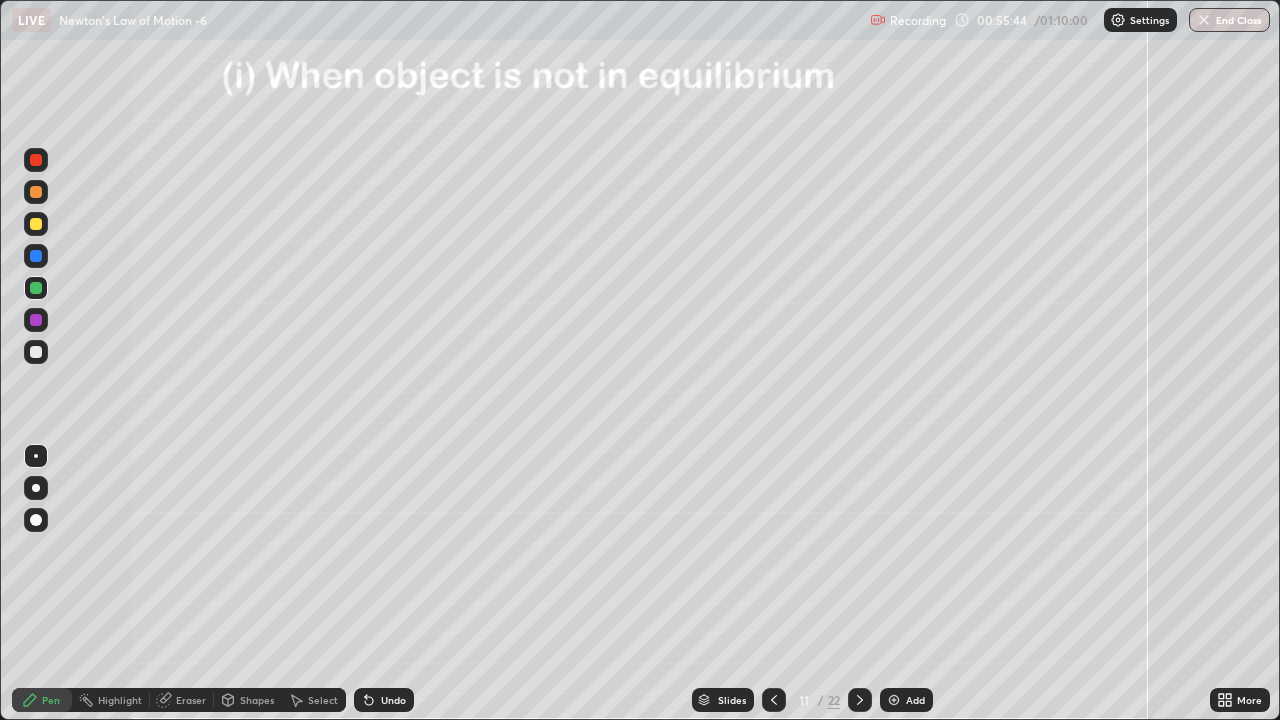 click 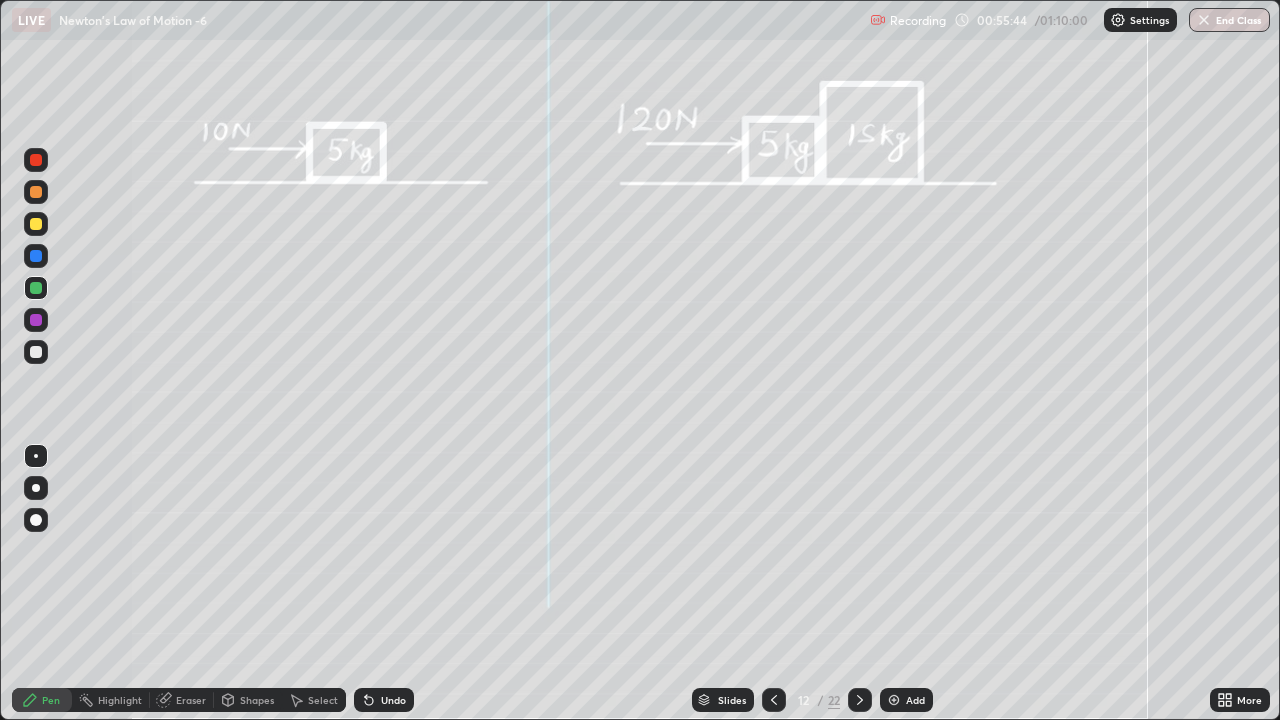 click 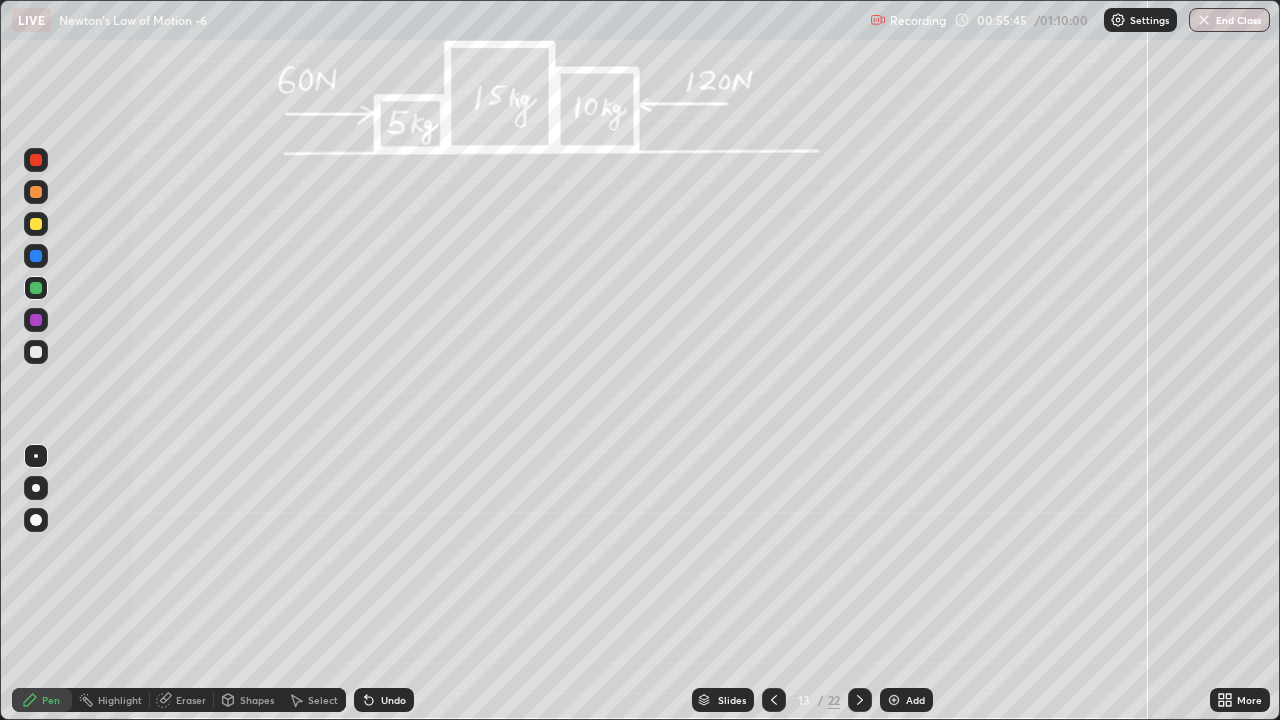 click 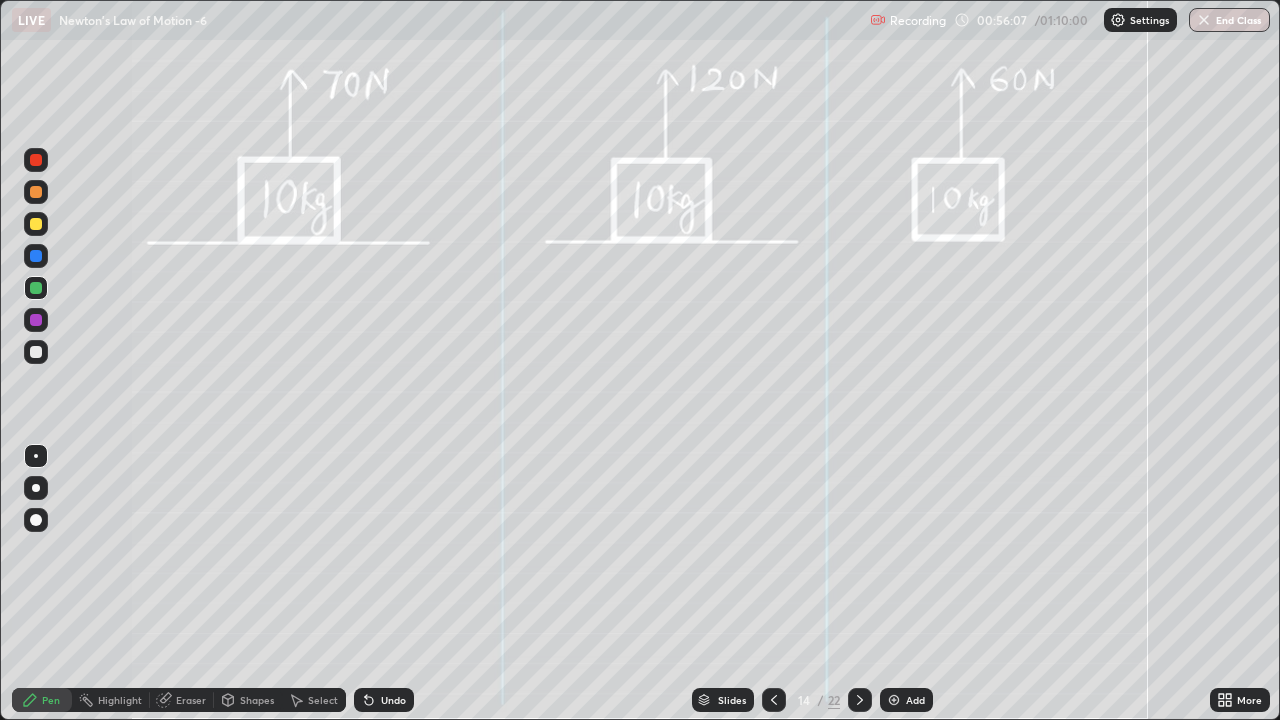 click at bounding box center [36, 288] 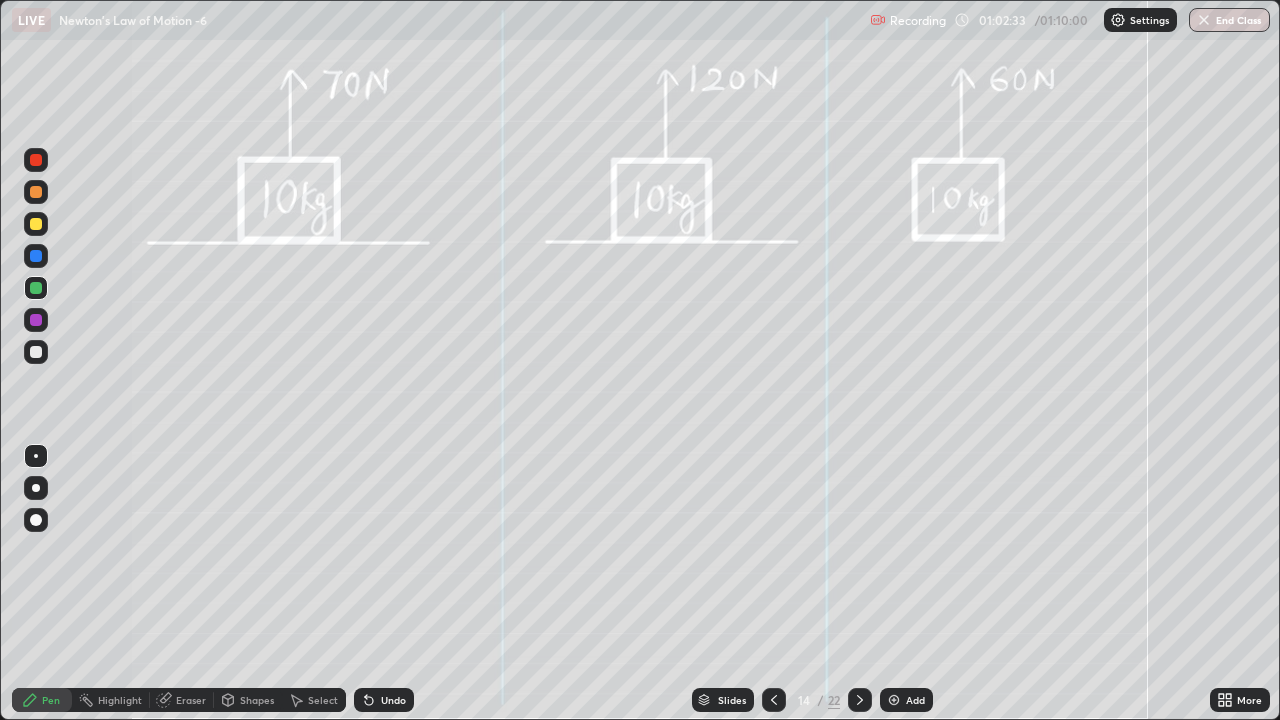 click at bounding box center [860, 700] 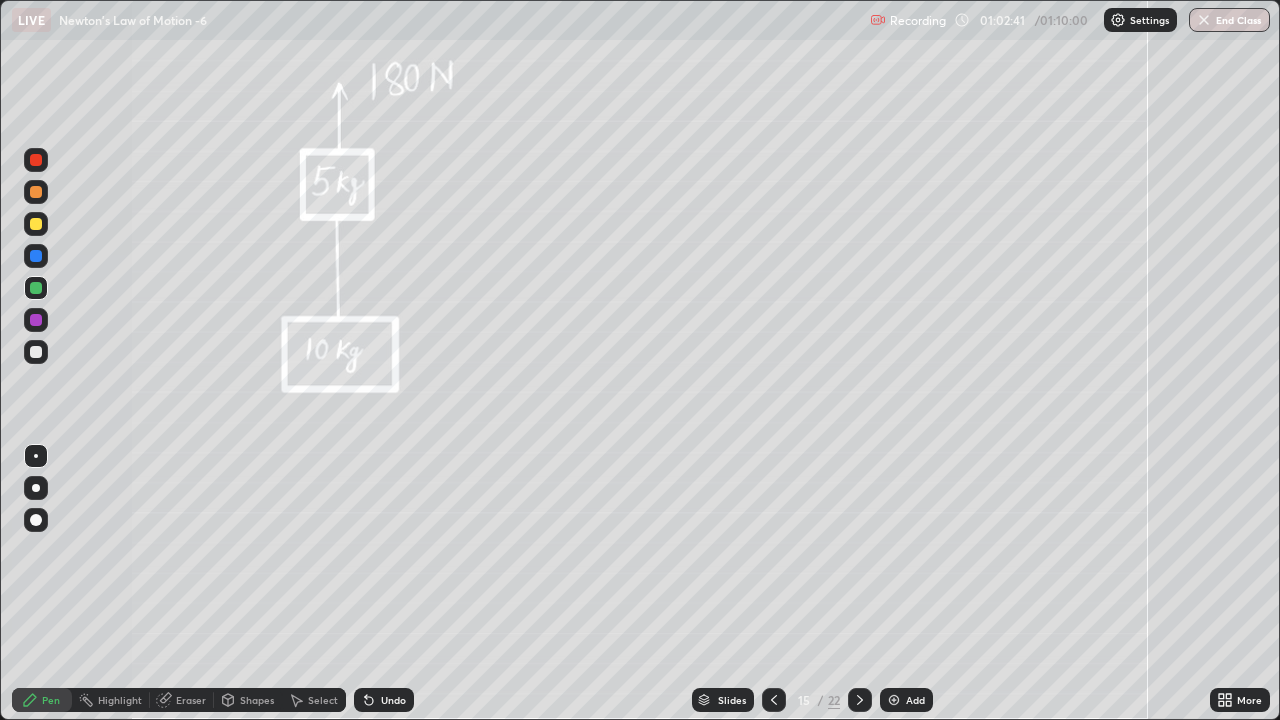 click at bounding box center [36, 256] 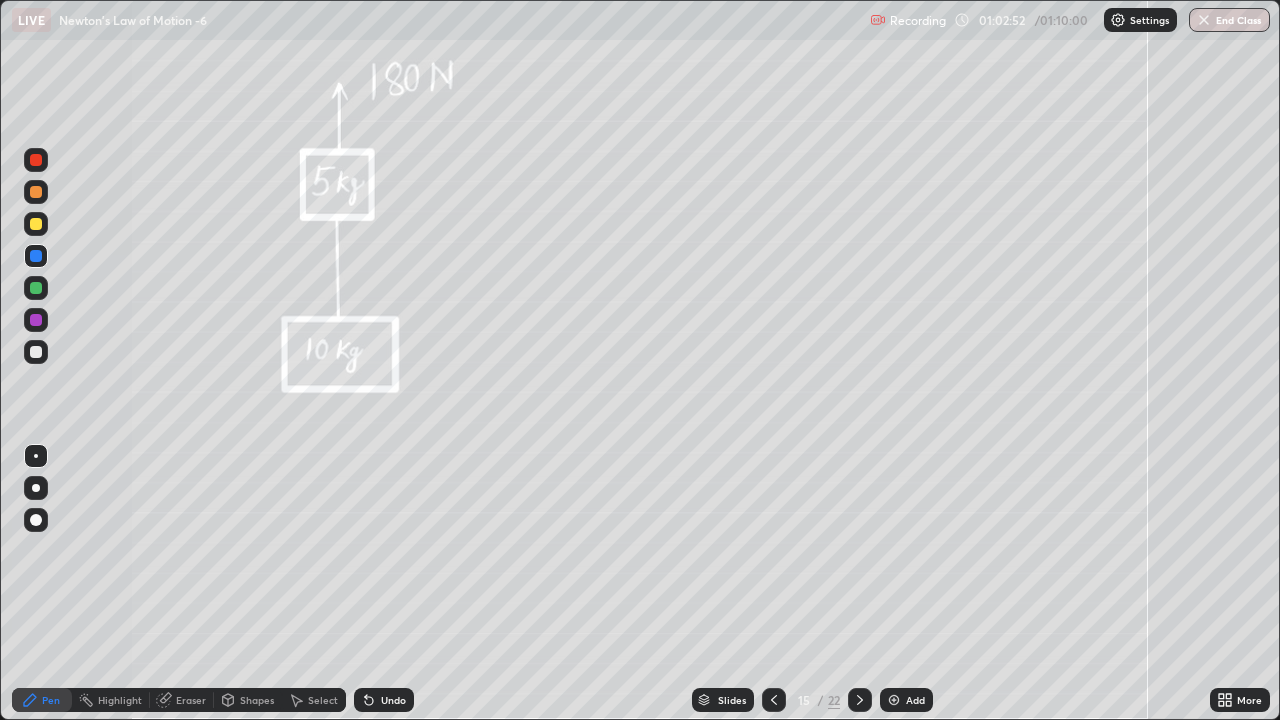 click at bounding box center [36, 256] 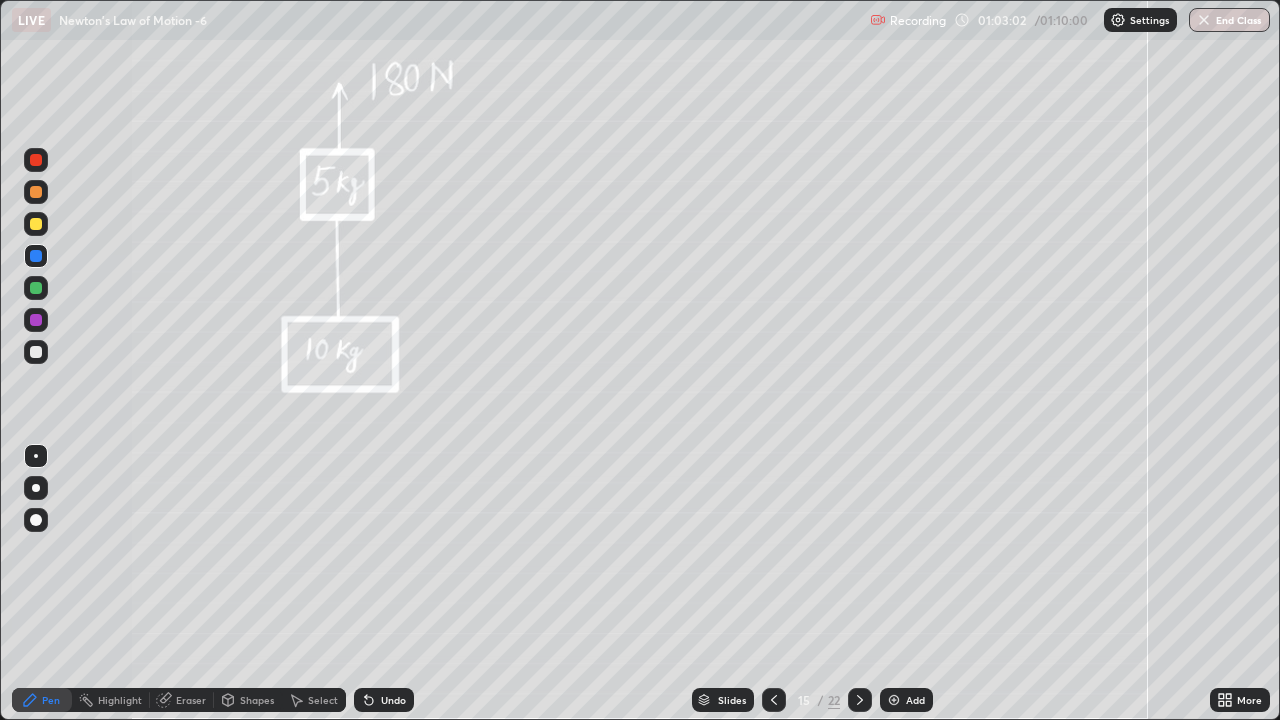 click at bounding box center (36, 288) 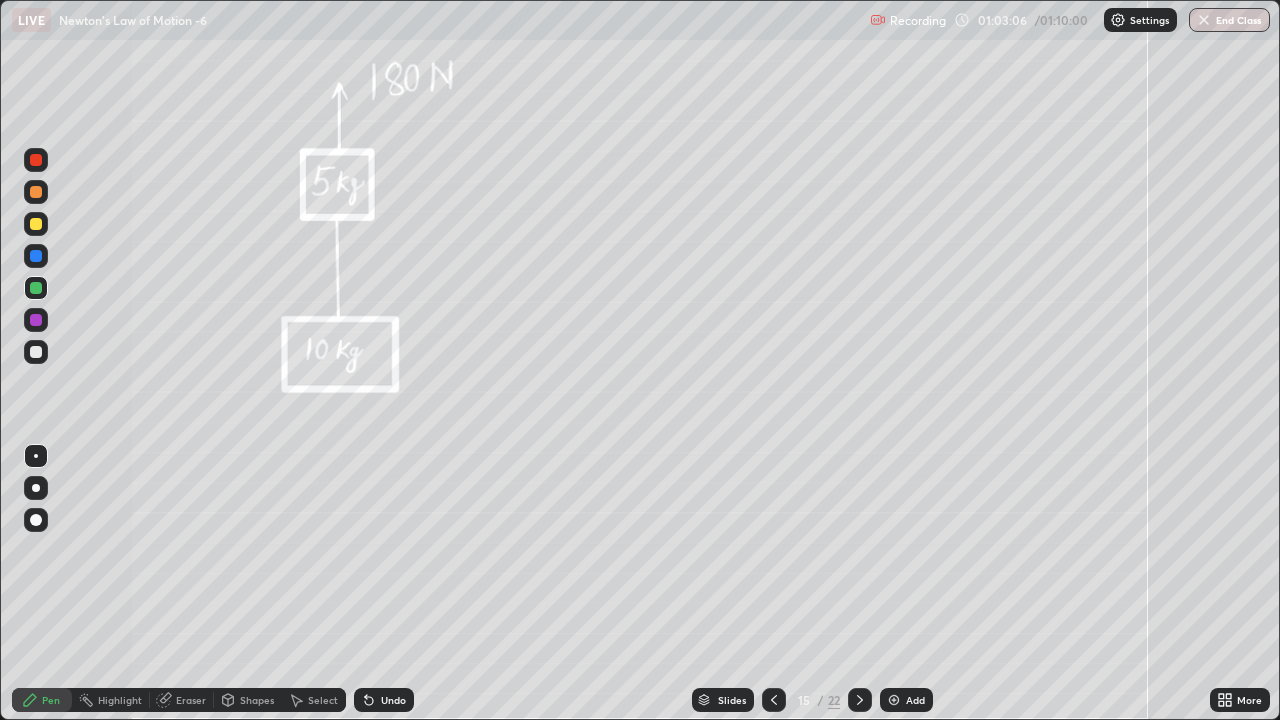 click on "Undo" at bounding box center [393, 700] 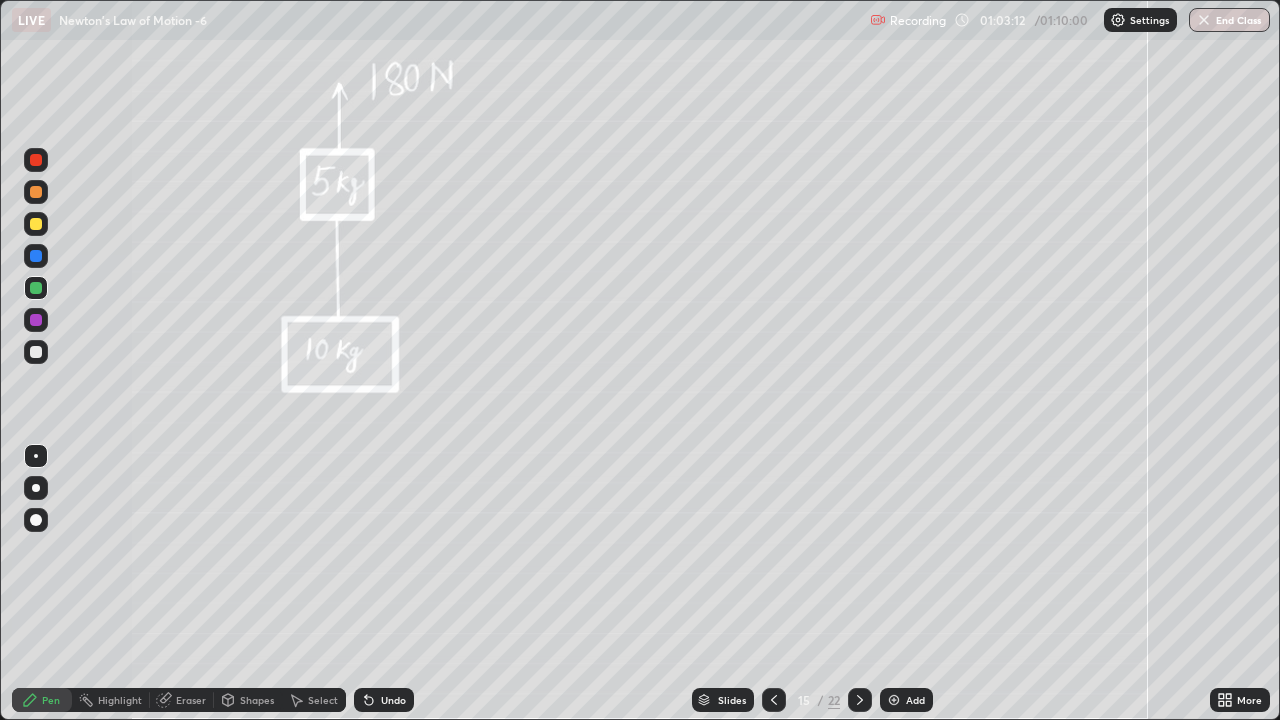 click 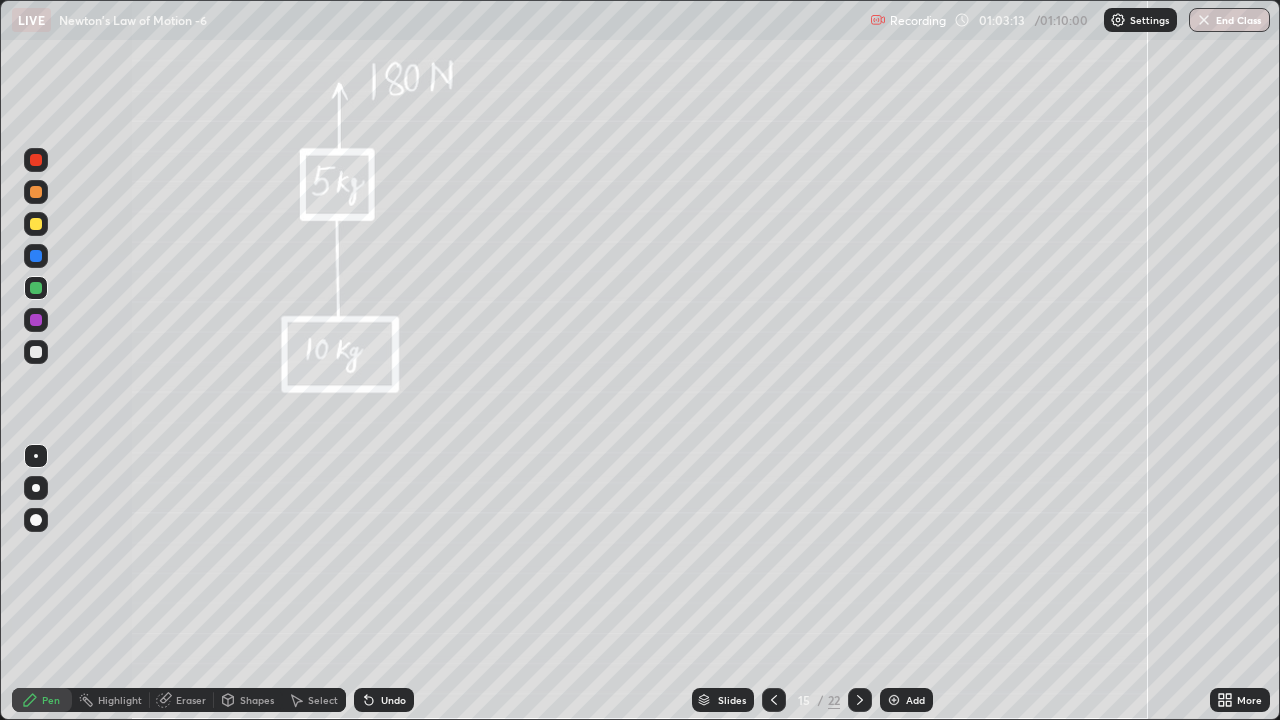 click 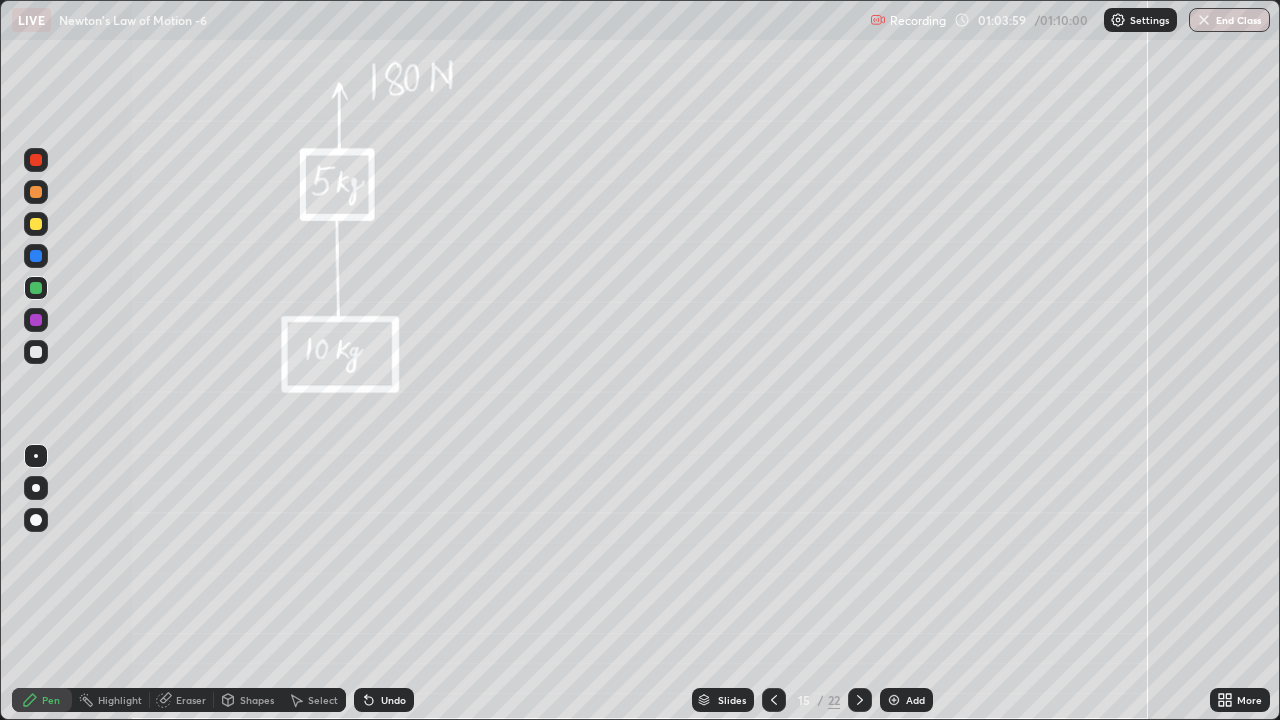 click at bounding box center (36, 352) 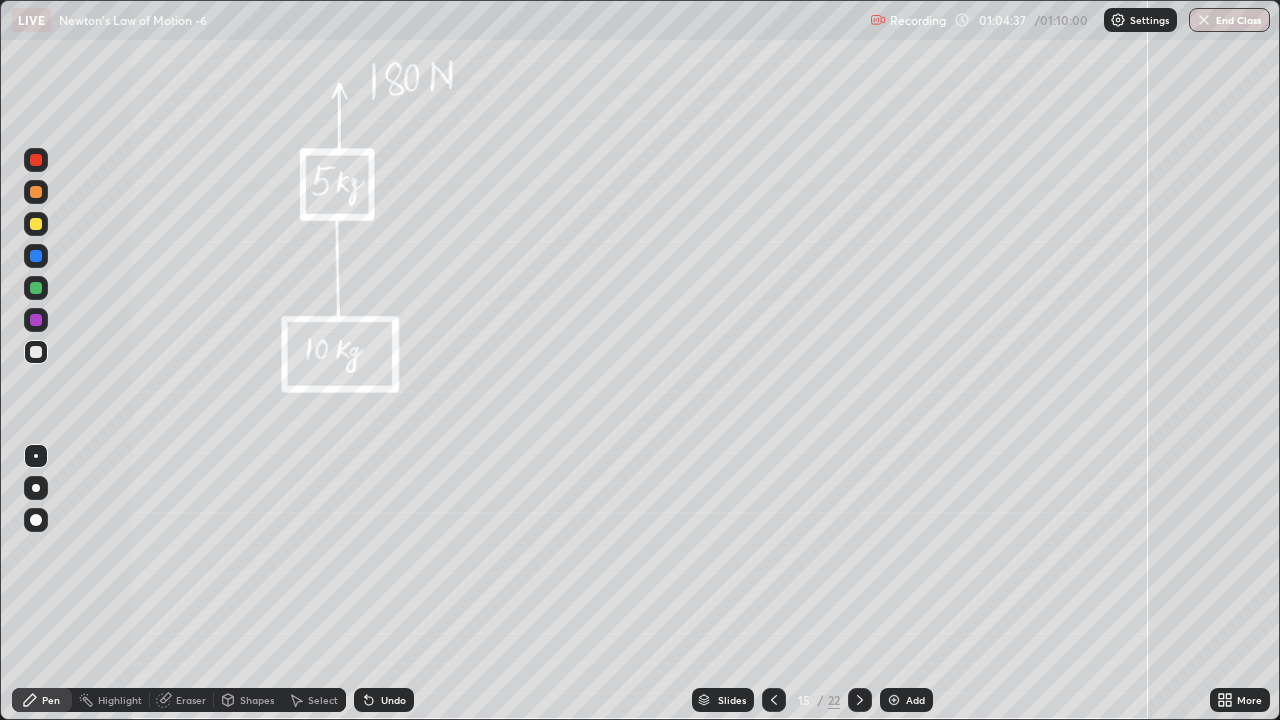 click at bounding box center (36, 288) 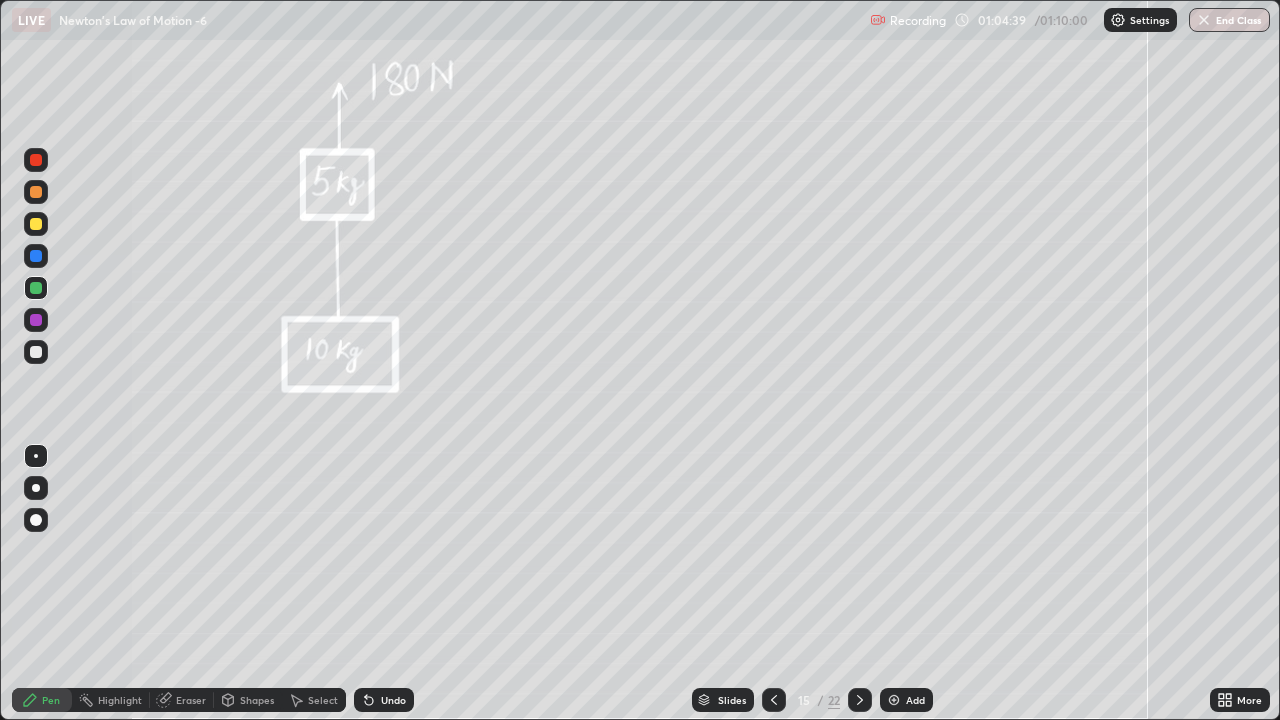 click at bounding box center [36, 352] 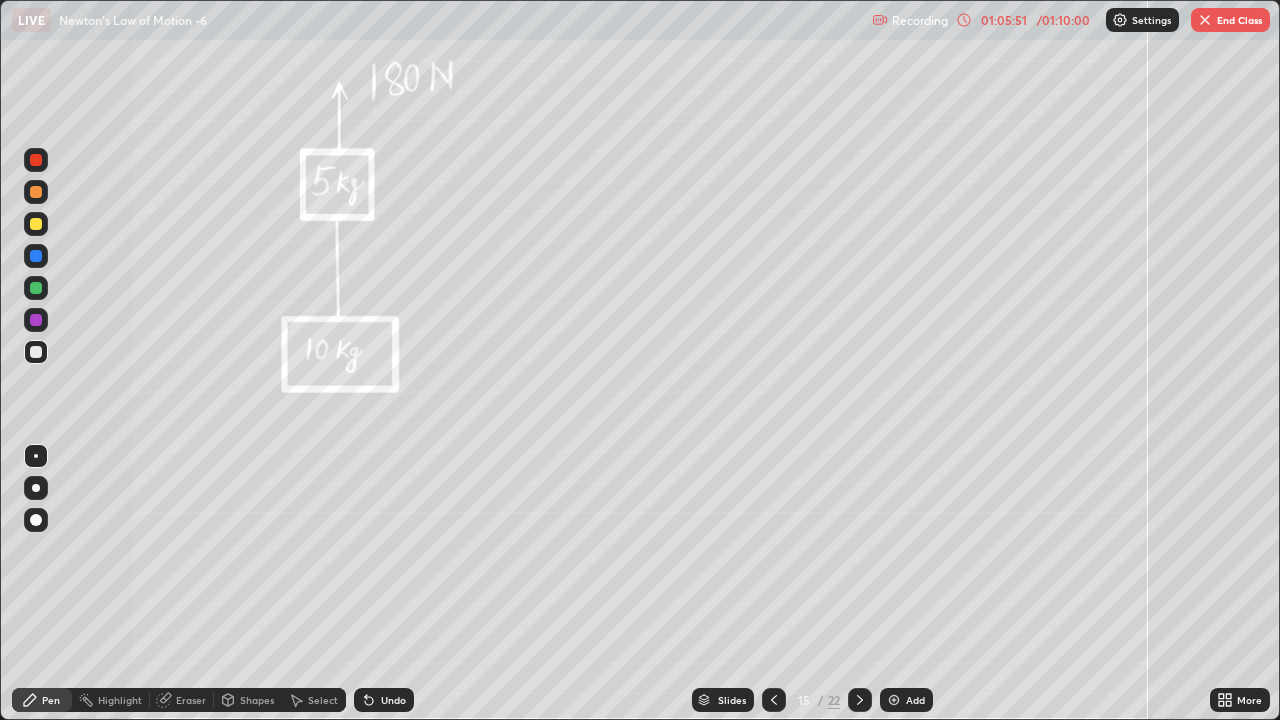 click at bounding box center (36, 288) 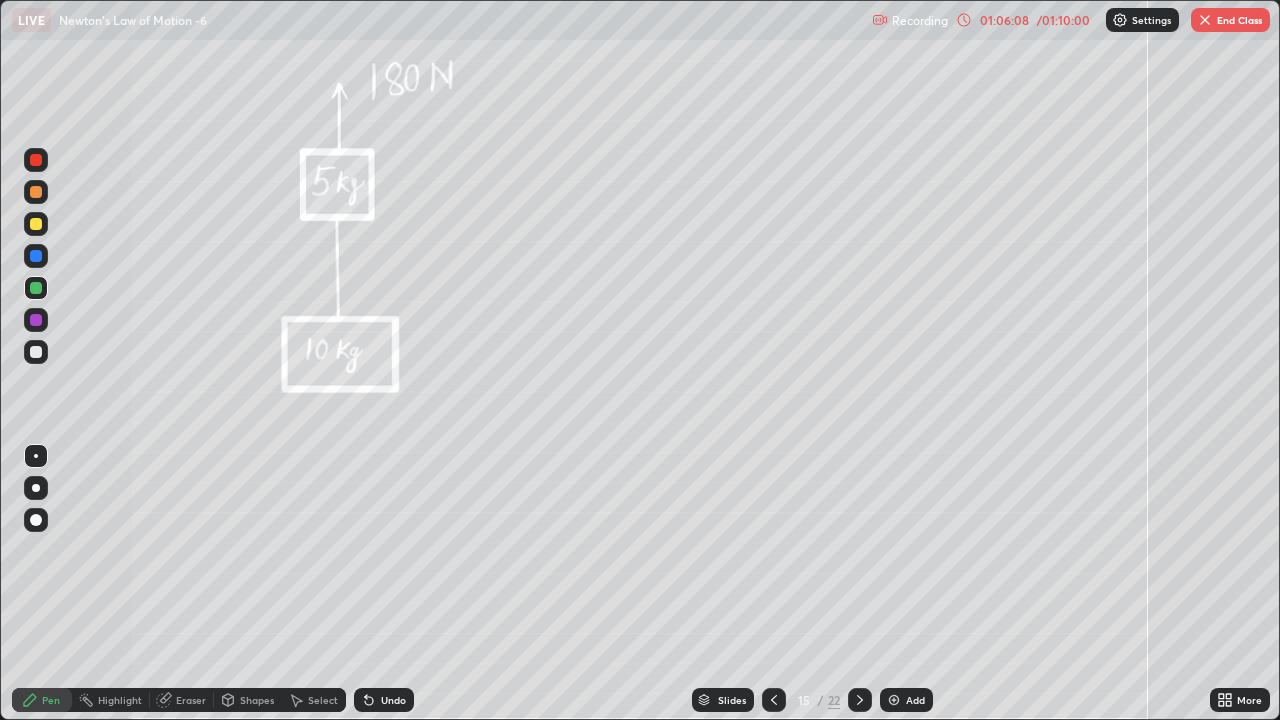 click at bounding box center (36, 352) 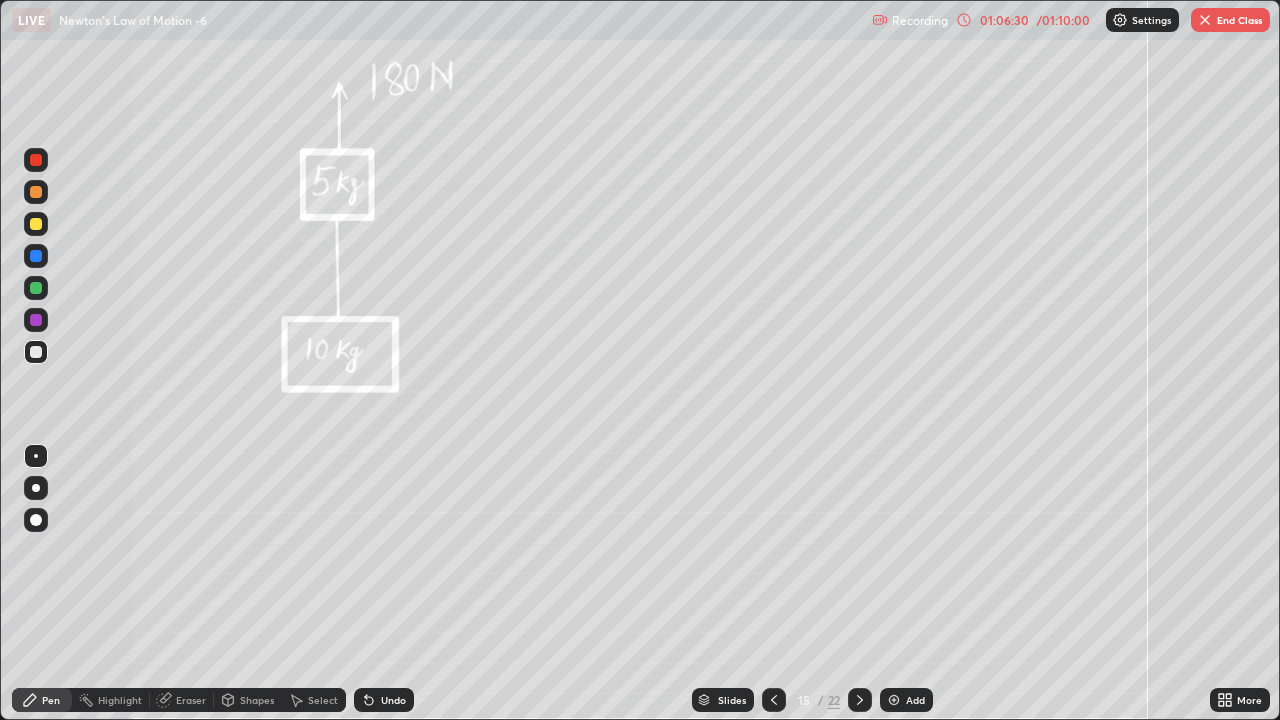 click on "Eraser" at bounding box center (191, 700) 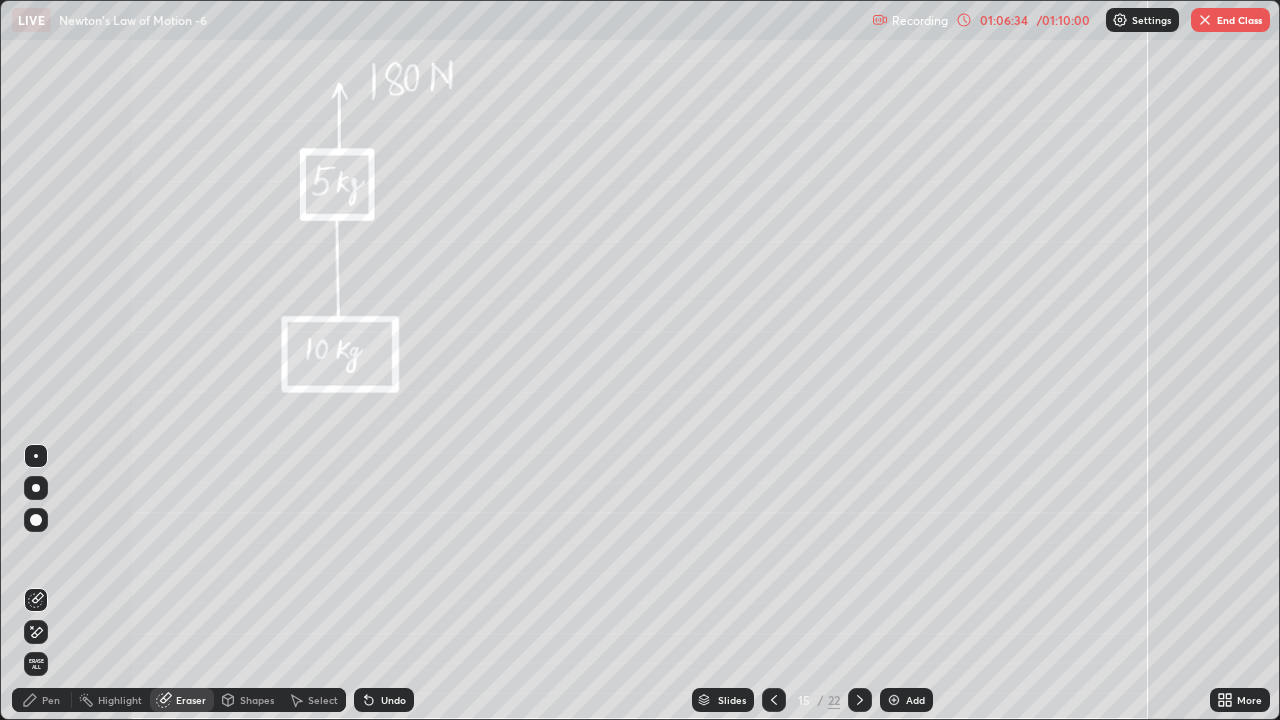 click on "Pen" at bounding box center [51, 700] 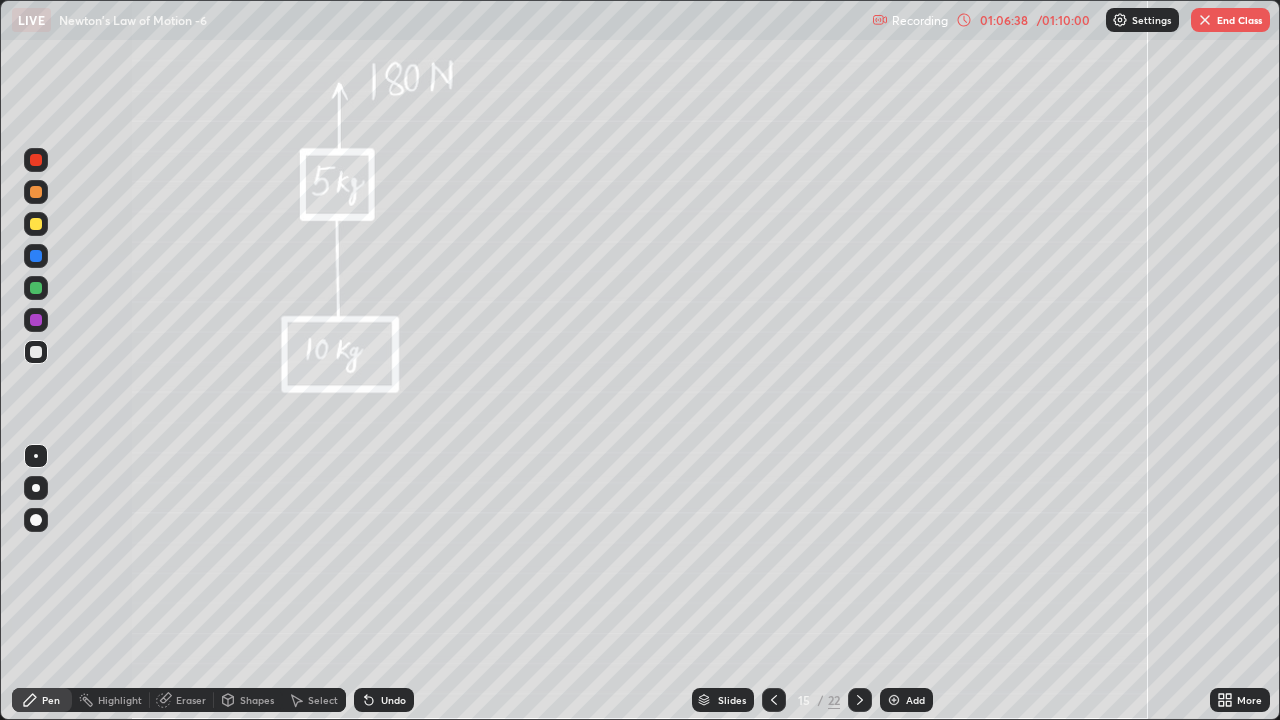 click on "Select" at bounding box center [323, 700] 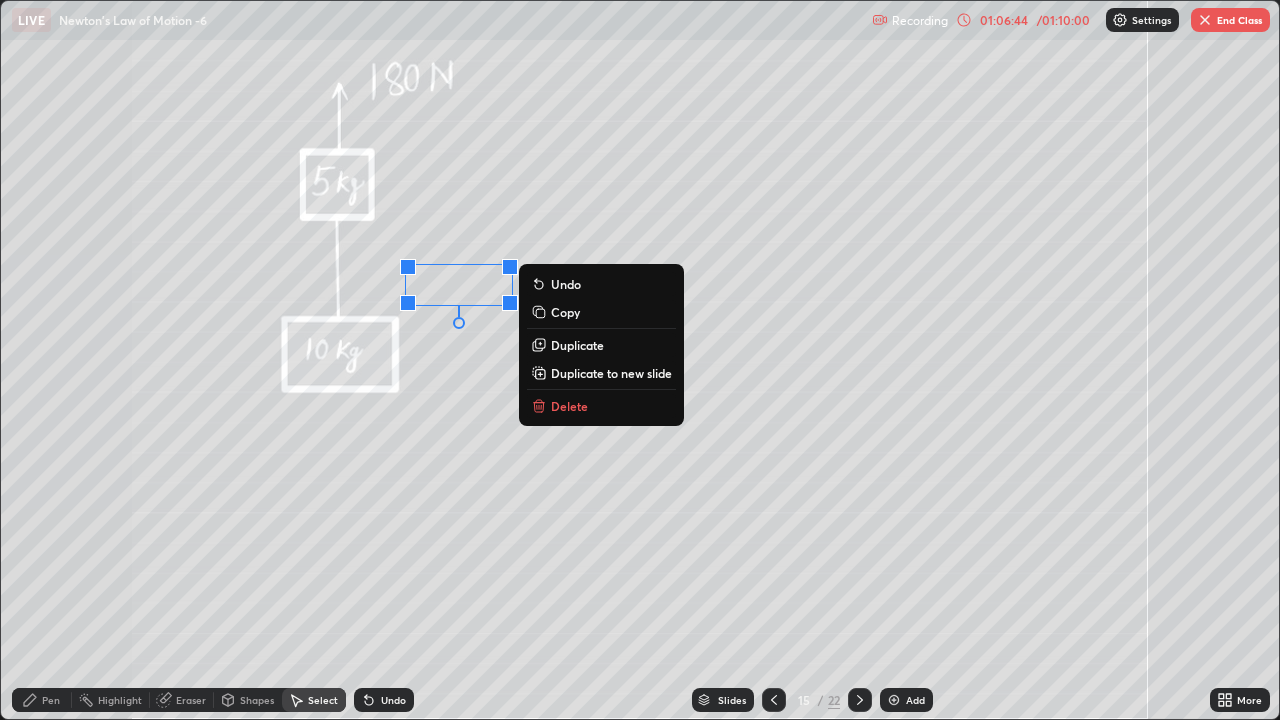 click on "0 ° Undo Copy Duplicate Duplicate to new slide Delete" at bounding box center [640, 360] 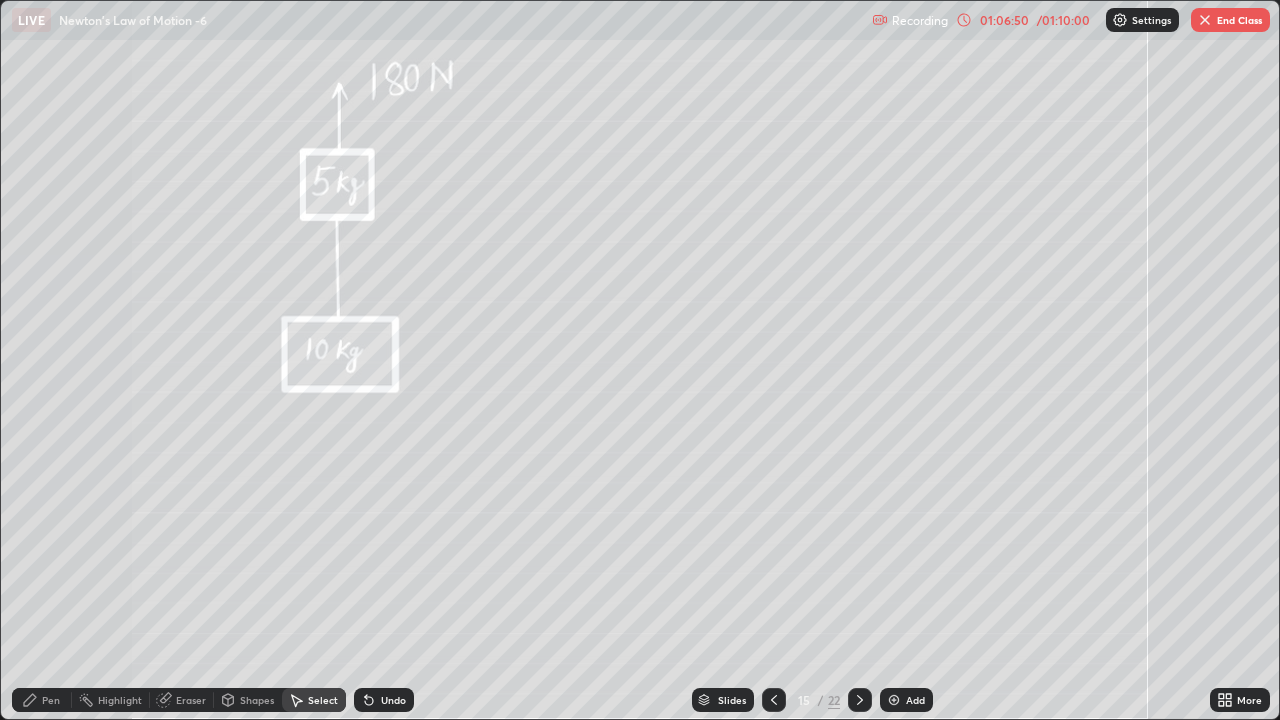 click 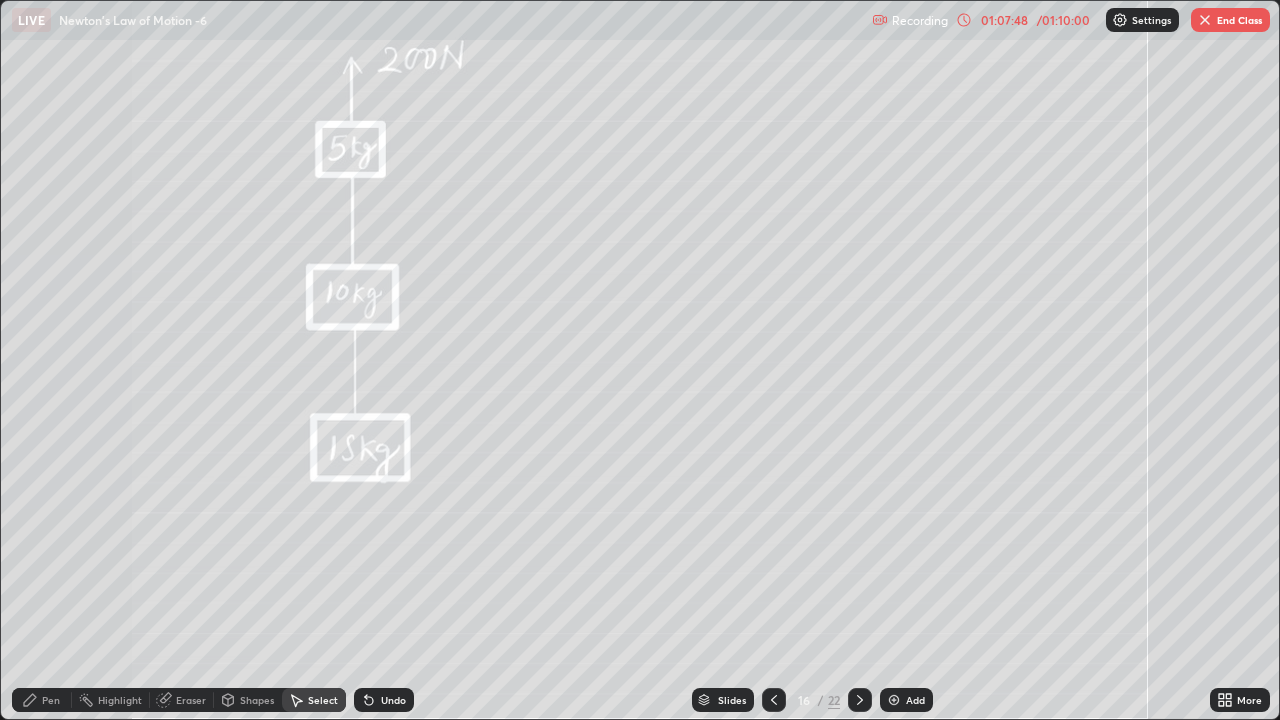 click on "Pen" at bounding box center (51, 700) 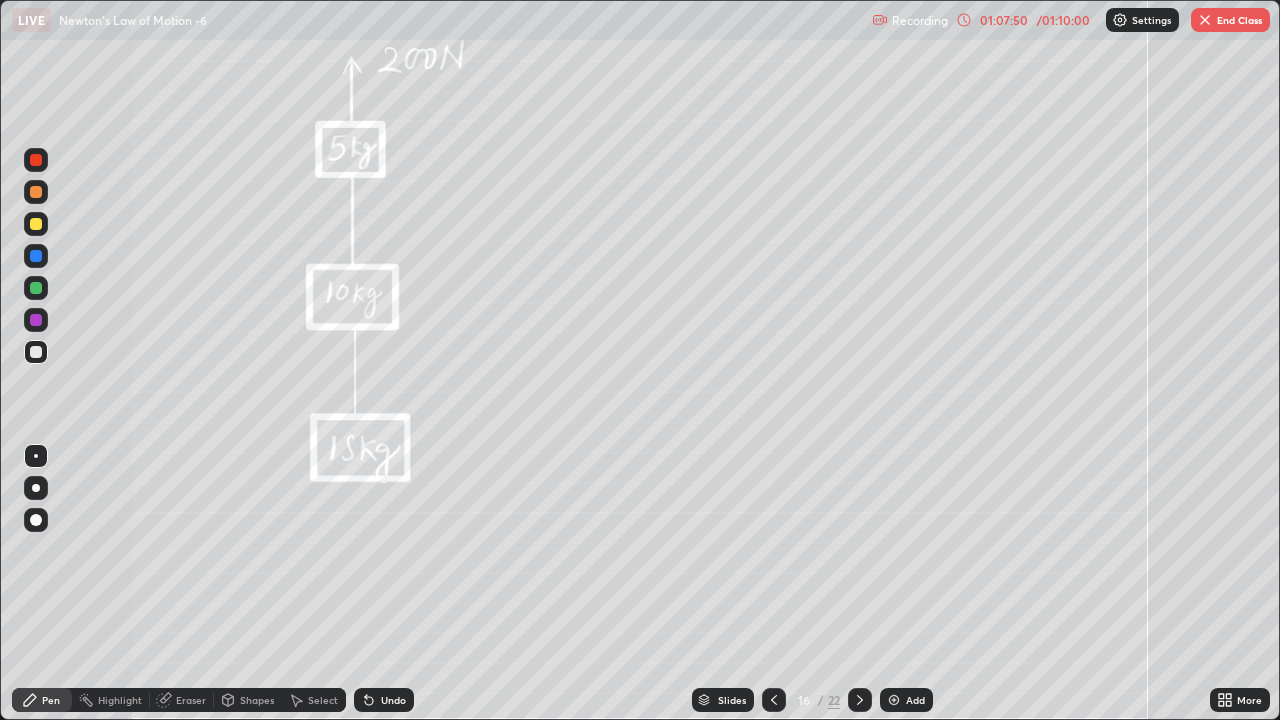 click at bounding box center [36, 224] 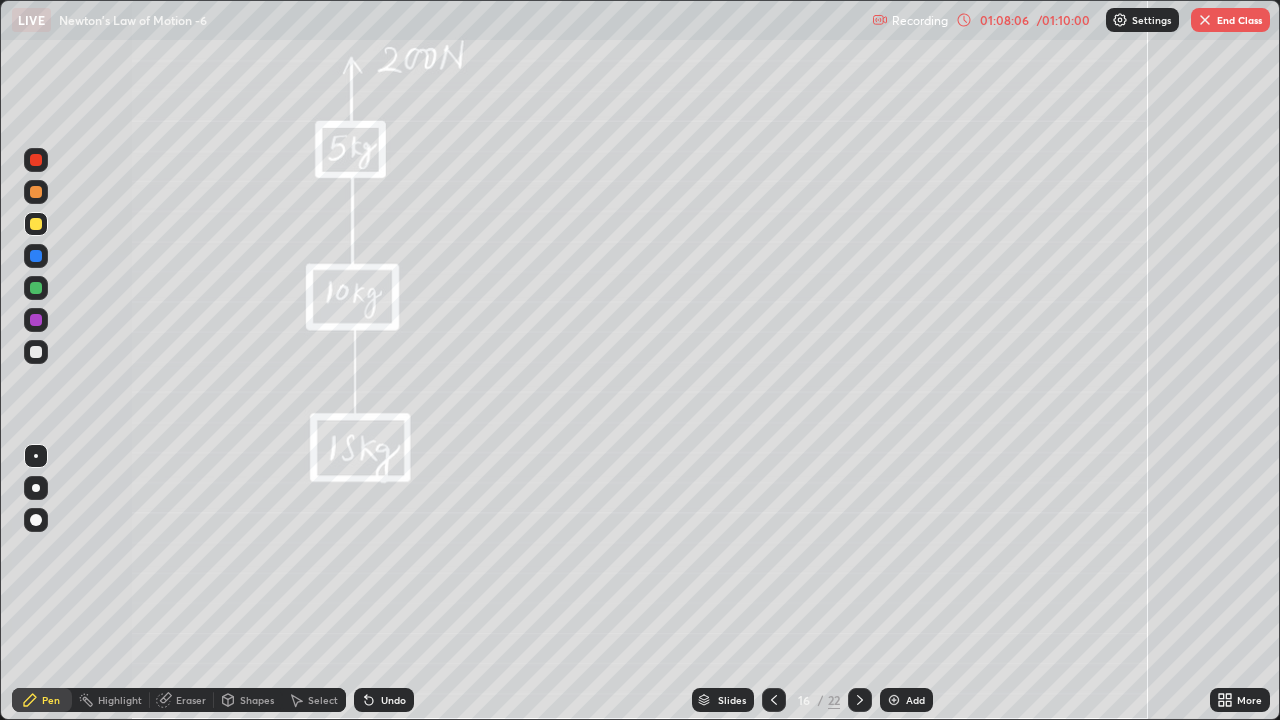 click at bounding box center (36, 288) 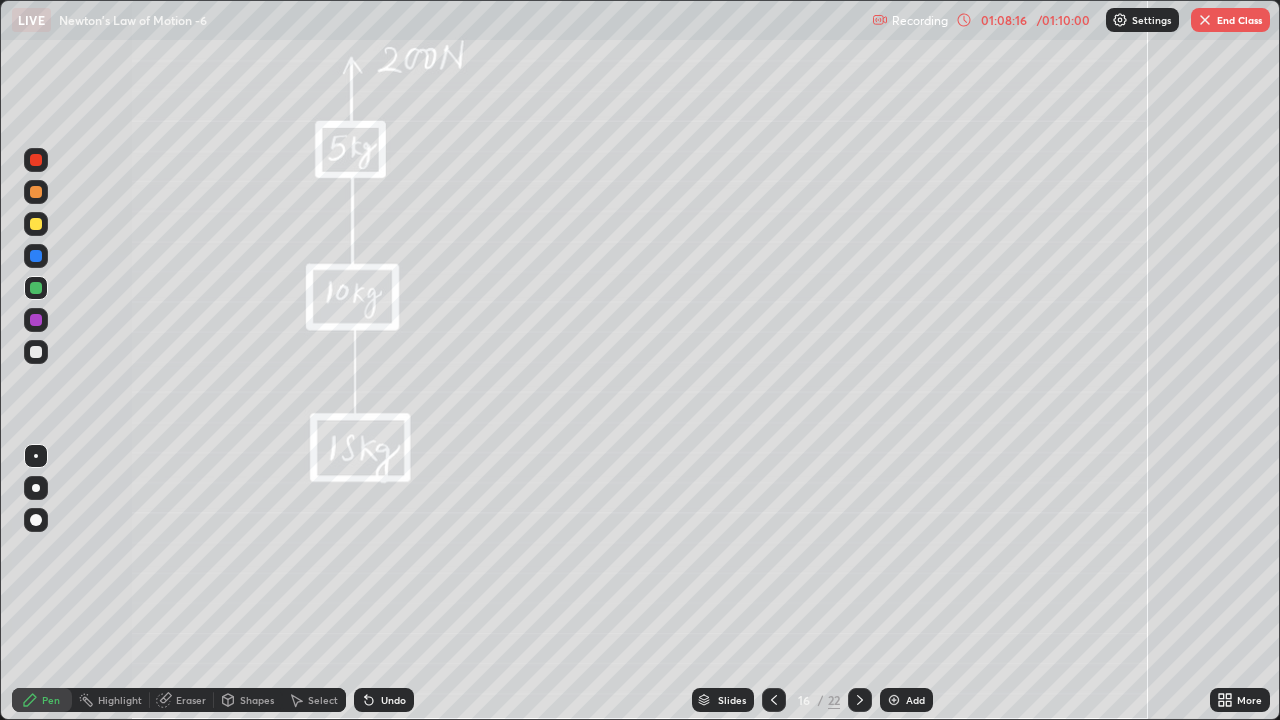 click on "Undo" at bounding box center (384, 700) 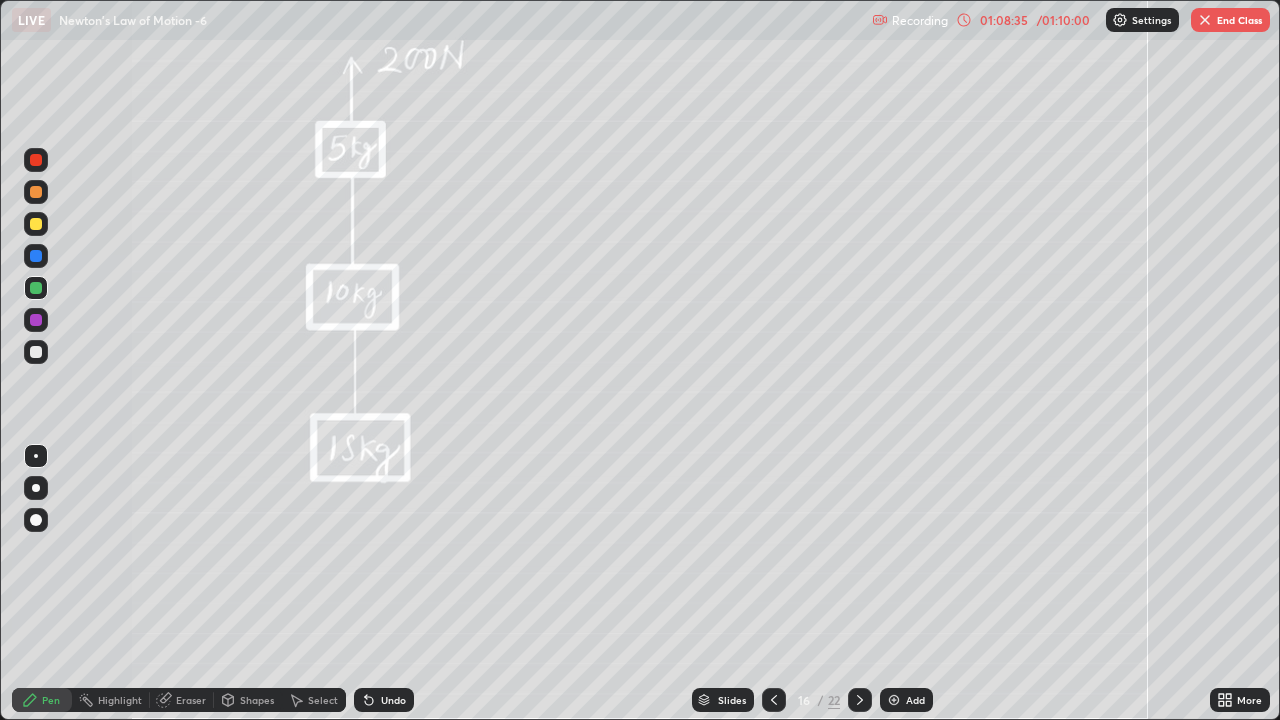 click at bounding box center [36, 352] 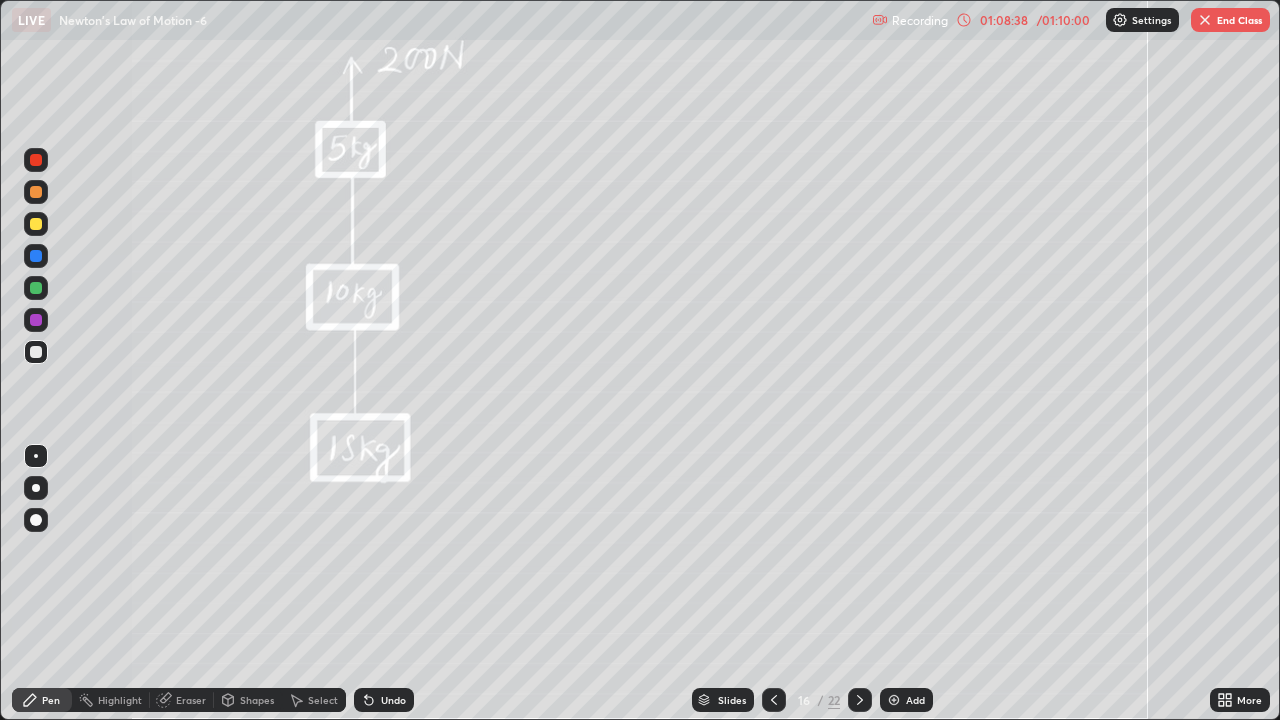 click at bounding box center (36, 224) 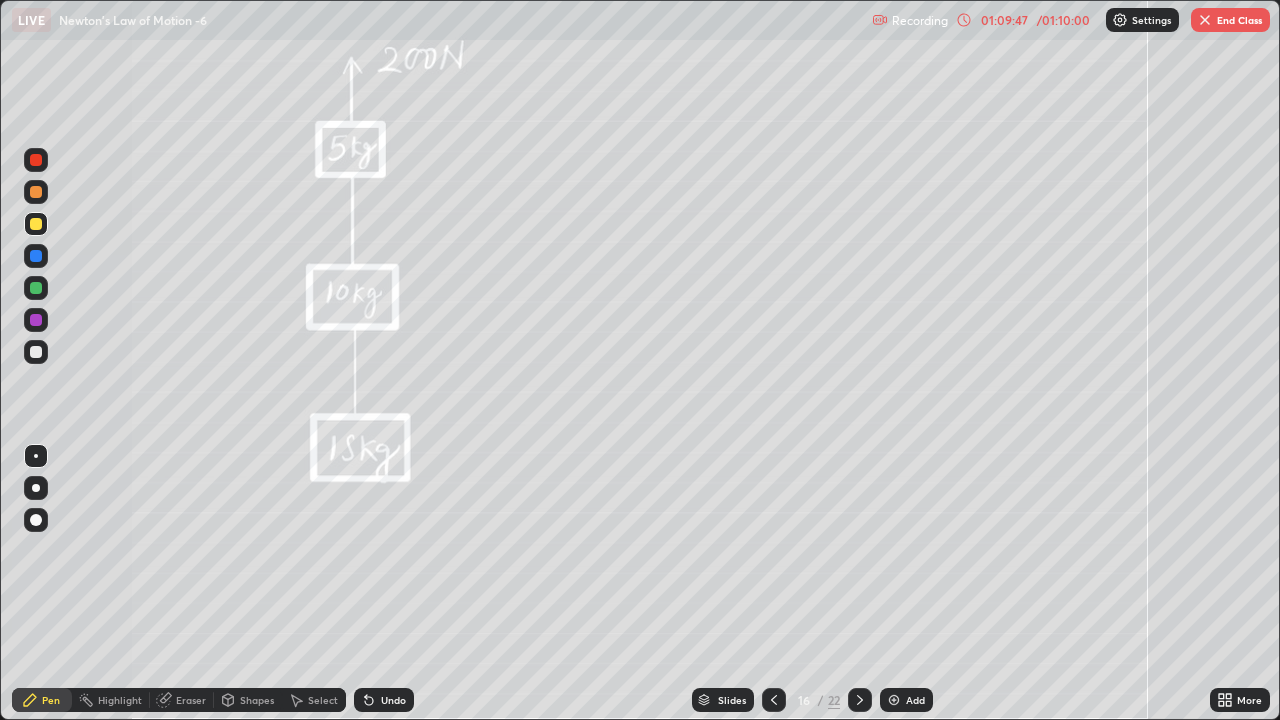 click at bounding box center (36, 288) 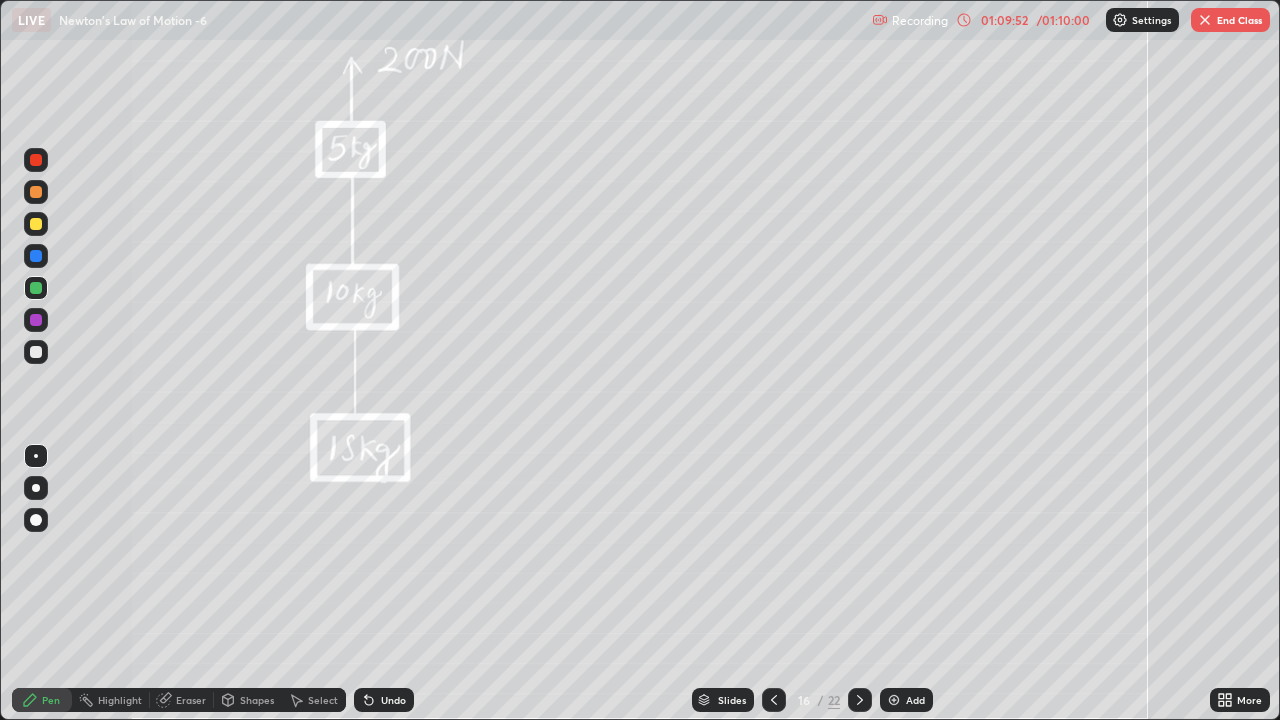 click at bounding box center (36, 352) 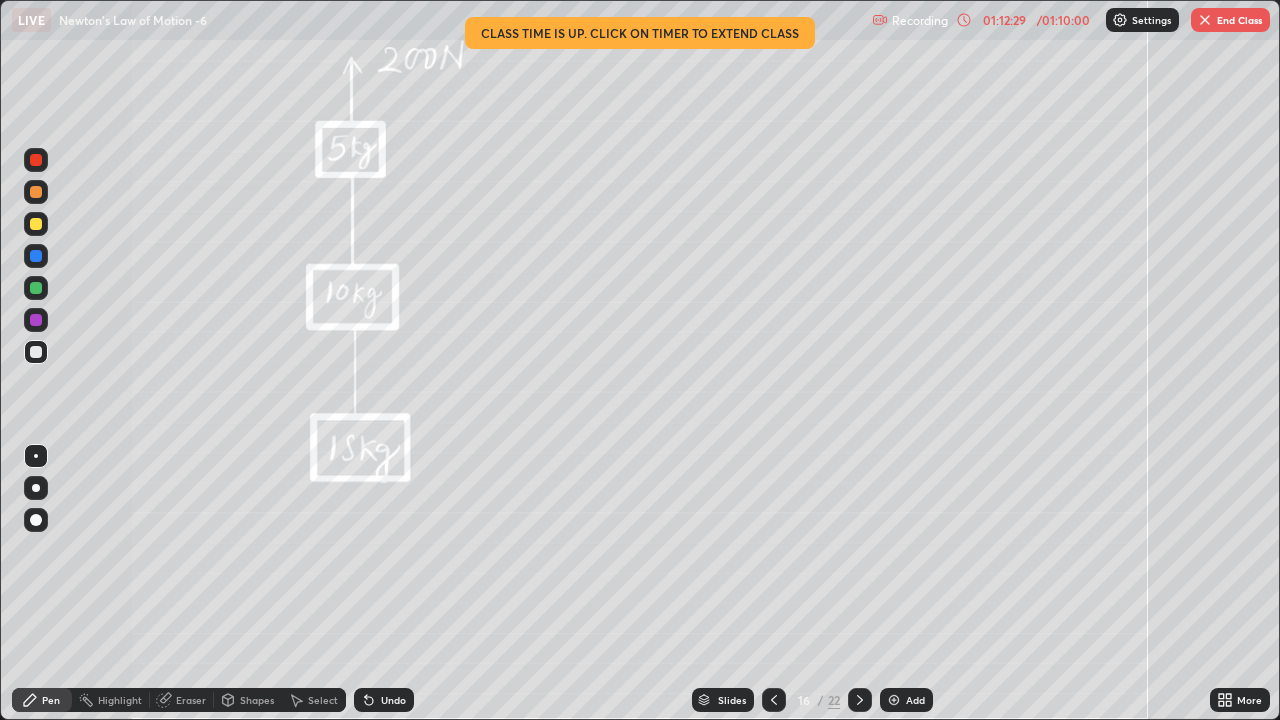 click on "End Class" at bounding box center [1230, 20] 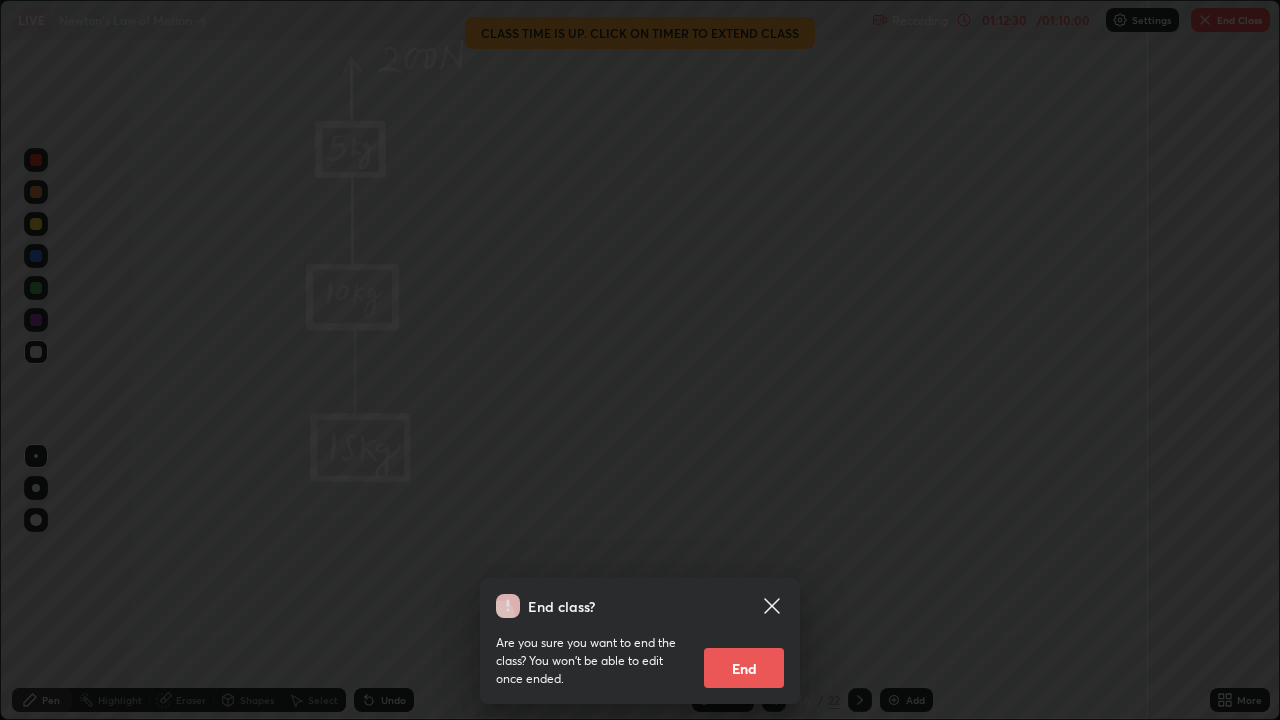 click on "End" at bounding box center [744, 668] 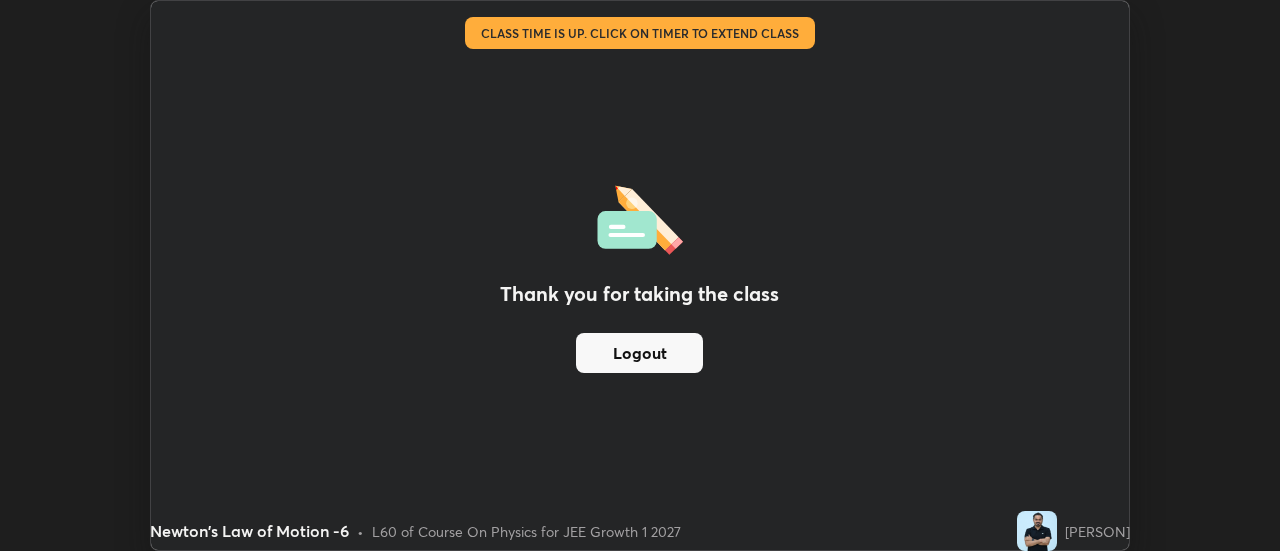 scroll, scrollTop: 551, scrollLeft: 1280, axis: both 